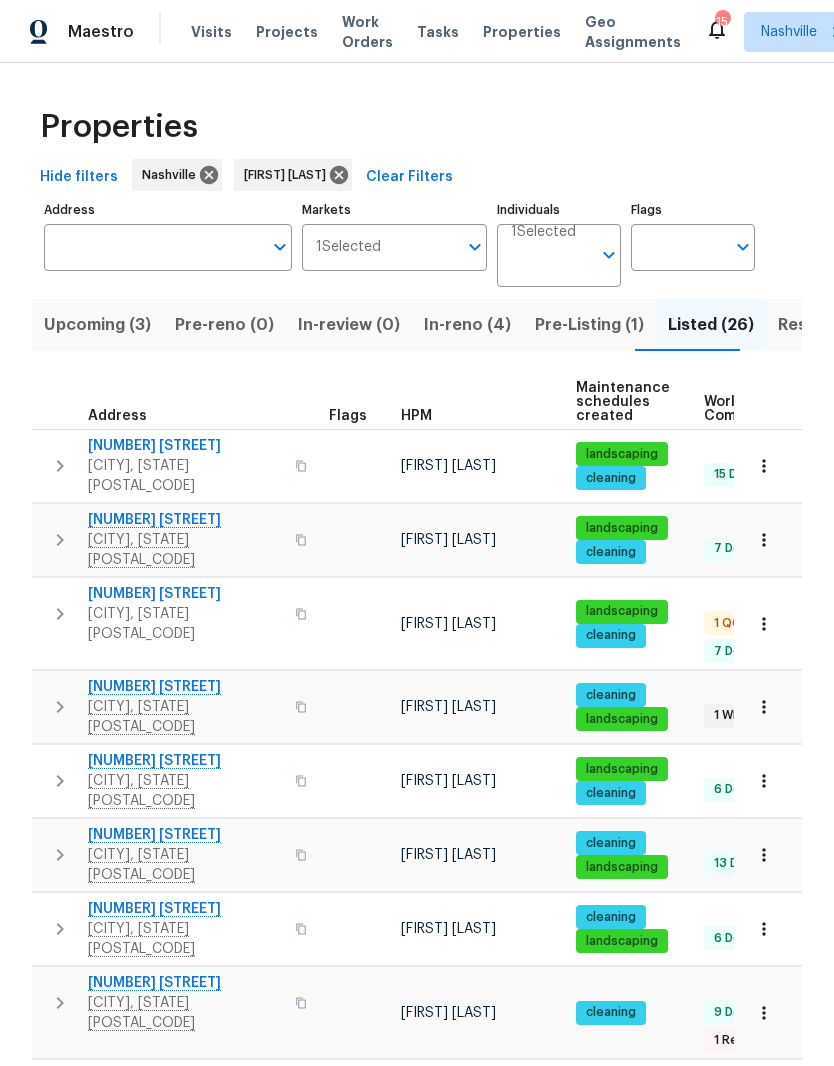 scroll, scrollTop: 0, scrollLeft: 0, axis: both 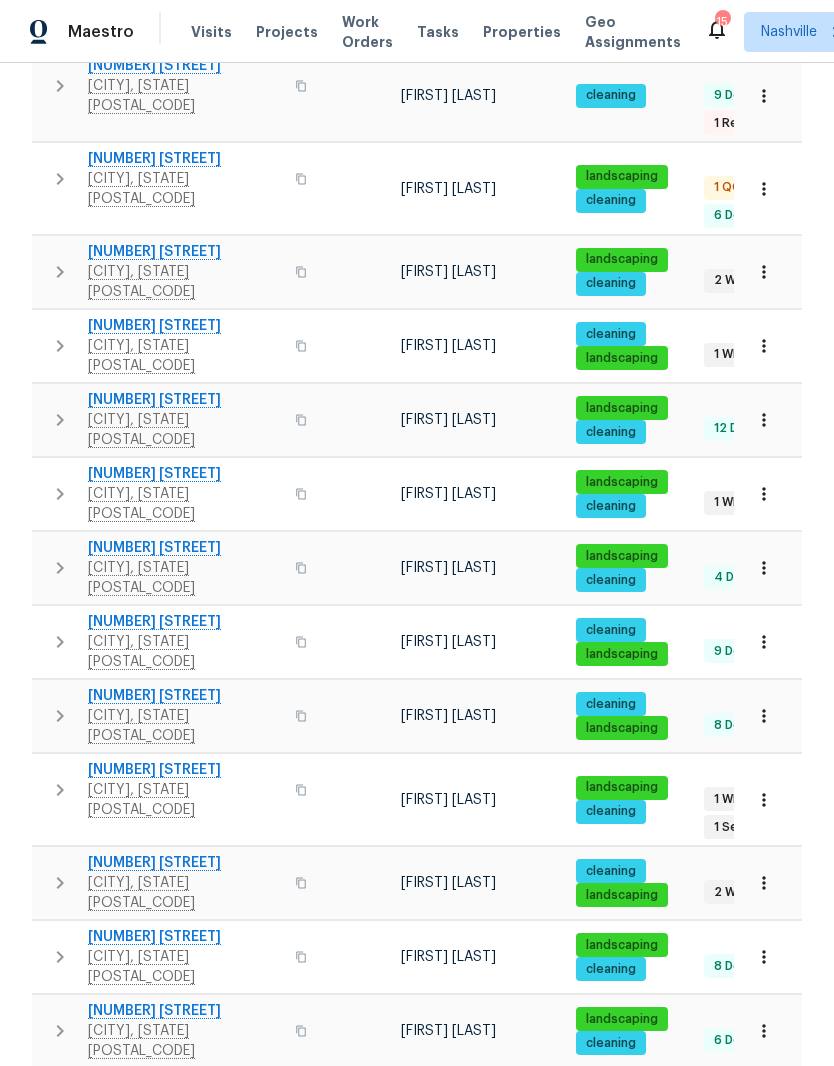 click on "204 Melodie Dr" at bounding box center (185, 770) 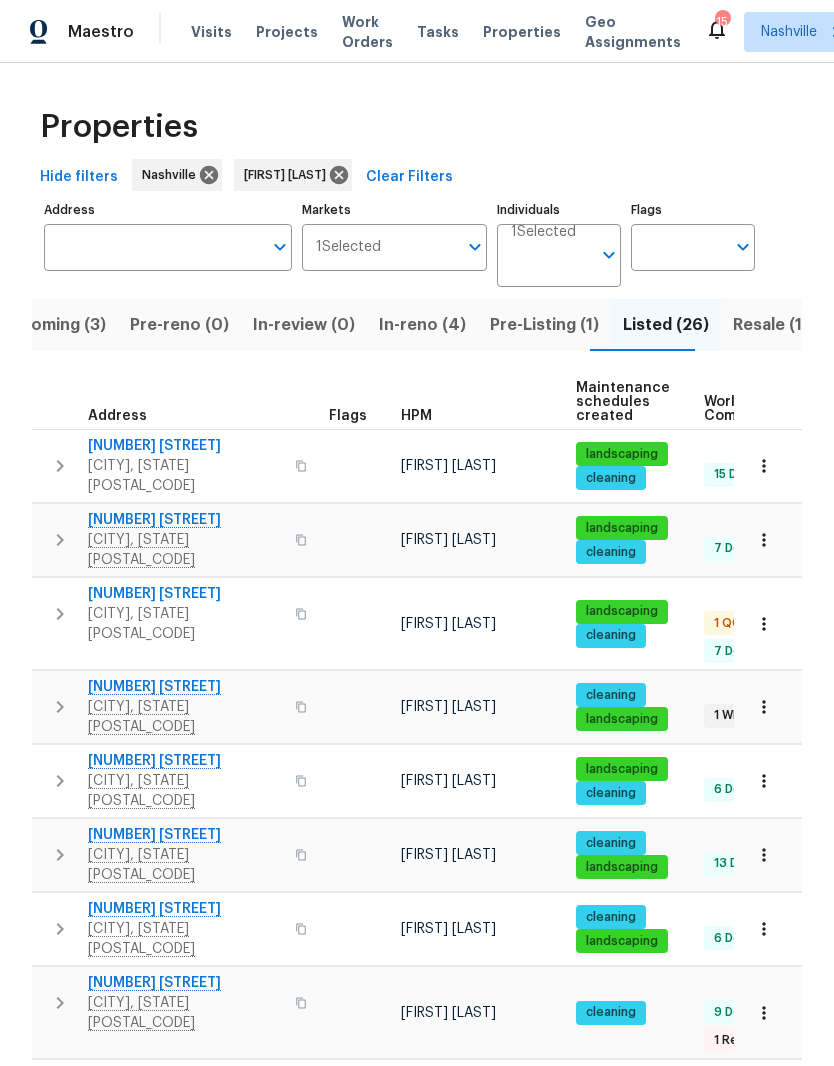 scroll, scrollTop: 0, scrollLeft: 0, axis: both 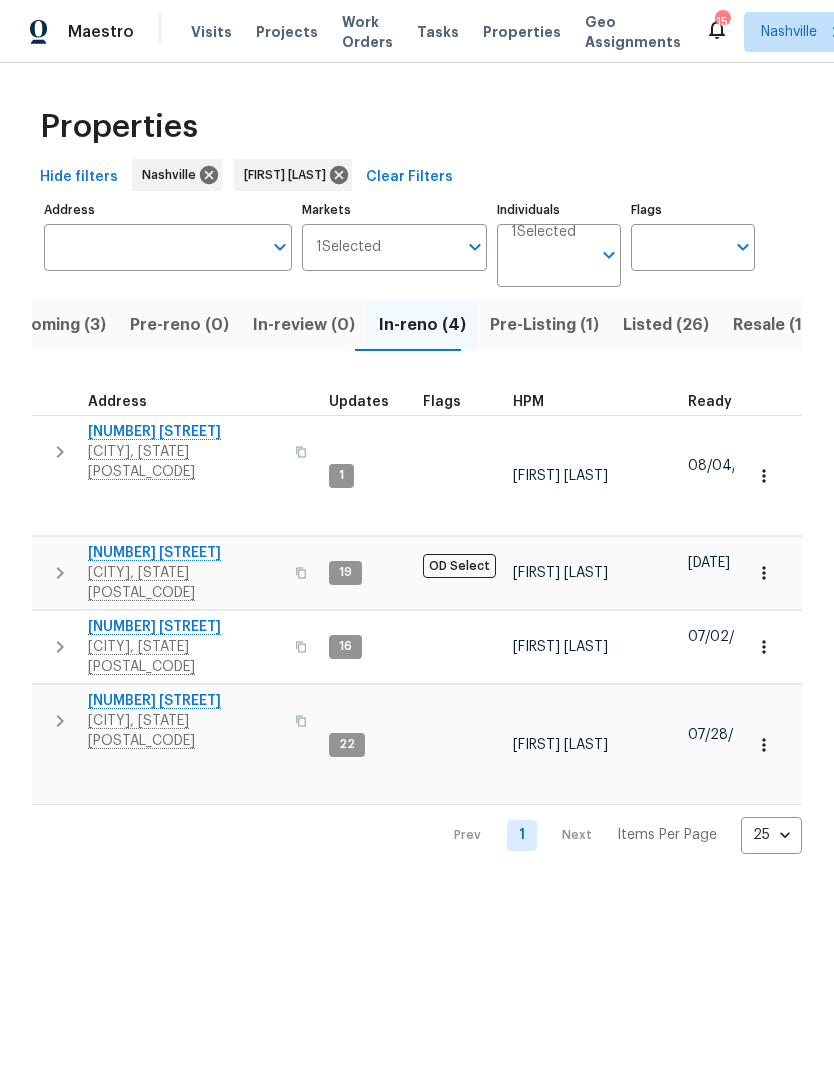 click on "1910 Roscoe Dr" at bounding box center [185, 627] 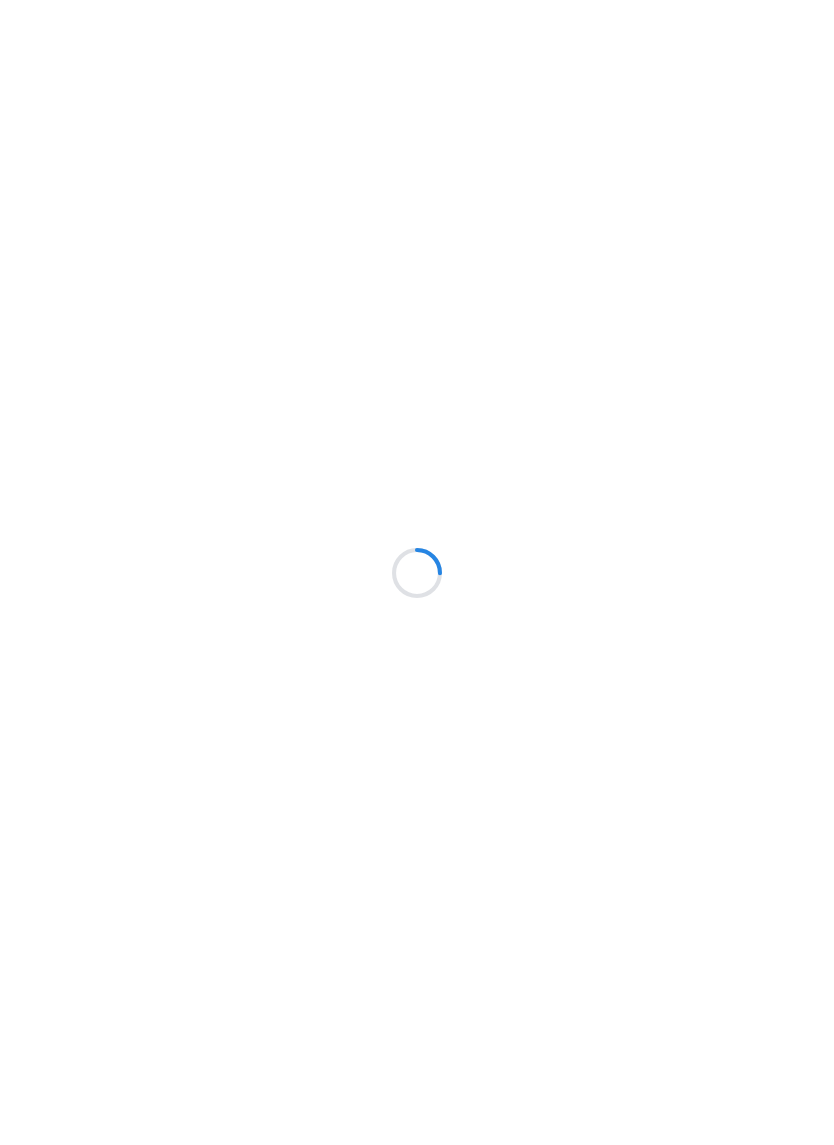 scroll, scrollTop: 0, scrollLeft: 0, axis: both 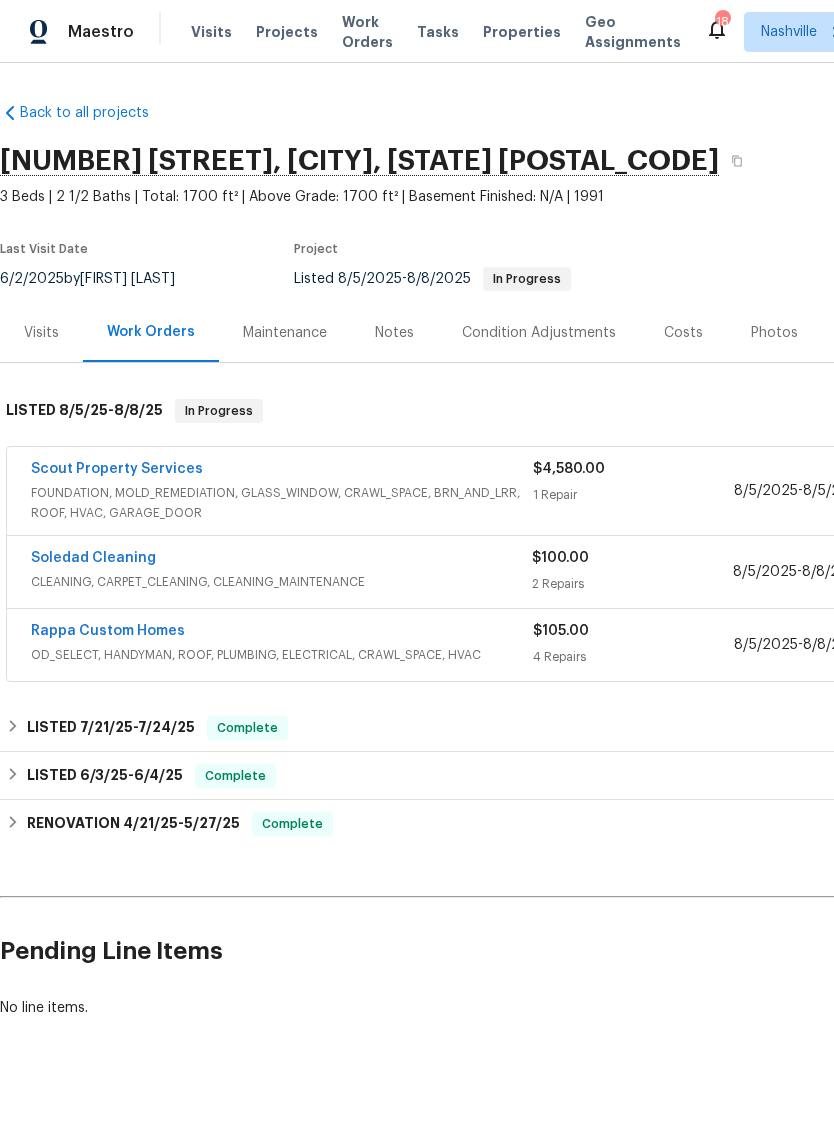 click on "Rappa Custom Homes" at bounding box center (108, 631) 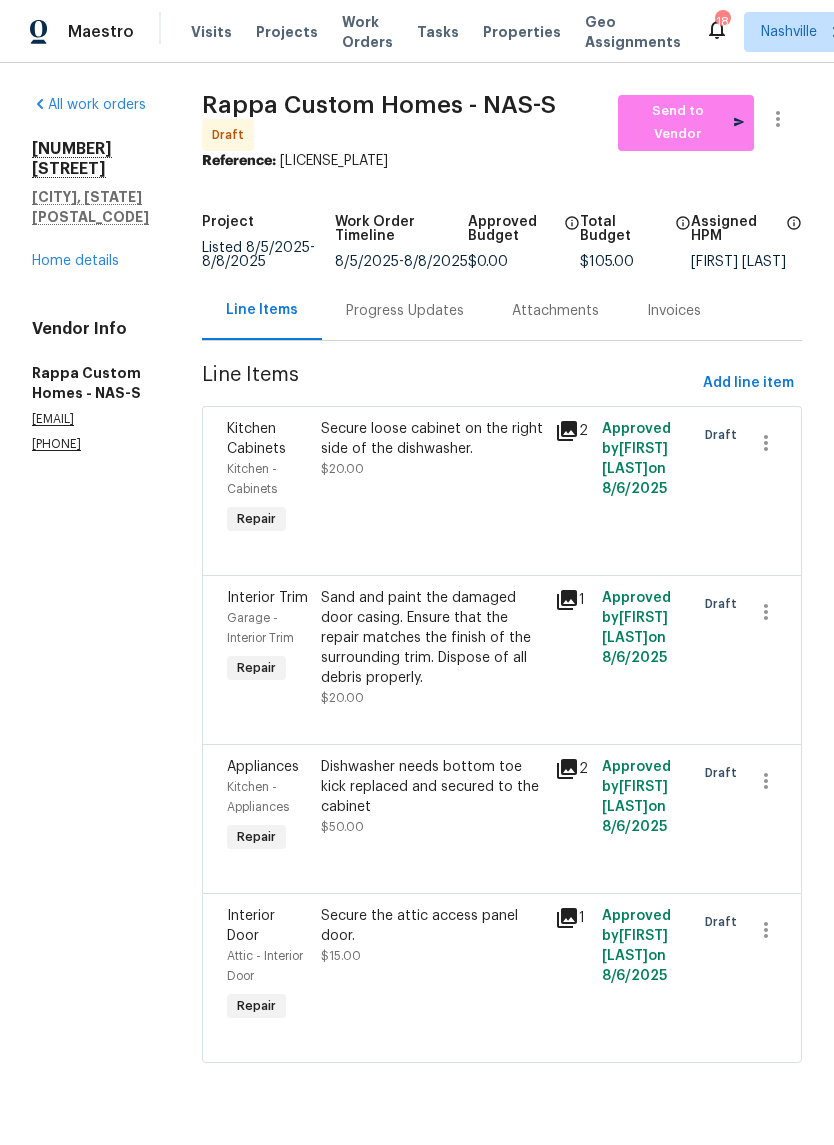 scroll, scrollTop: 16, scrollLeft: 0, axis: vertical 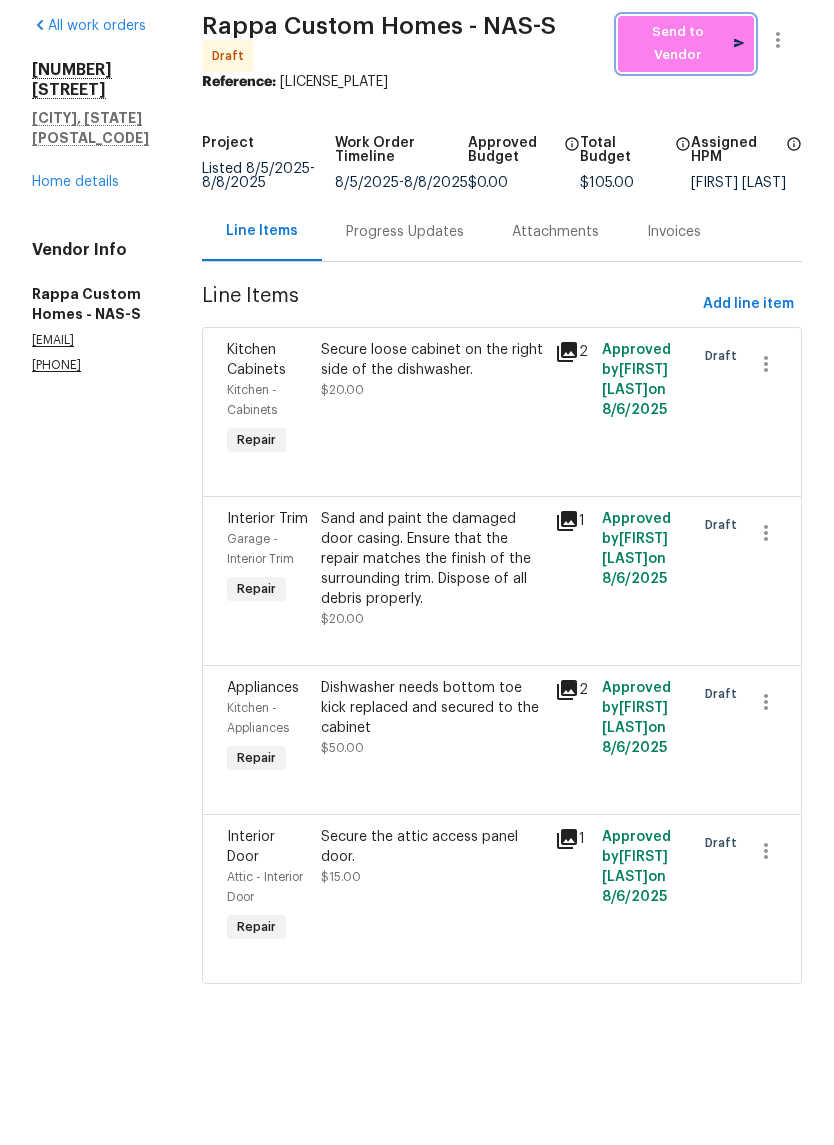 click on "Send to Vendor" at bounding box center (686, 123) 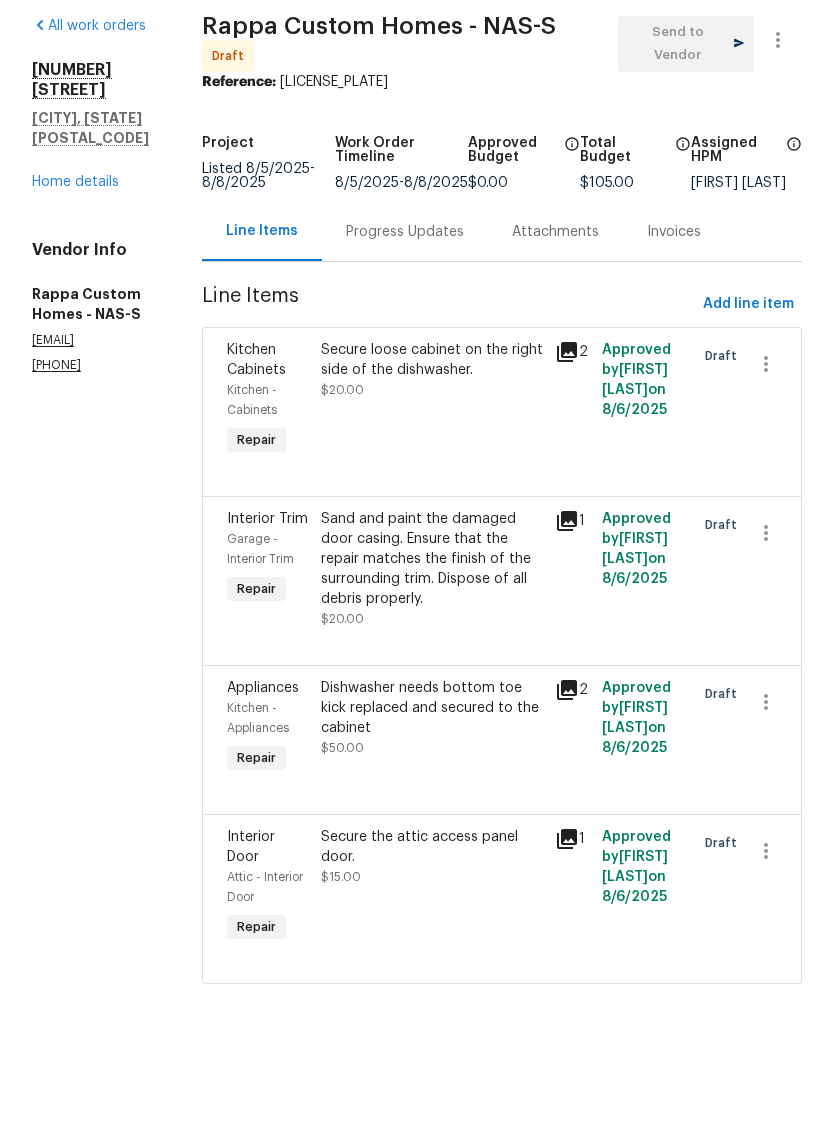 scroll, scrollTop: 9, scrollLeft: 0, axis: vertical 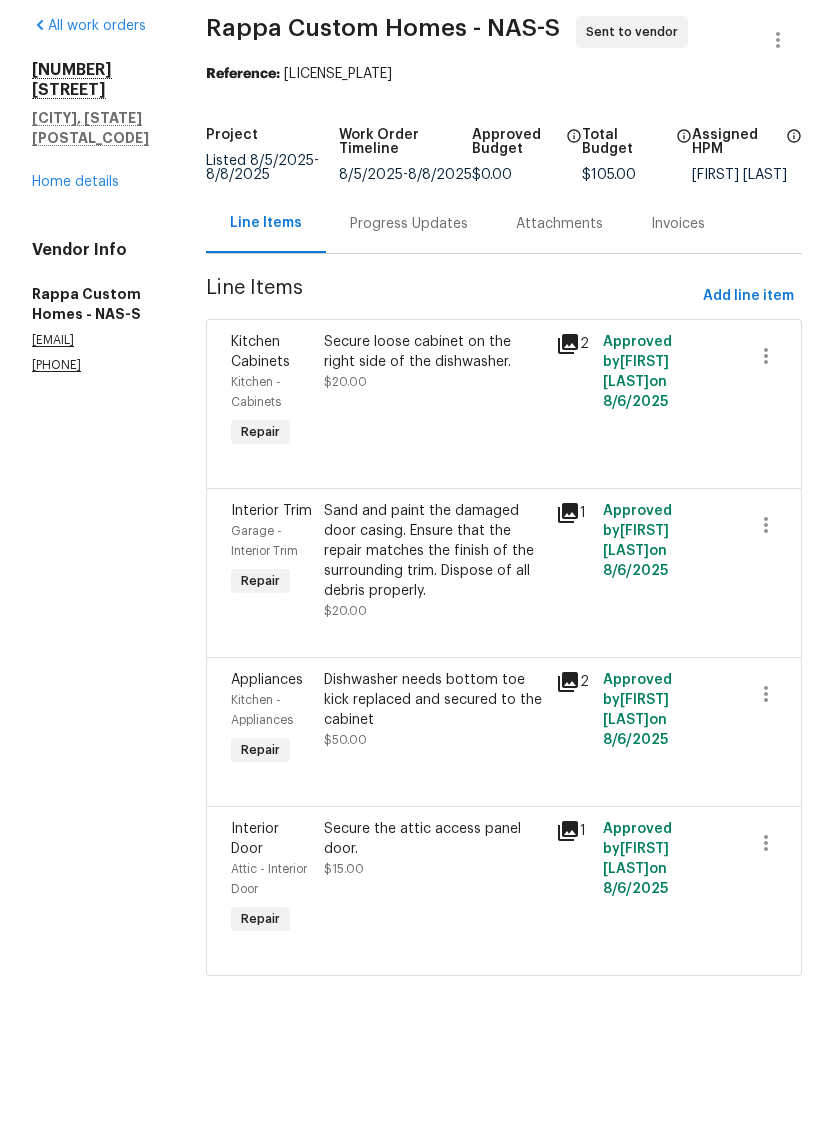 click on "Progress Updates" at bounding box center [409, 303] 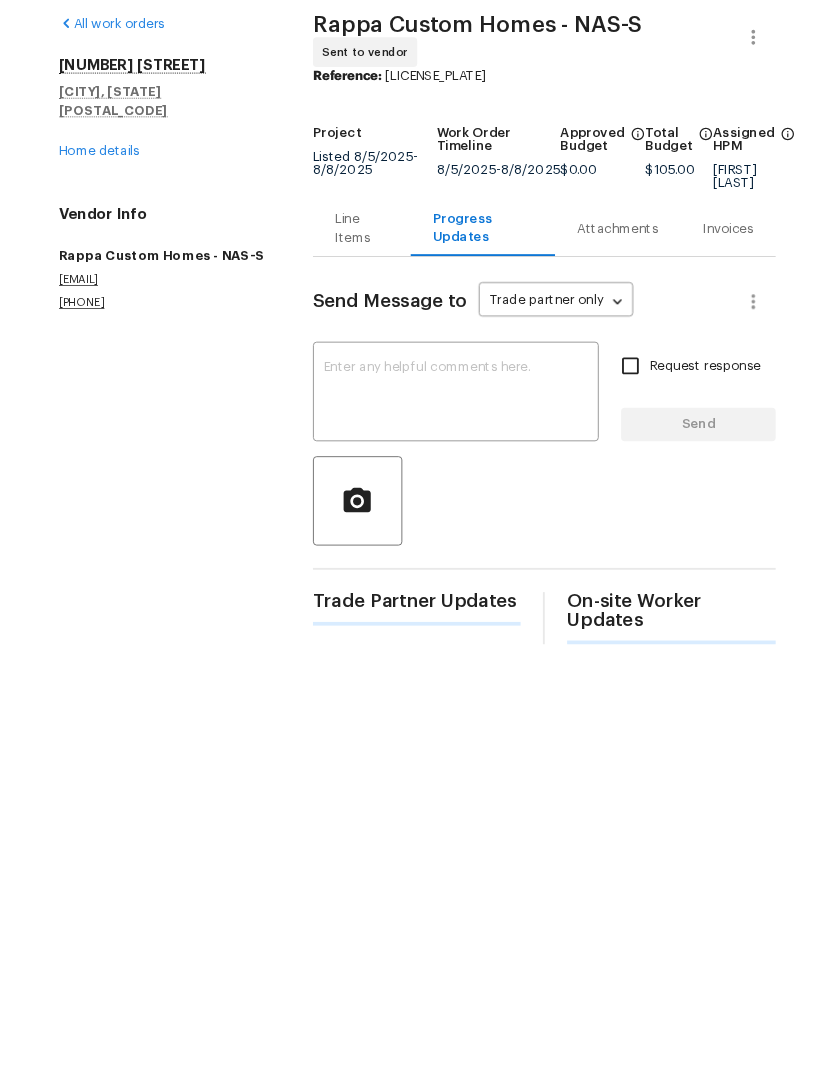 scroll, scrollTop: 0, scrollLeft: 0, axis: both 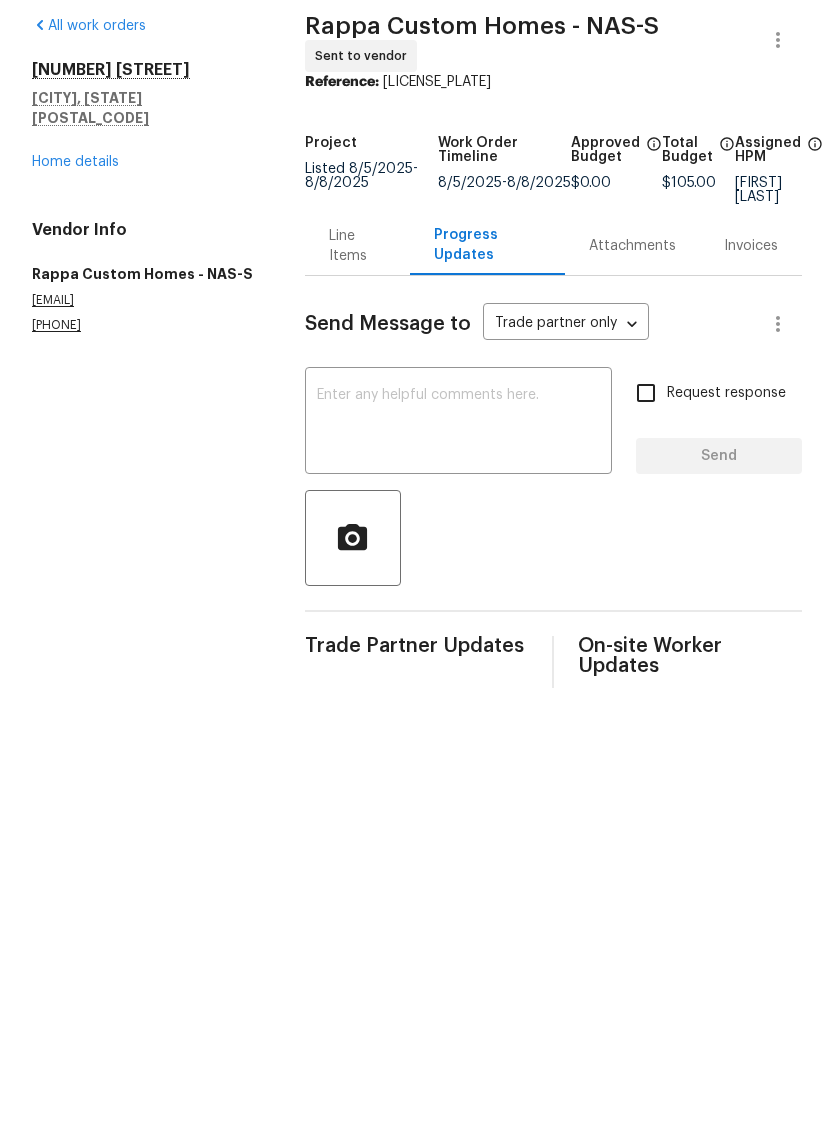 click at bounding box center [458, 502] 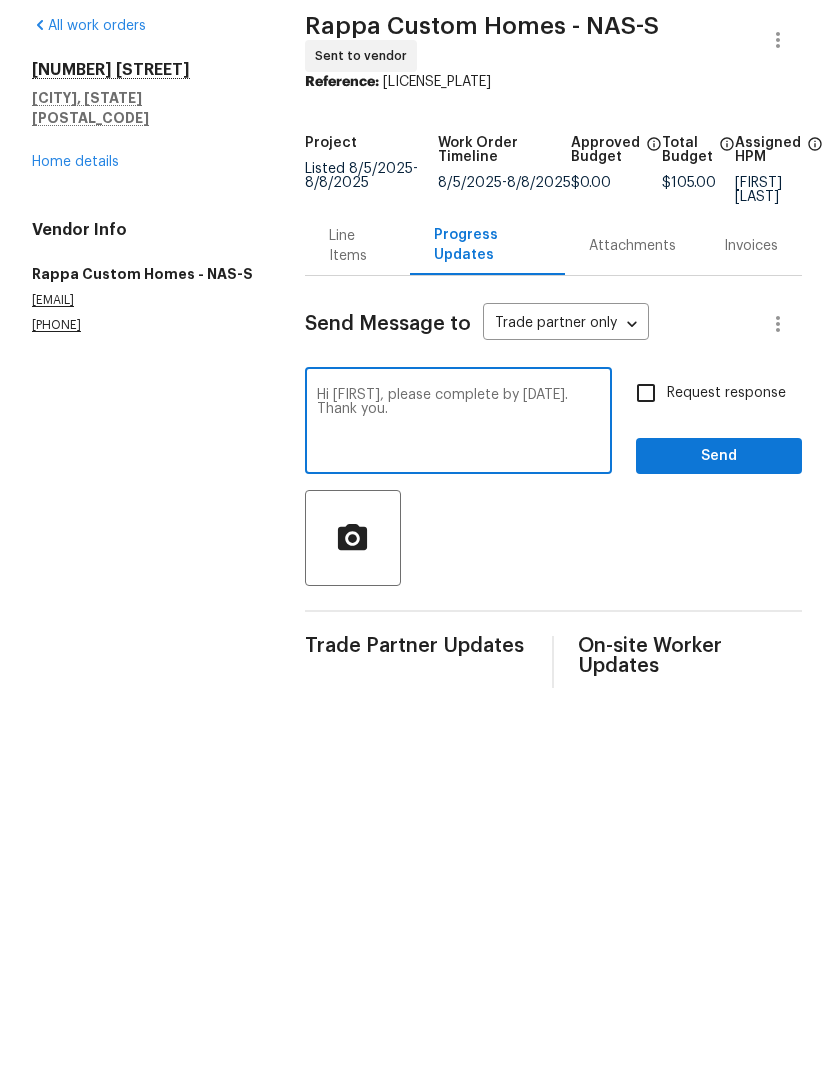 type on "Hi [FIRST], please complete by [DATE]. Thank you." 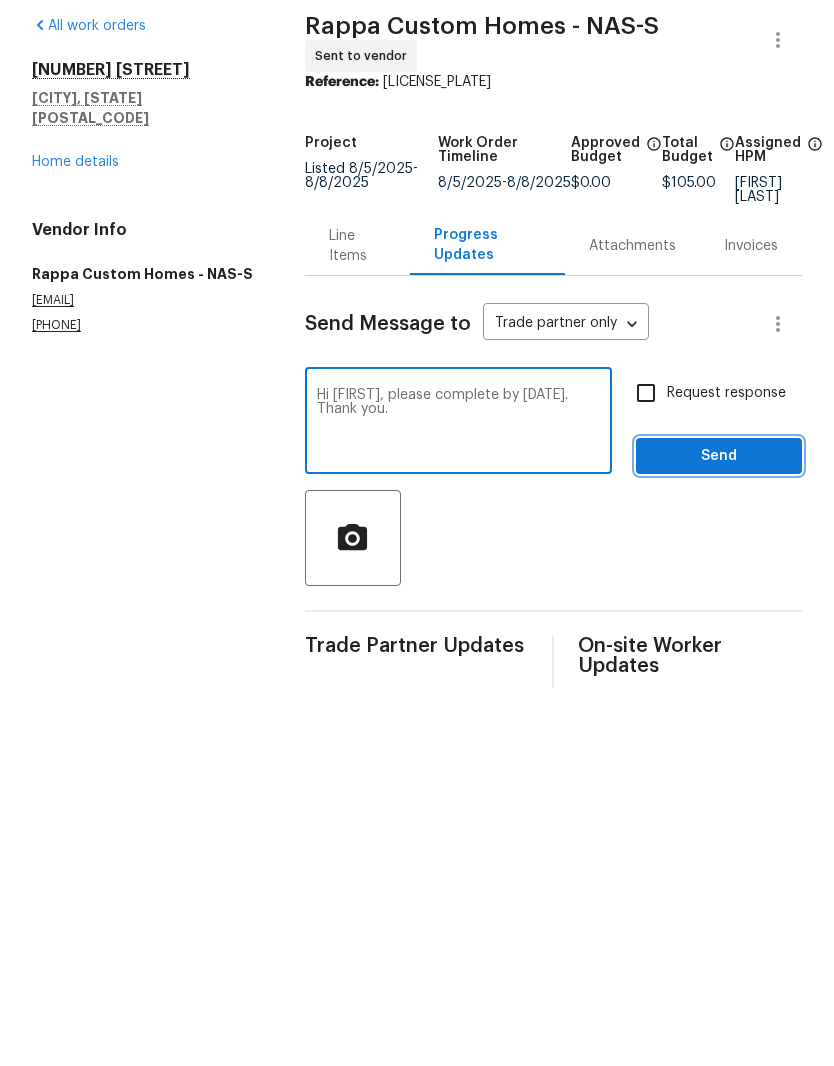 click on "Send" at bounding box center [719, 535] 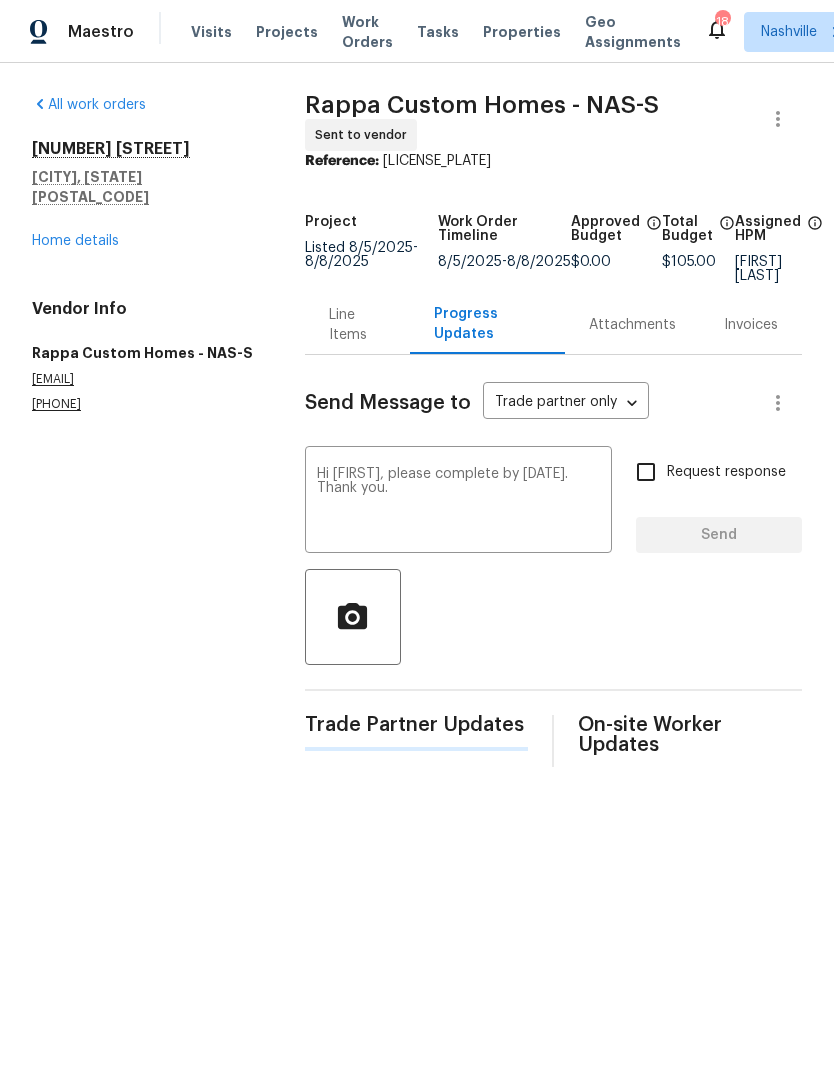 type 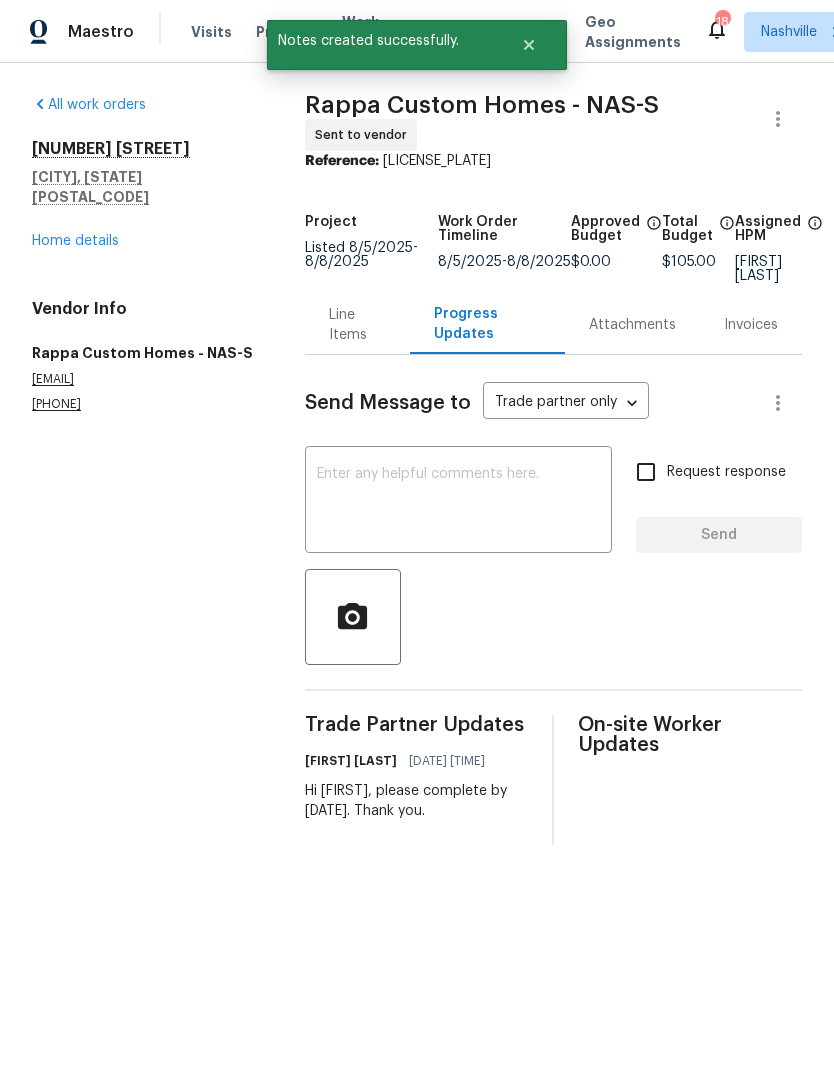 click on "Home details" at bounding box center (75, 241) 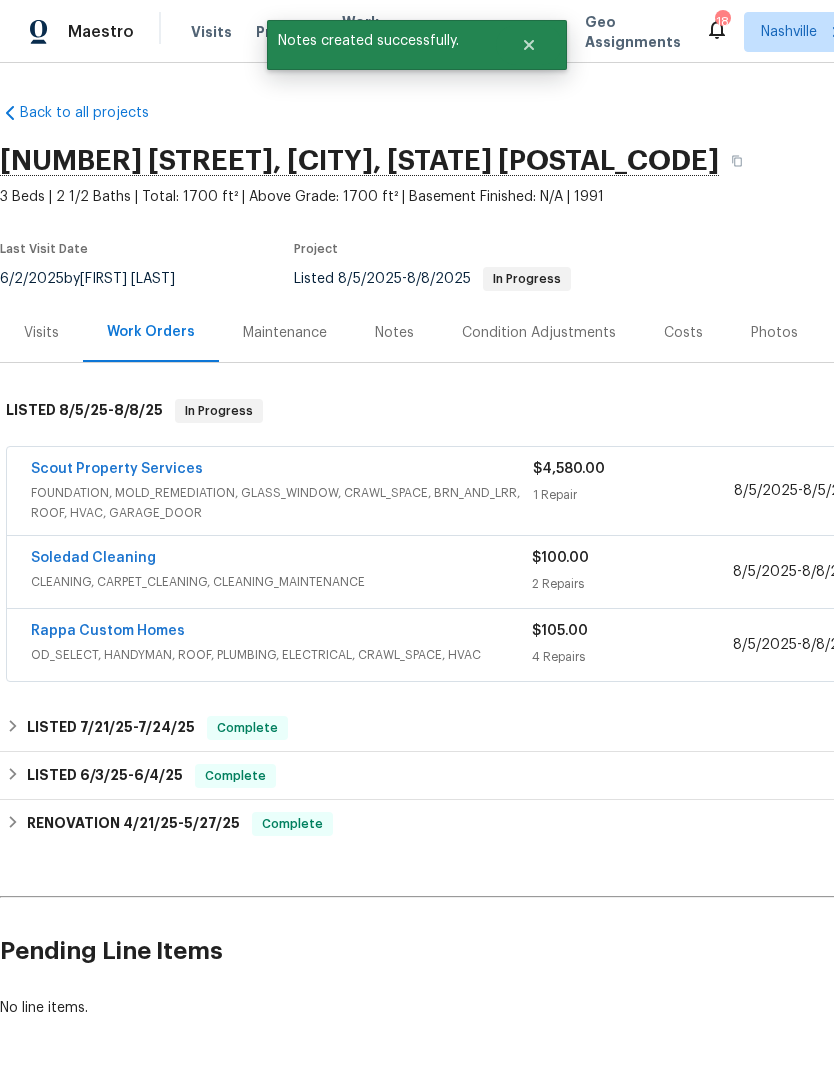 click on "Scout Property Services" at bounding box center (117, 469) 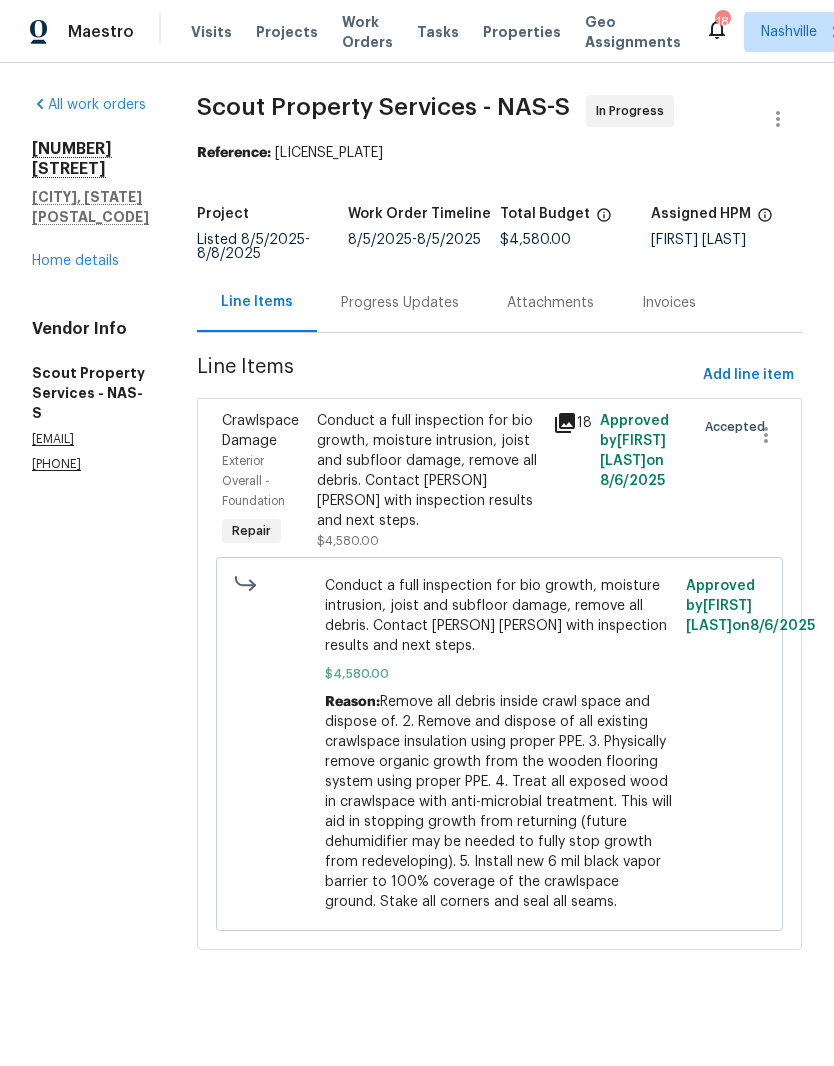 click on "Progress Updates" at bounding box center [400, 303] 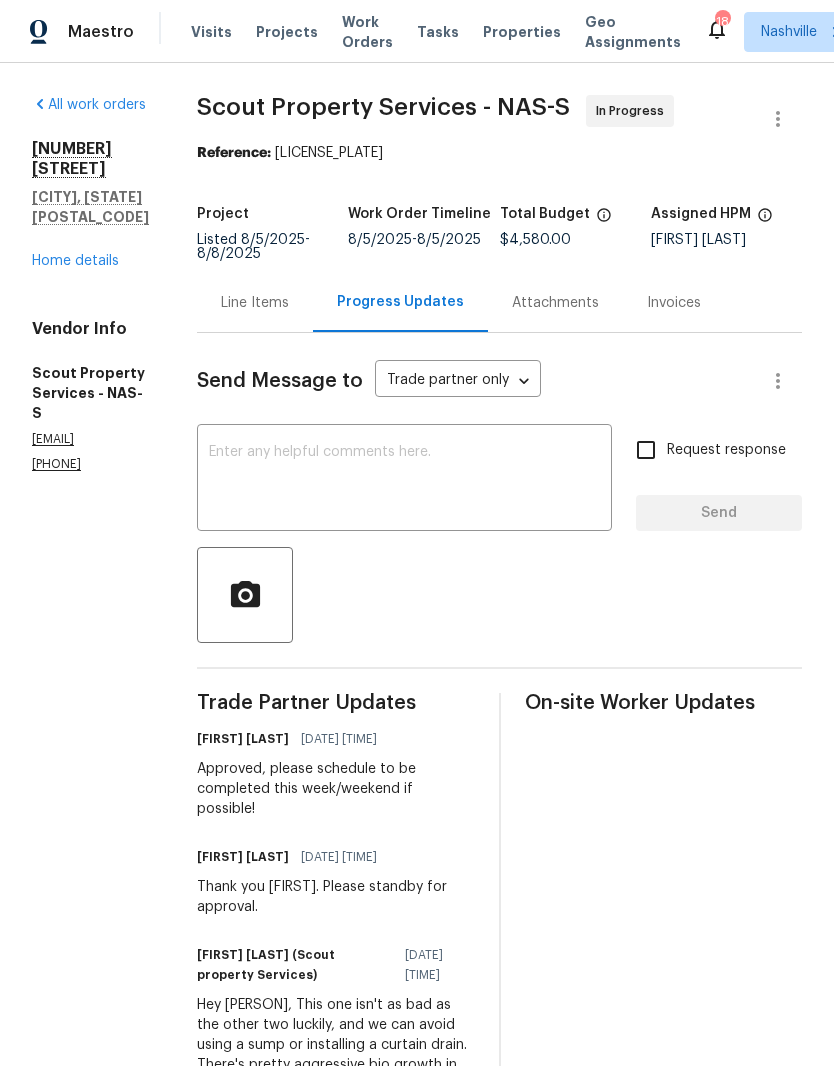 click at bounding box center [404, 480] 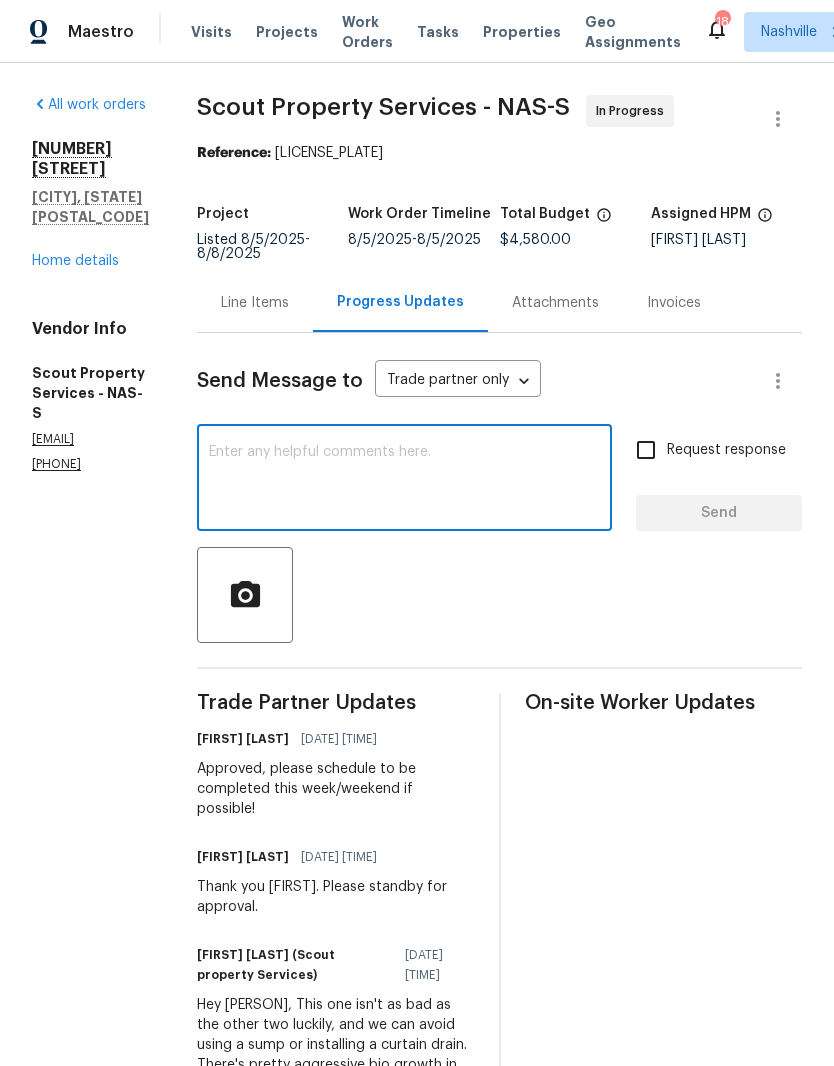 scroll, scrollTop: 0, scrollLeft: 0, axis: both 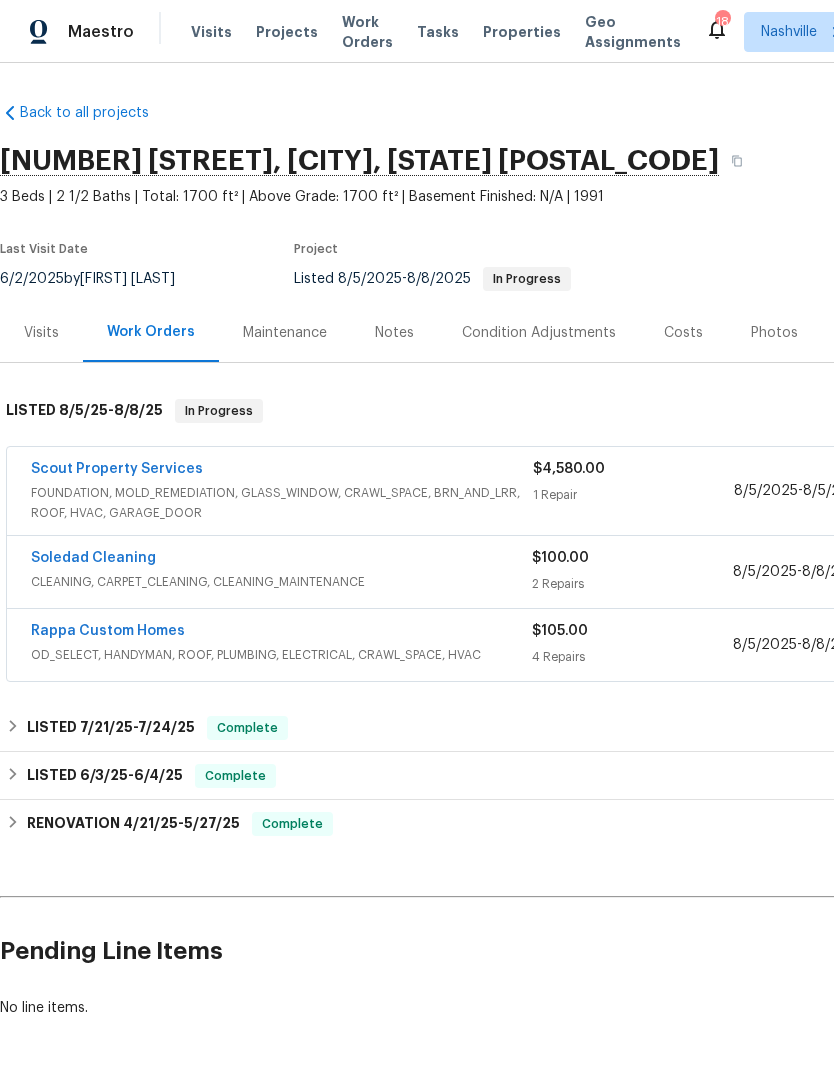 click on "Soledad Cleaning" at bounding box center [93, 558] 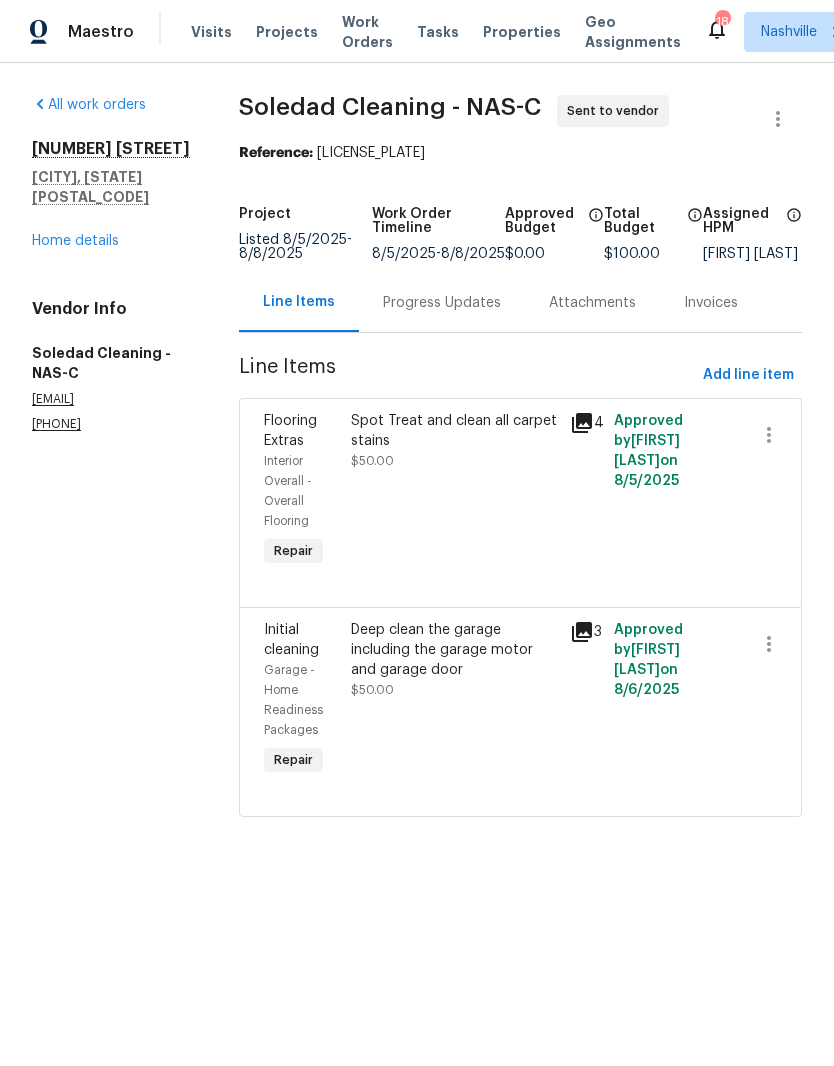 click on "Progress Updates" at bounding box center (442, 303) 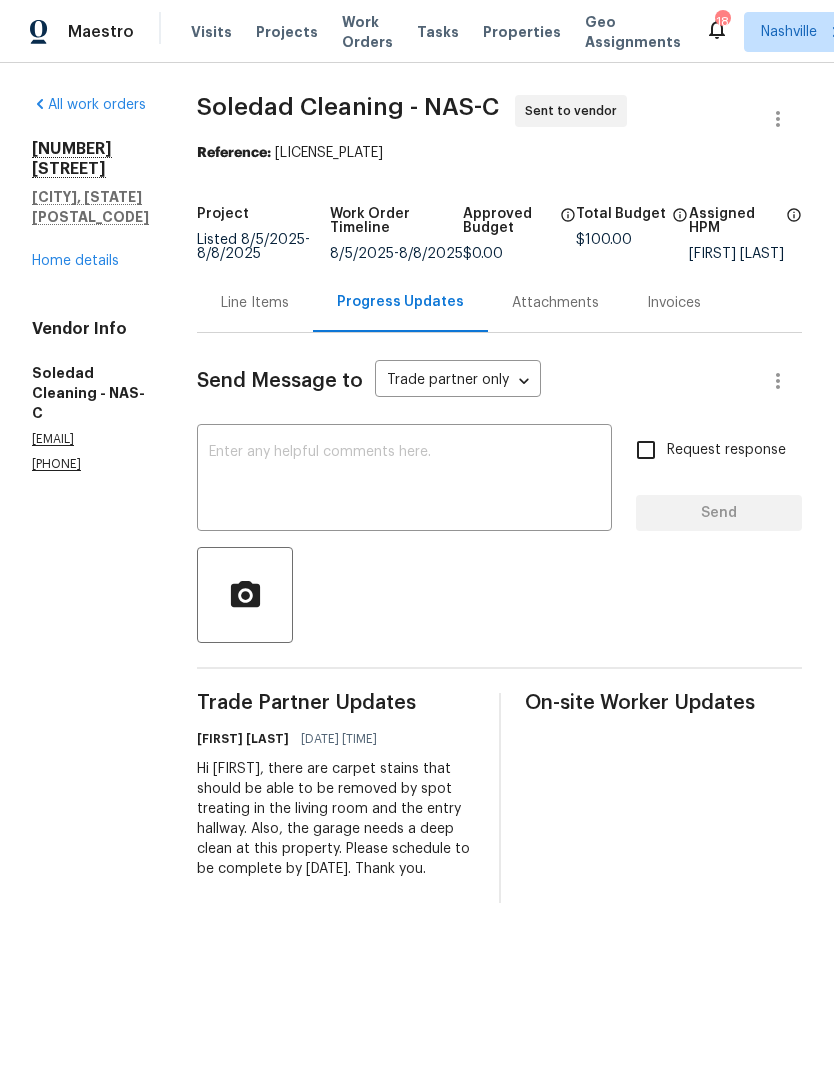 click on "Home details" at bounding box center [75, 261] 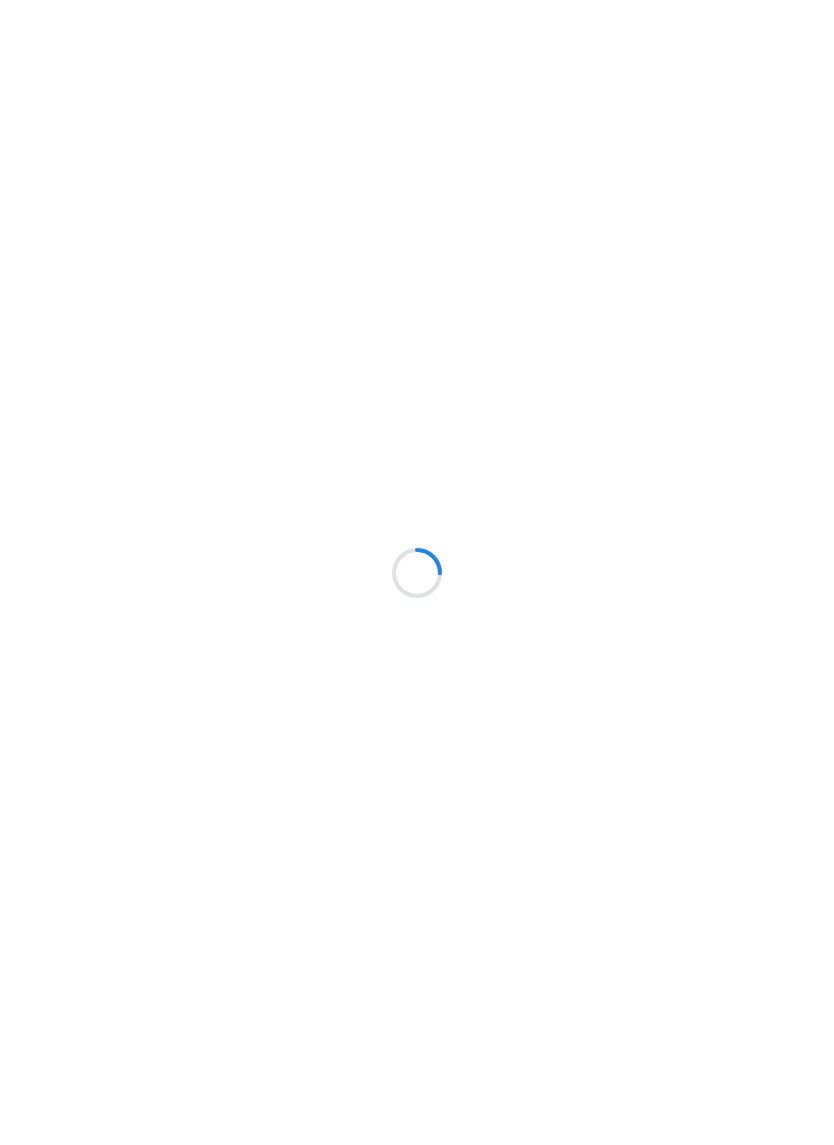 scroll, scrollTop: 0, scrollLeft: 0, axis: both 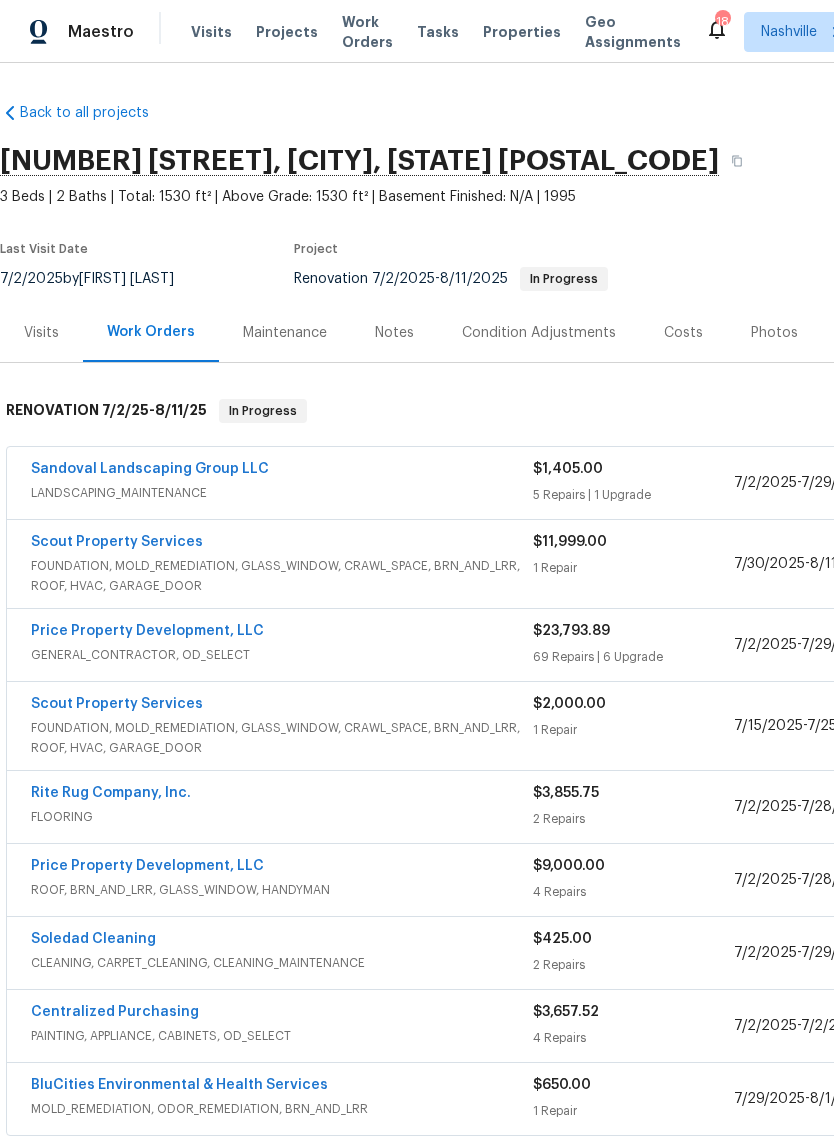 click on "Scout Property Services" at bounding box center [117, 542] 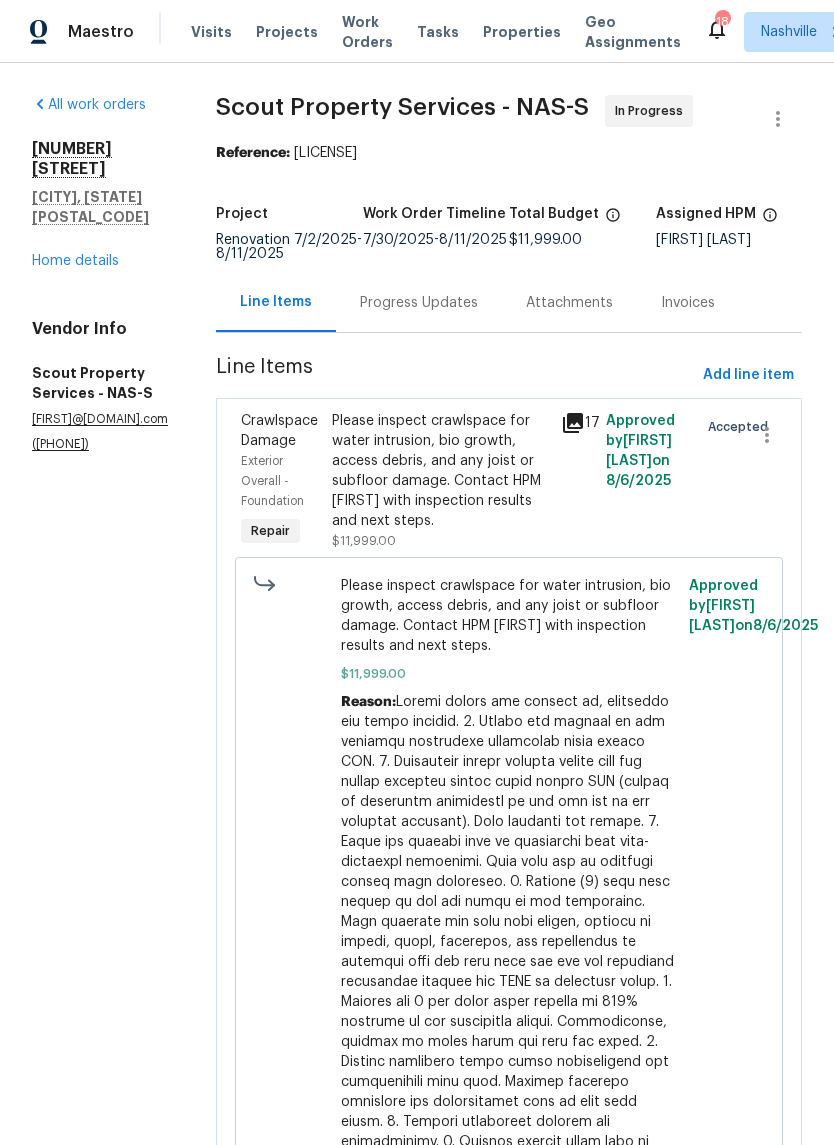 click on "Progress Updates" at bounding box center (419, 303) 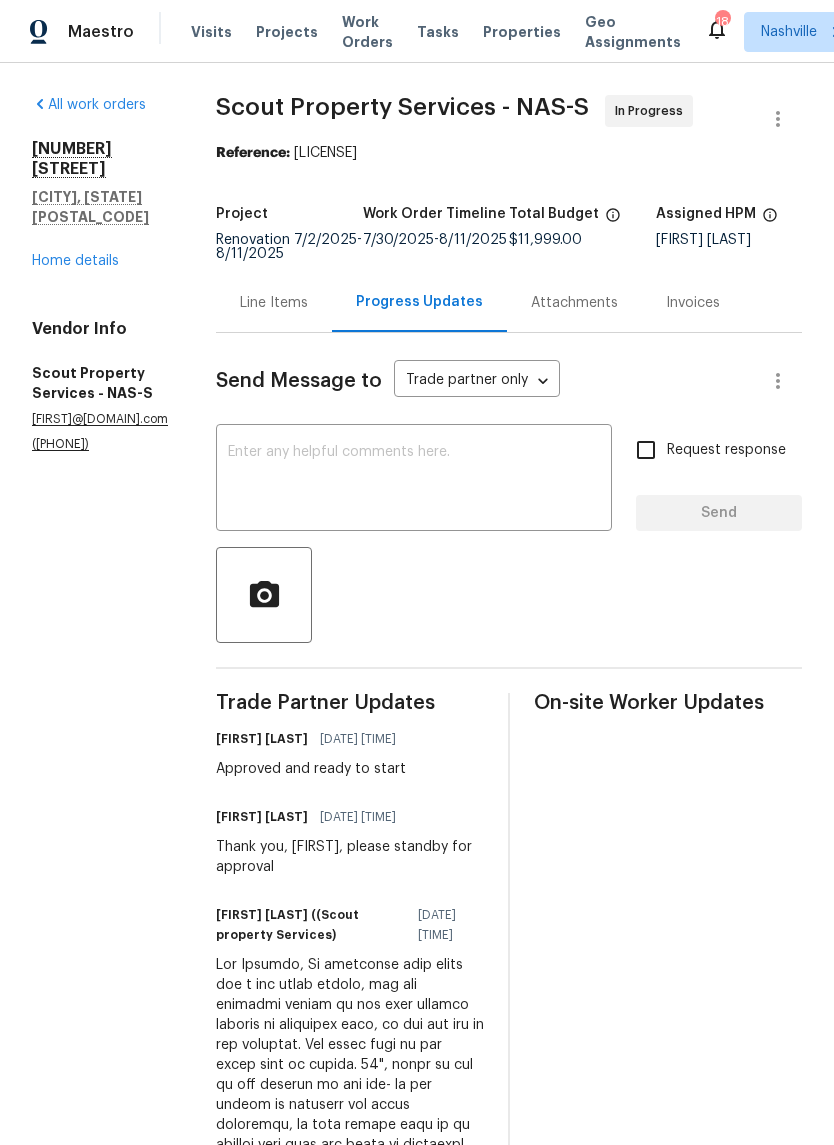 click on "Line Items" at bounding box center [274, 303] 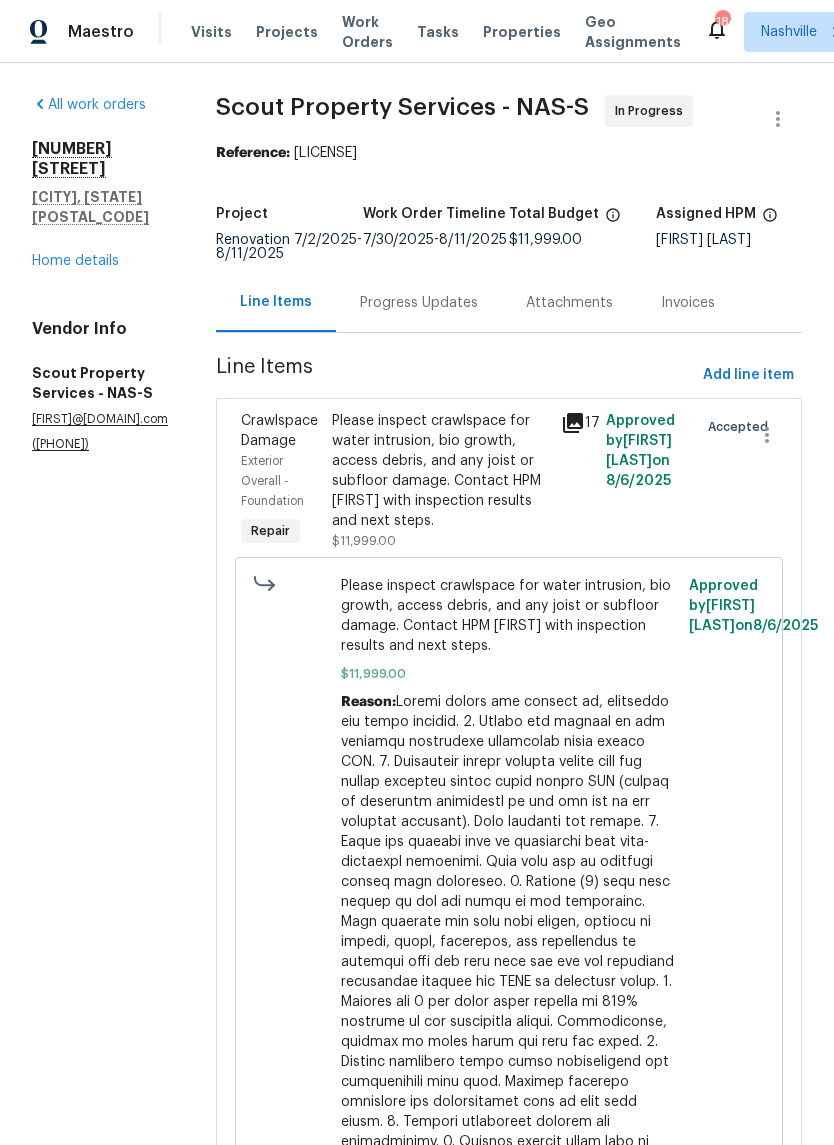 click on "Please inspect crawlspace for water intrusion, bio growth, access debris, and any joist or subfloor damage. Contact HPM Cynthia with inspection results and next steps." at bounding box center [440, 471] 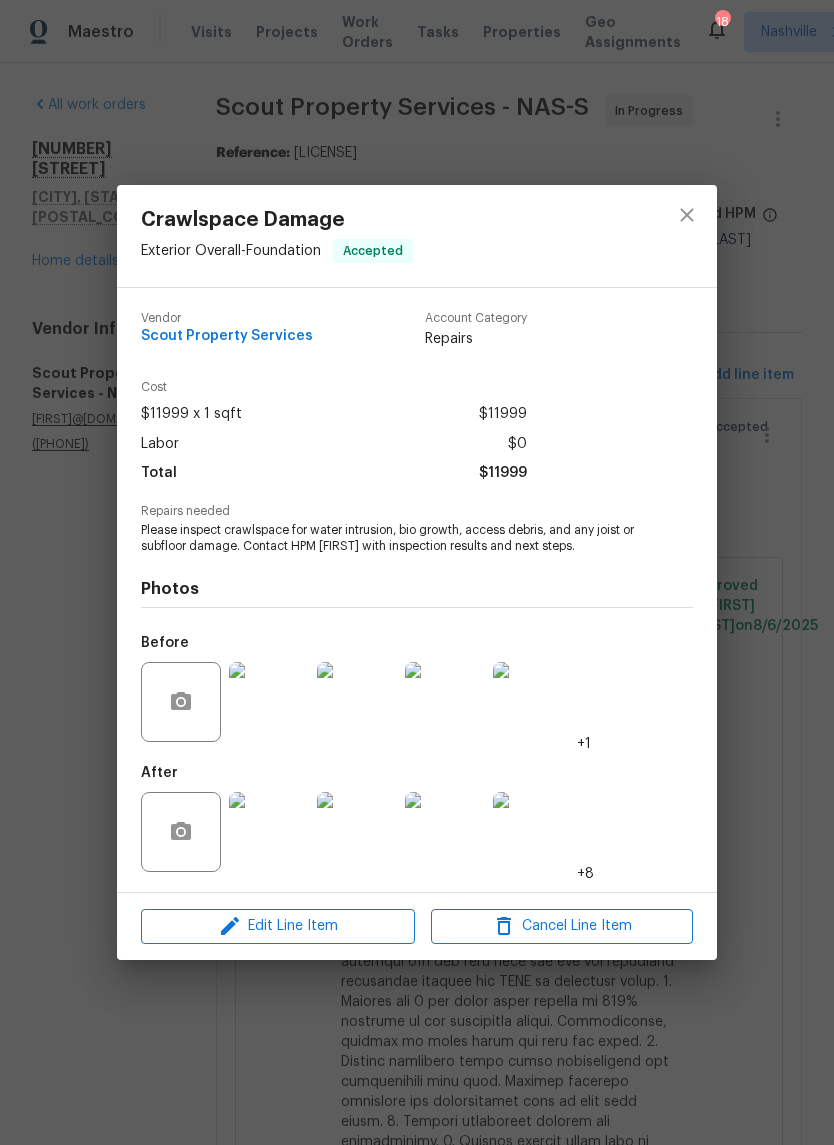click at bounding box center [269, 832] 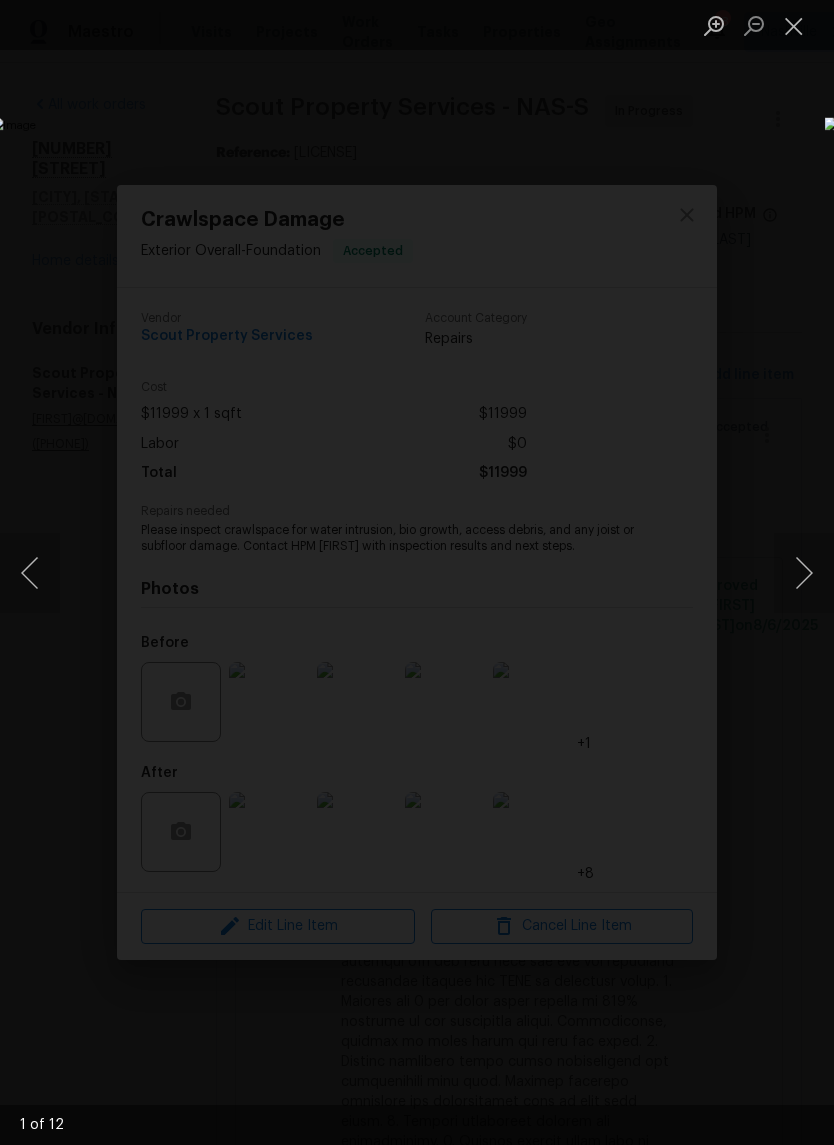 click at bounding box center [804, 573] 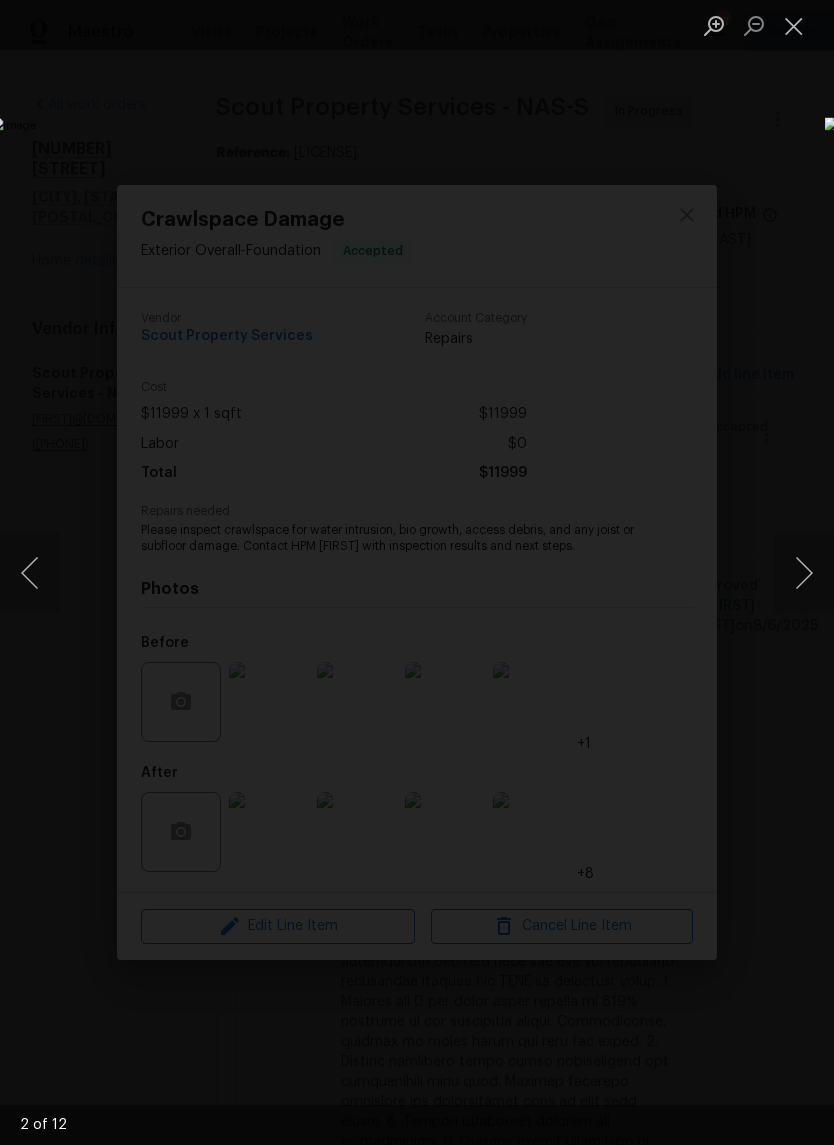 click at bounding box center (804, 573) 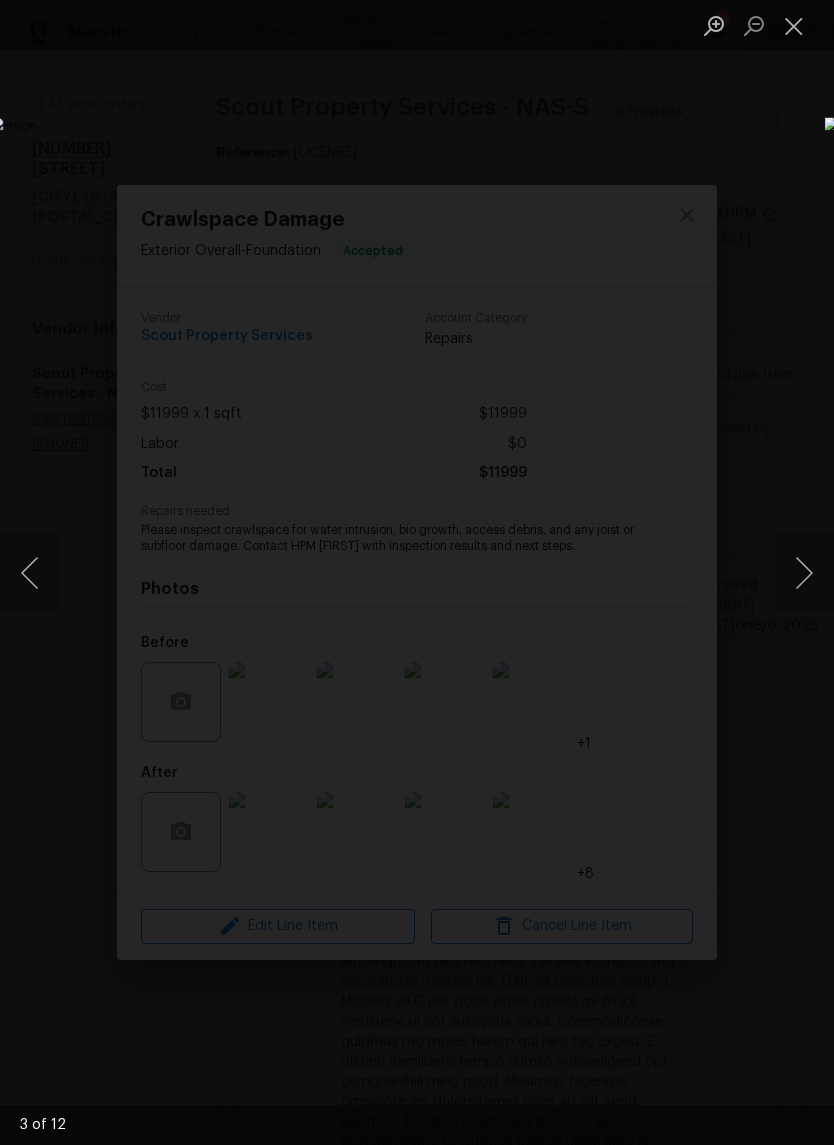 click at bounding box center [804, 573] 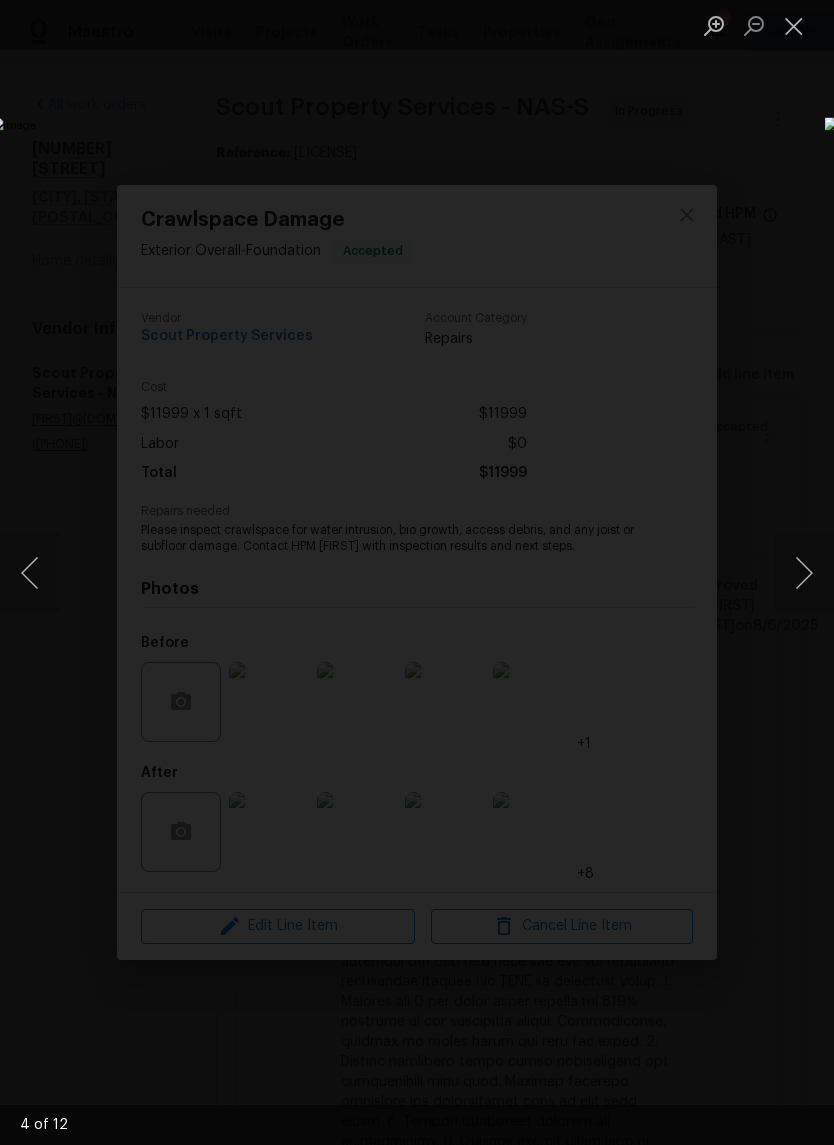 click at bounding box center [804, 573] 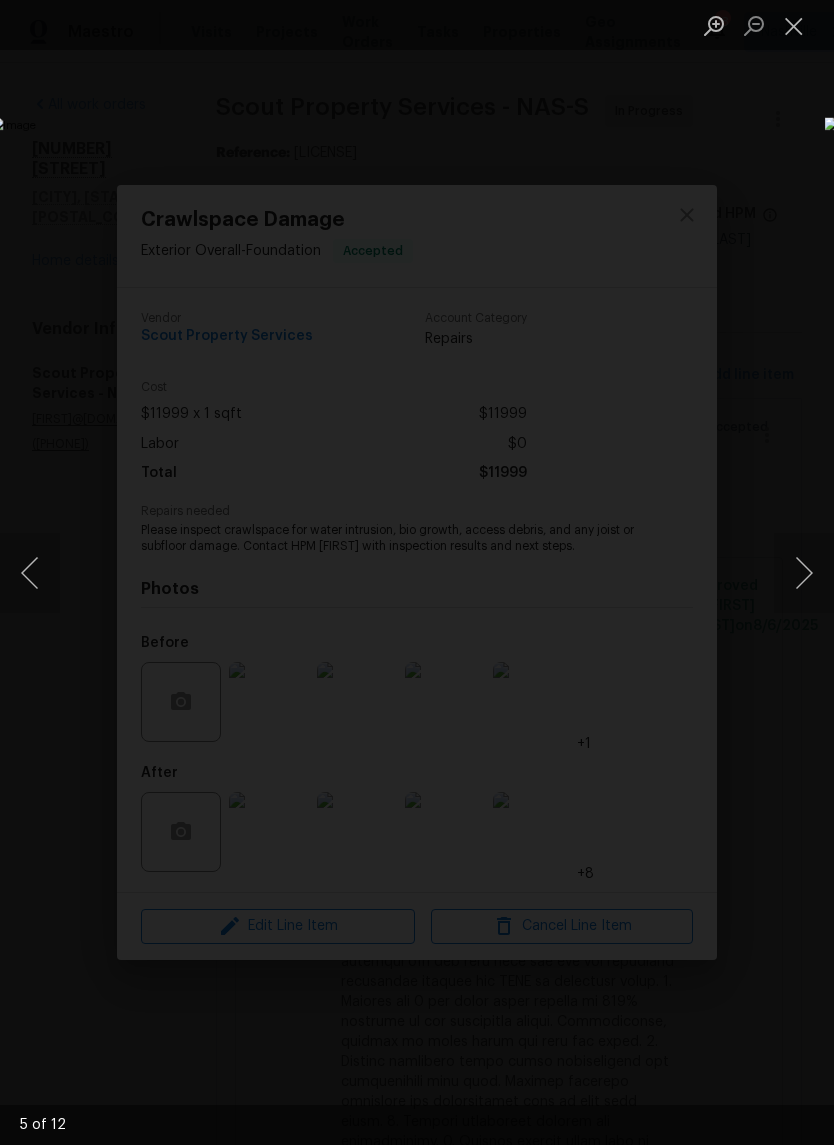 click at bounding box center [804, 573] 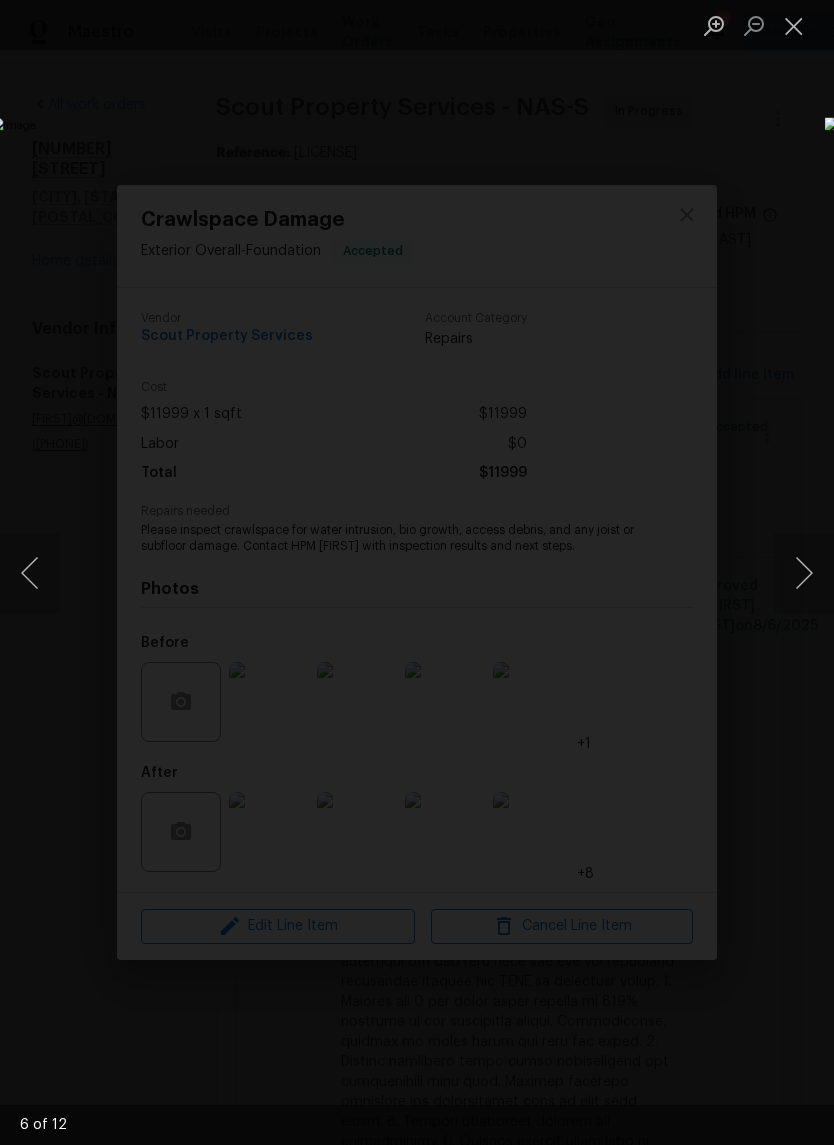 click at bounding box center [804, 573] 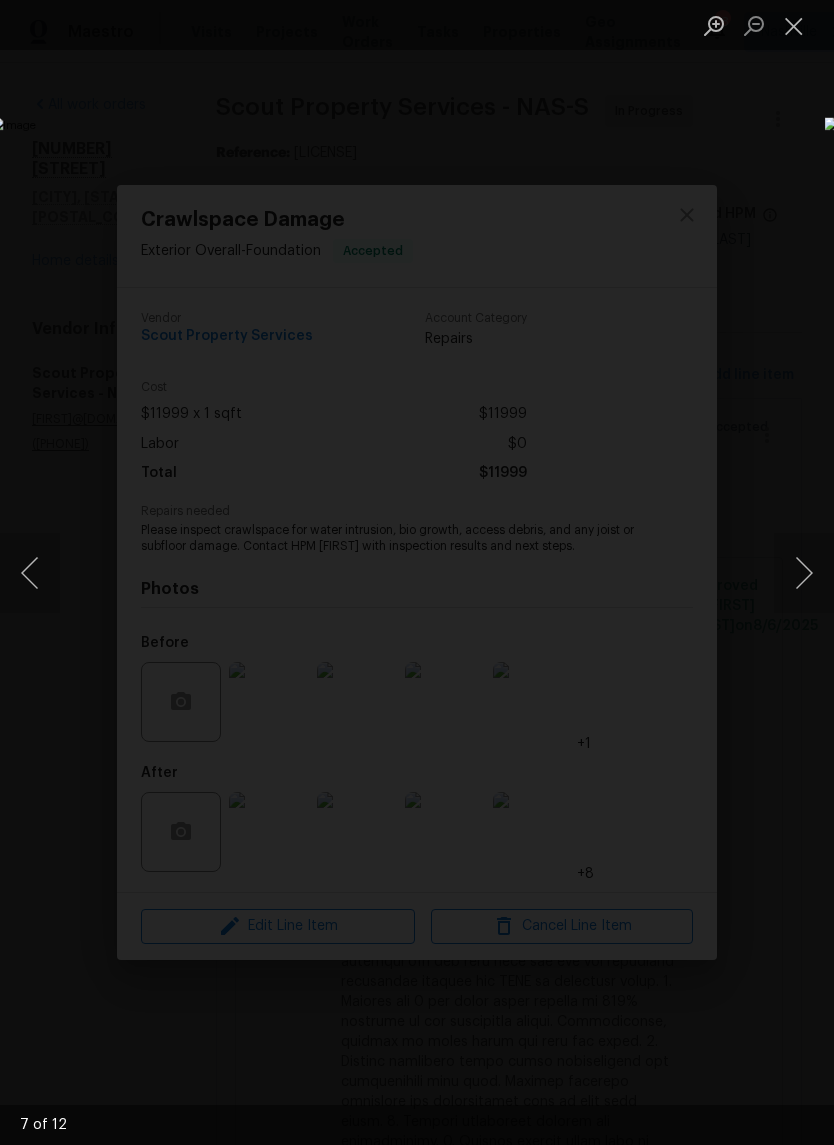click at bounding box center (804, 573) 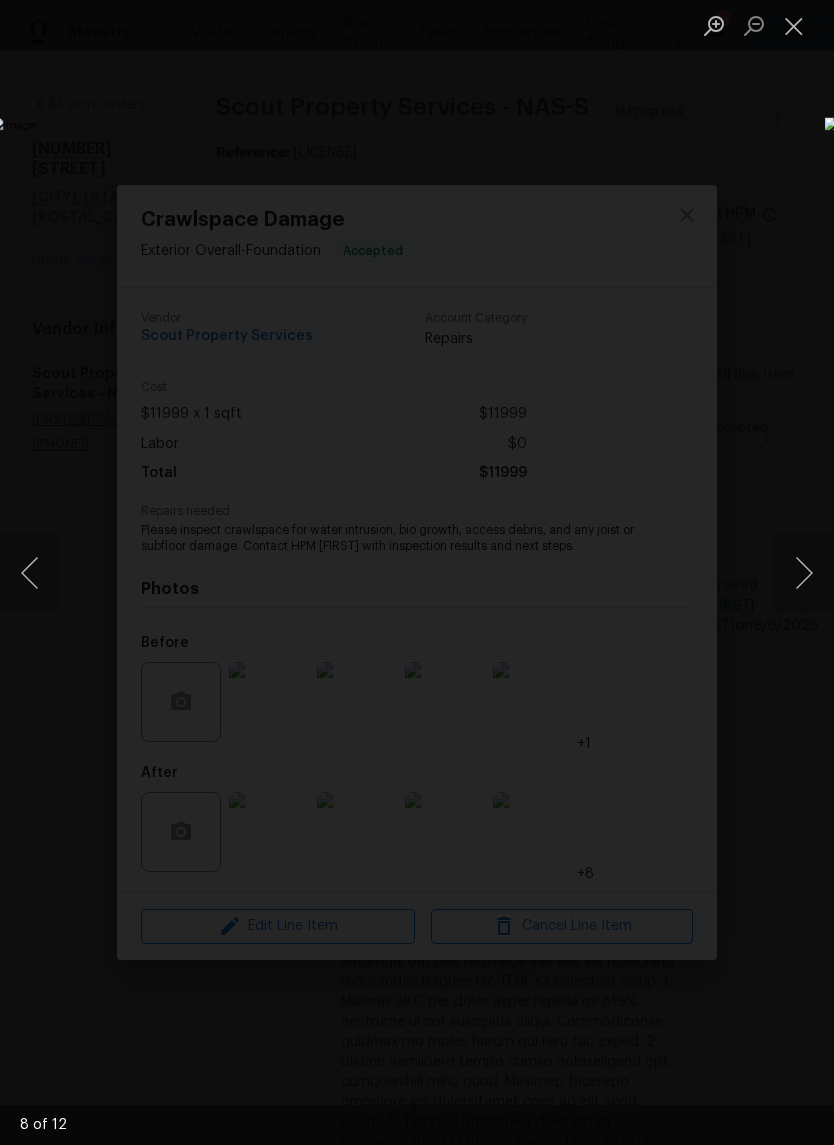 click at bounding box center [804, 573] 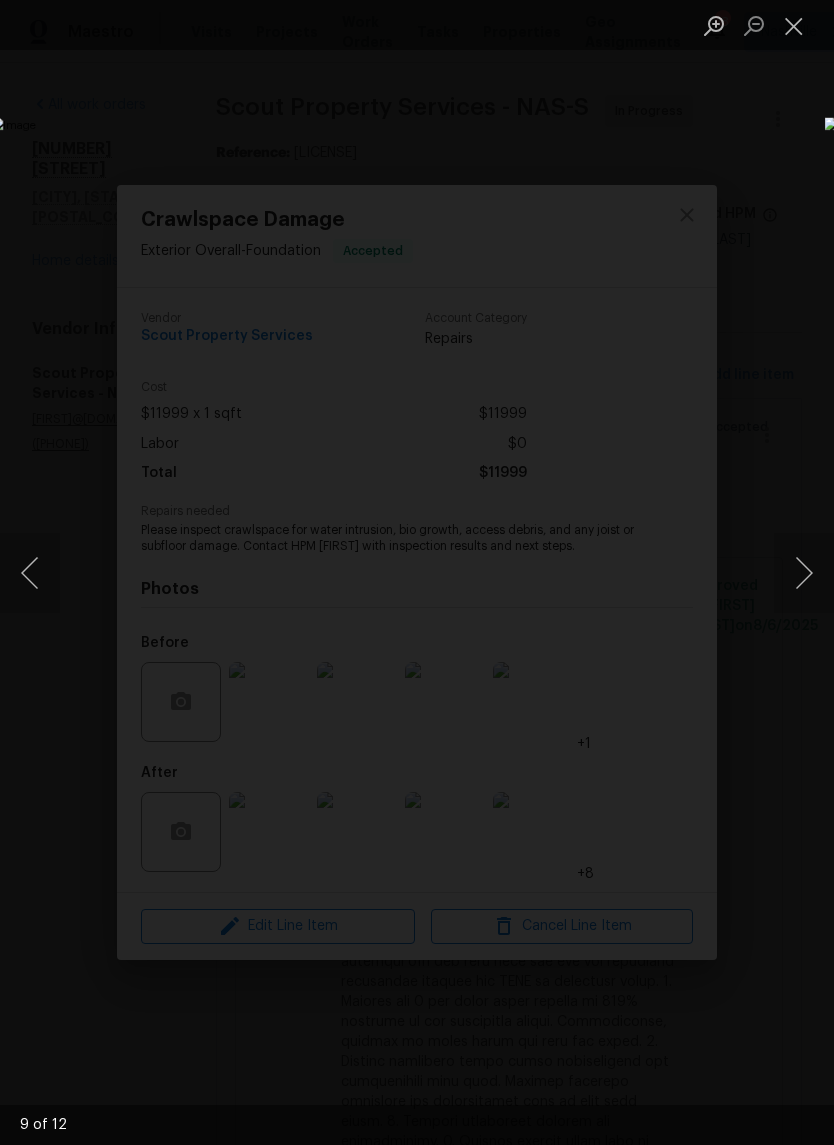 click at bounding box center (804, 573) 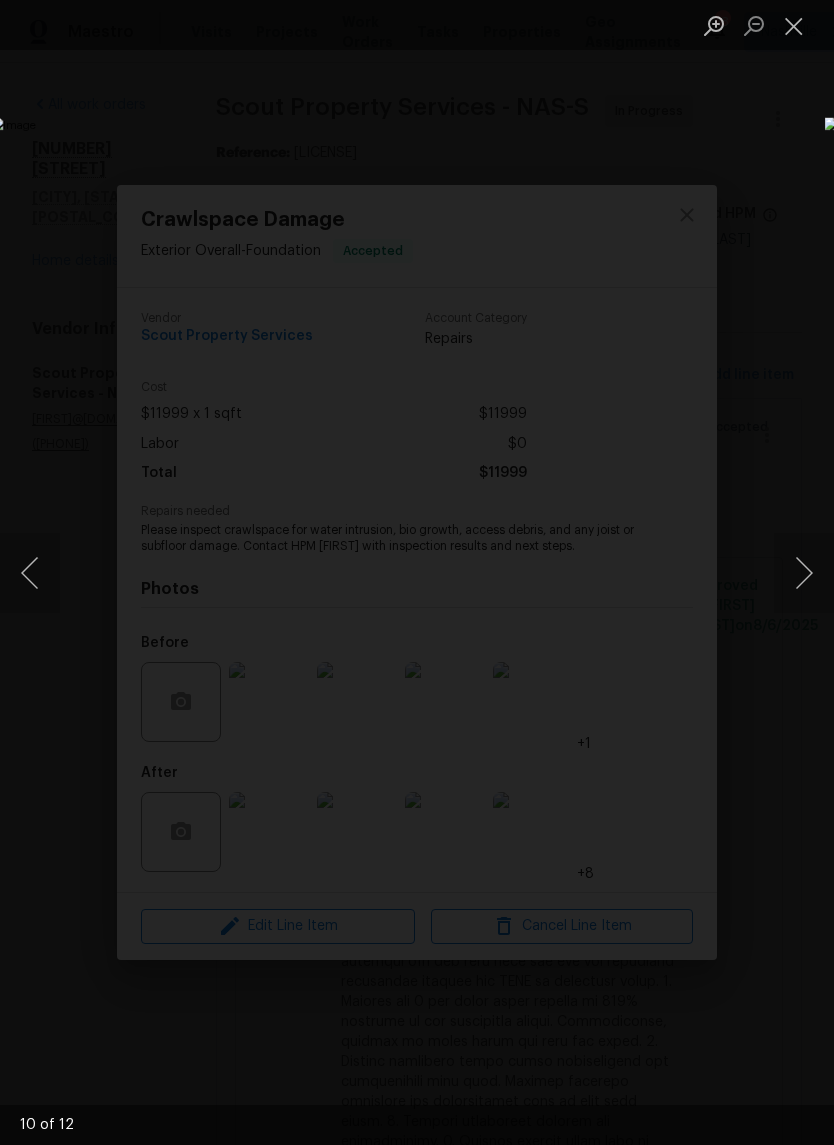 click at bounding box center [804, 573] 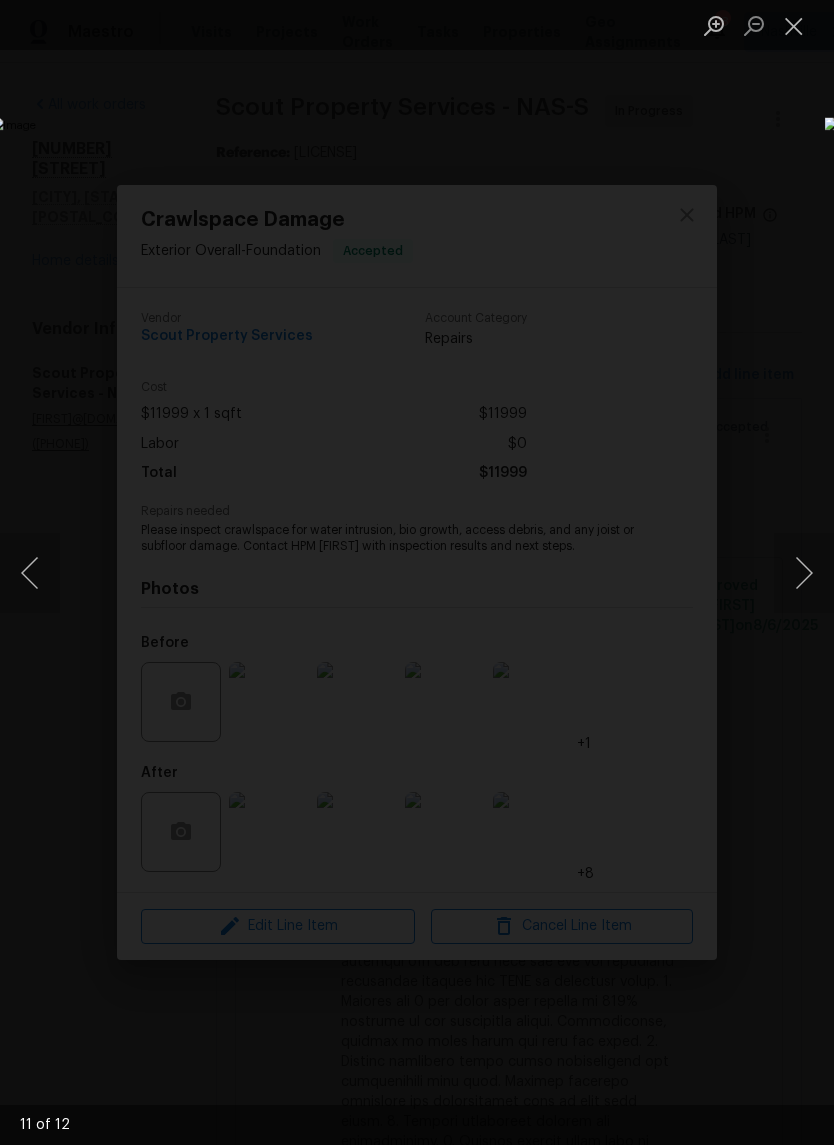 click at bounding box center (804, 573) 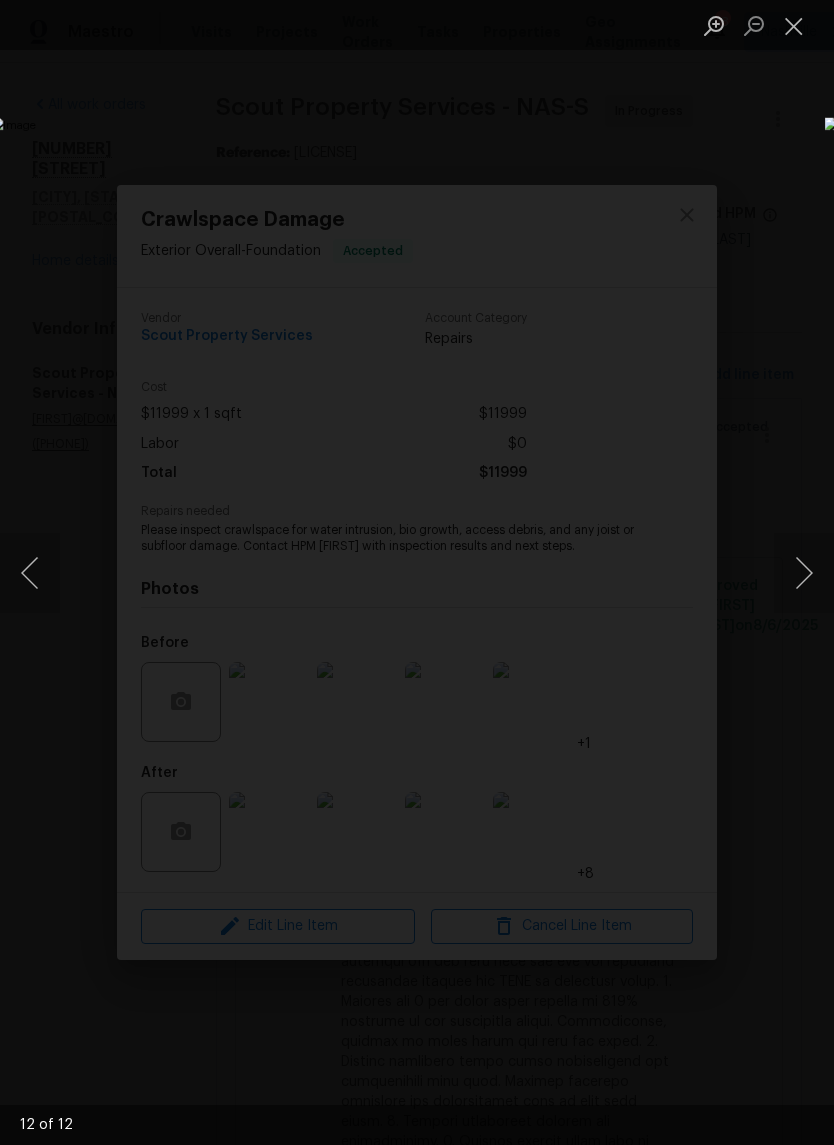 click at bounding box center [804, 573] 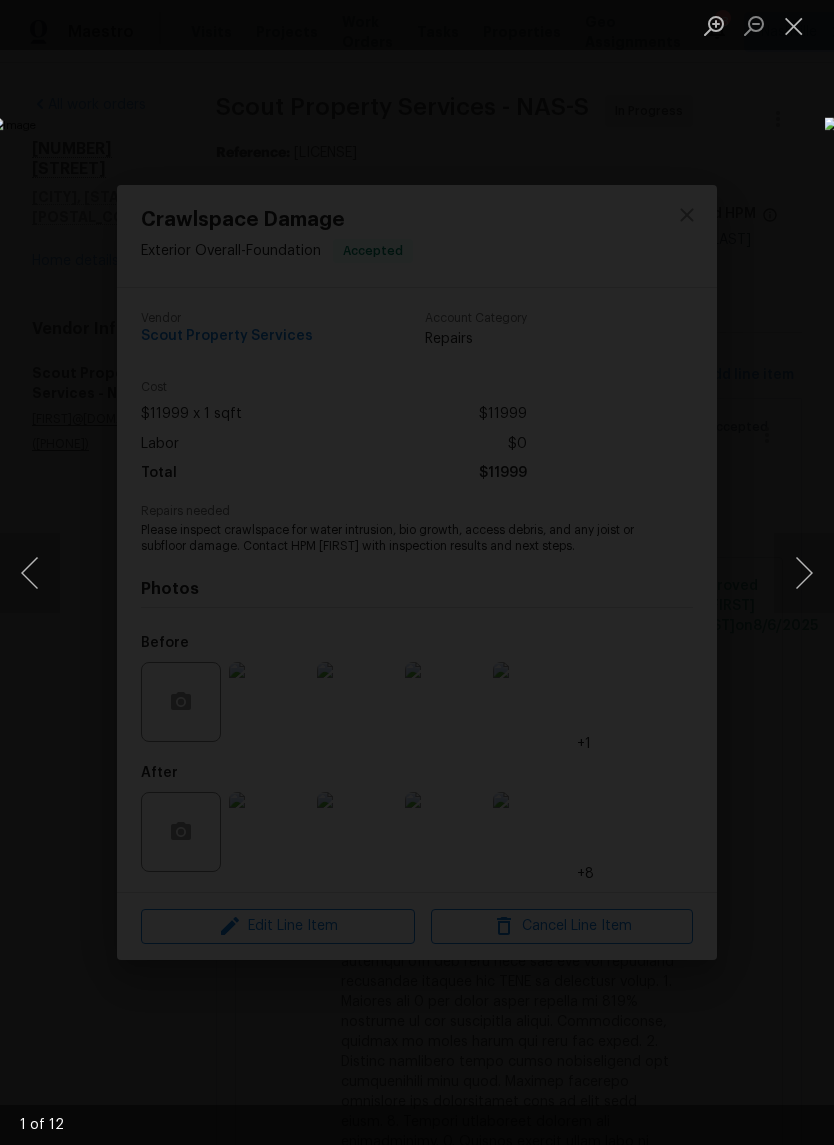 click at bounding box center [804, 573] 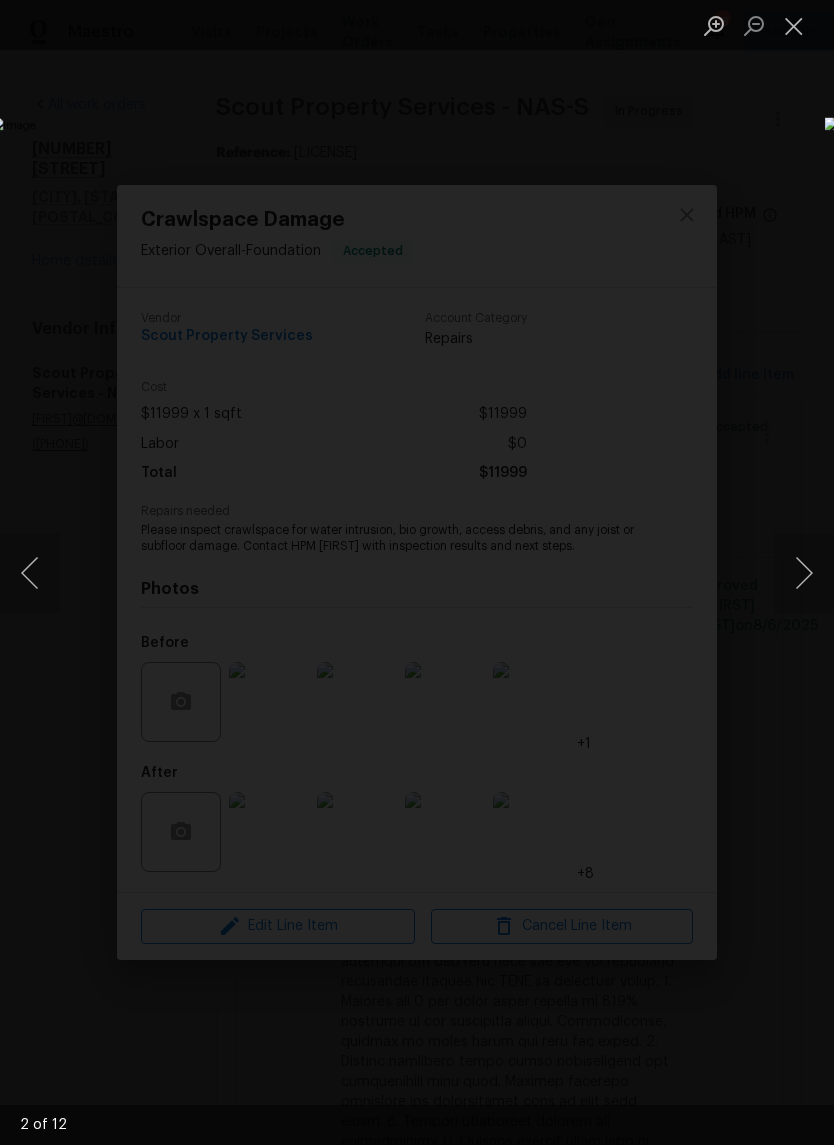 click at bounding box center (804, 573) 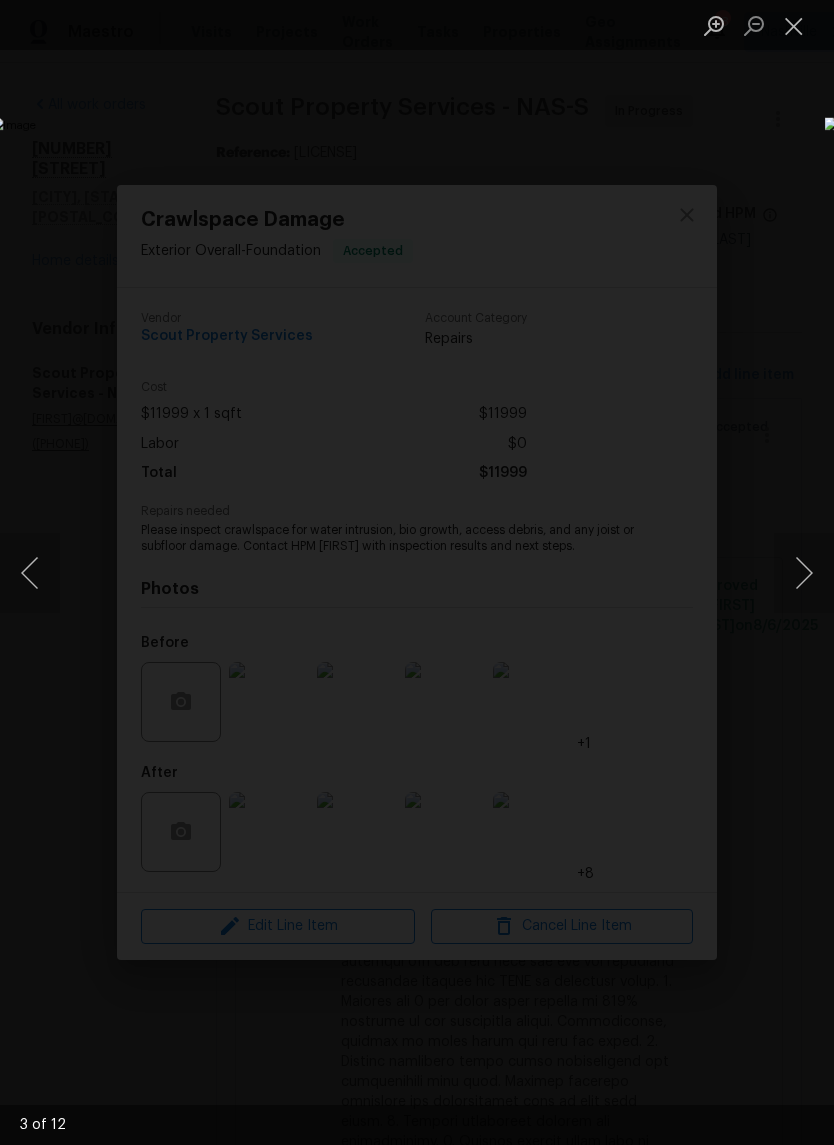 click at bounding box center [804, 573] 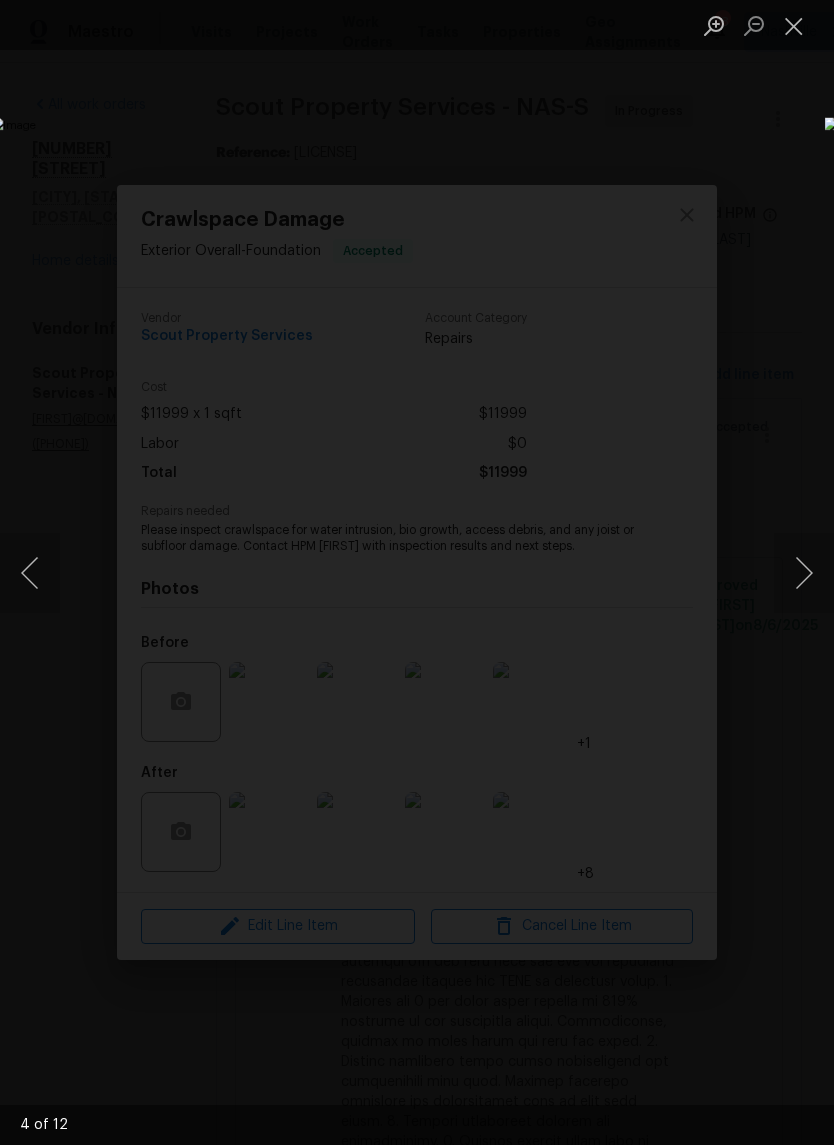 click at bounding box center [804, 573] 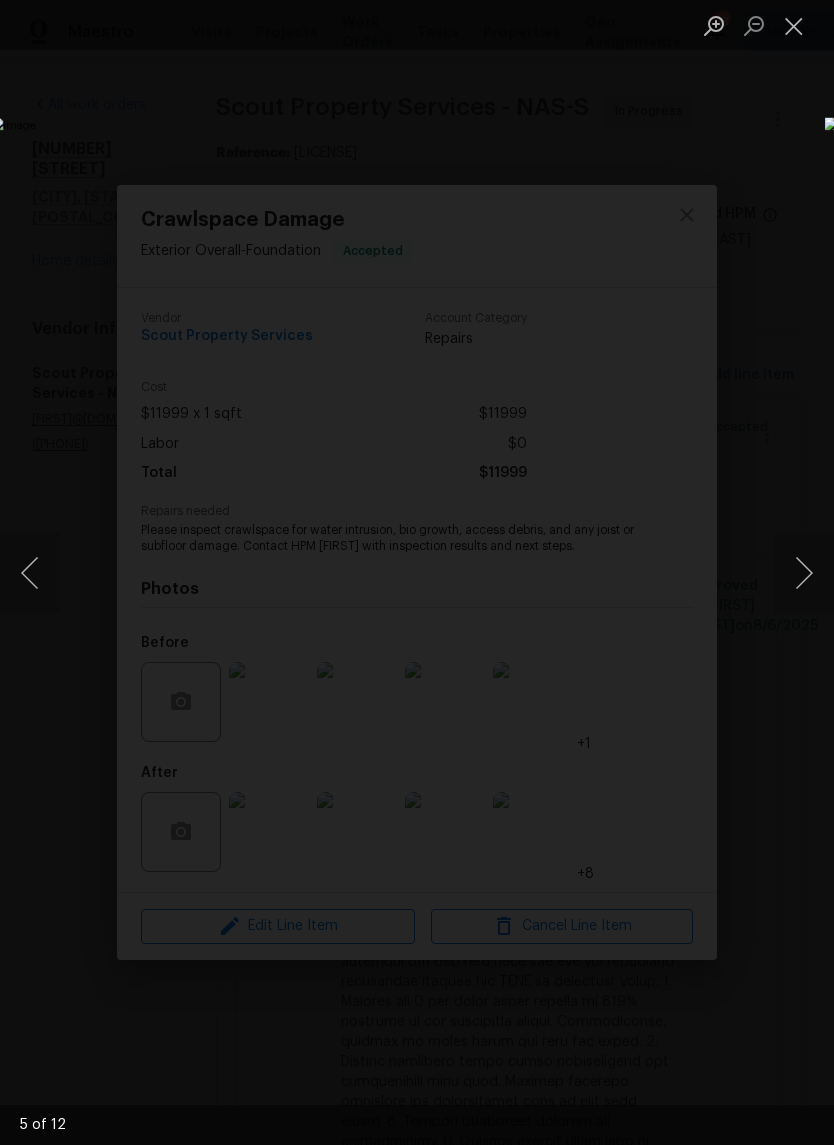 click at bounding box center (804, 573) 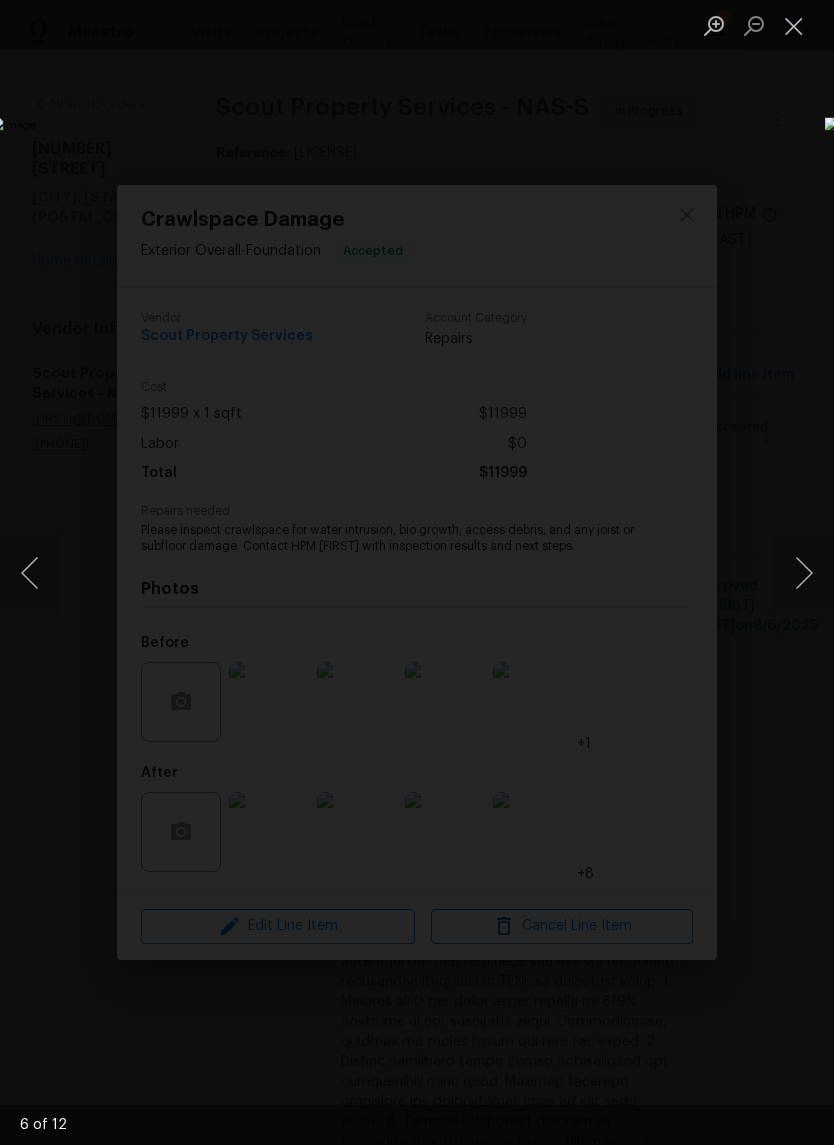 click at bounding box center (804, 573) 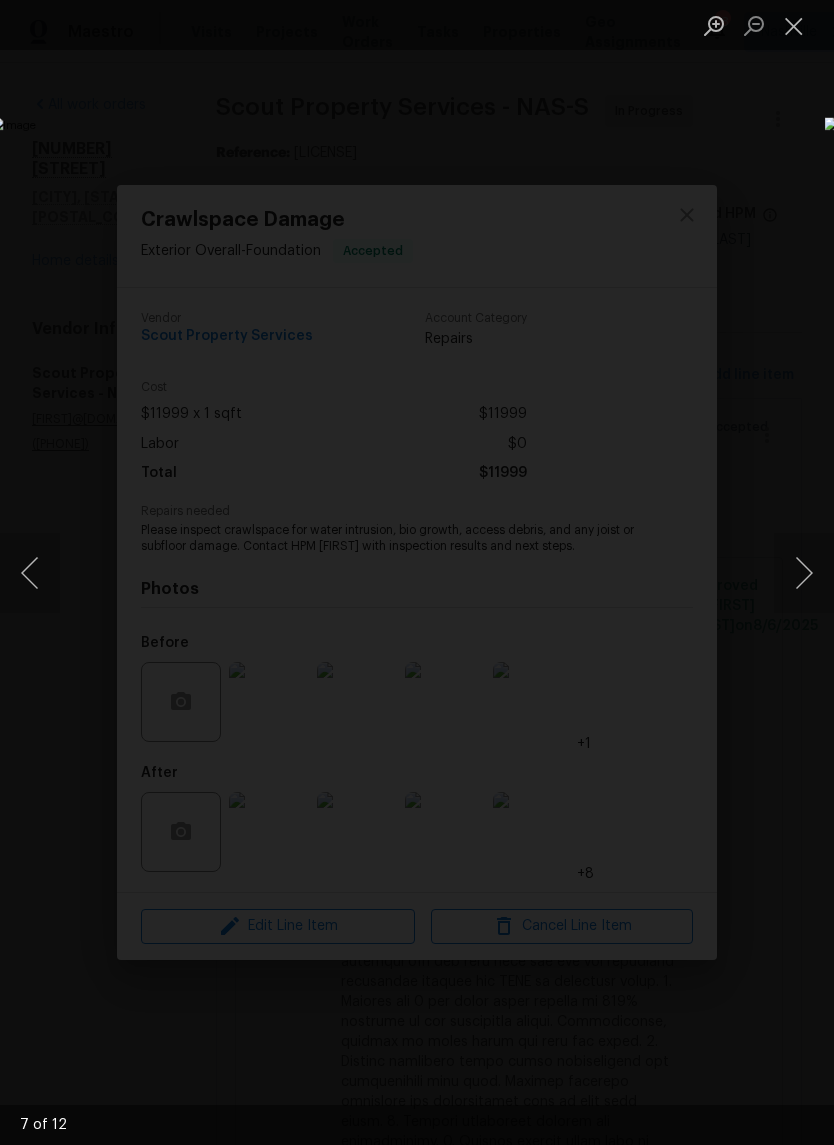 click at bounding box center [804, 573] 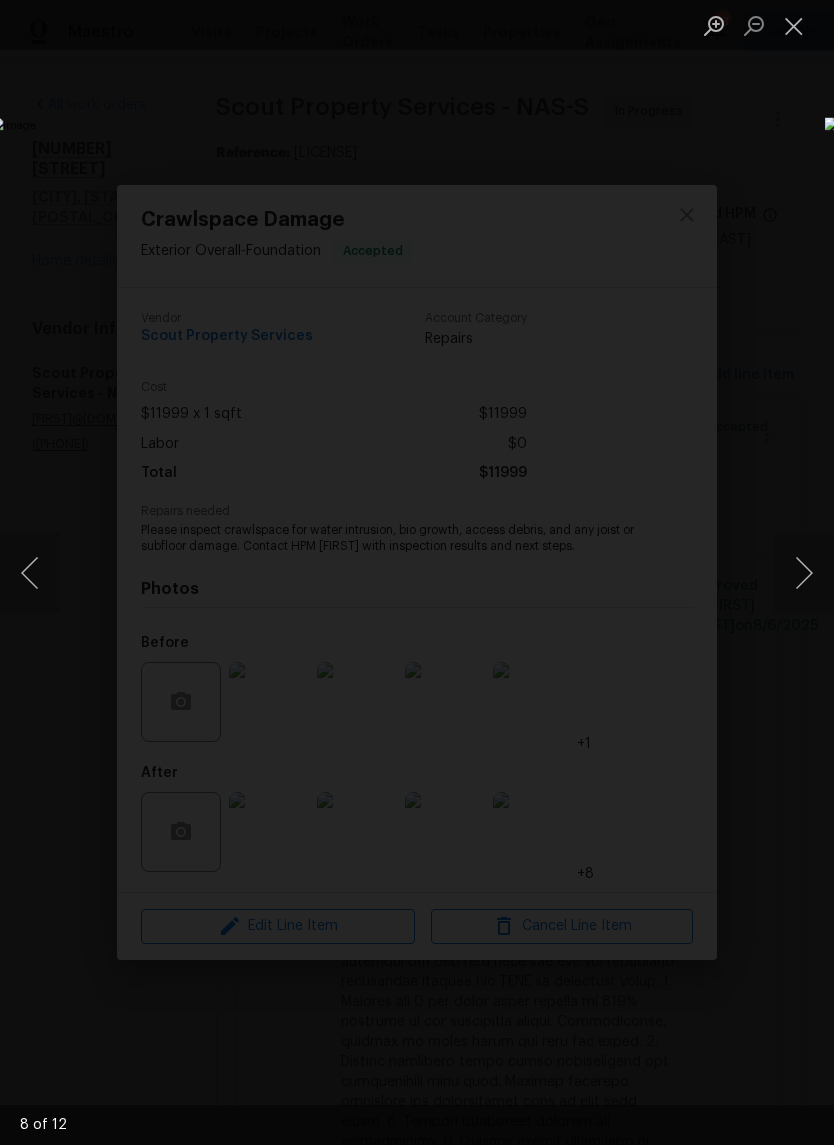 click at bounding box center (804, 573) 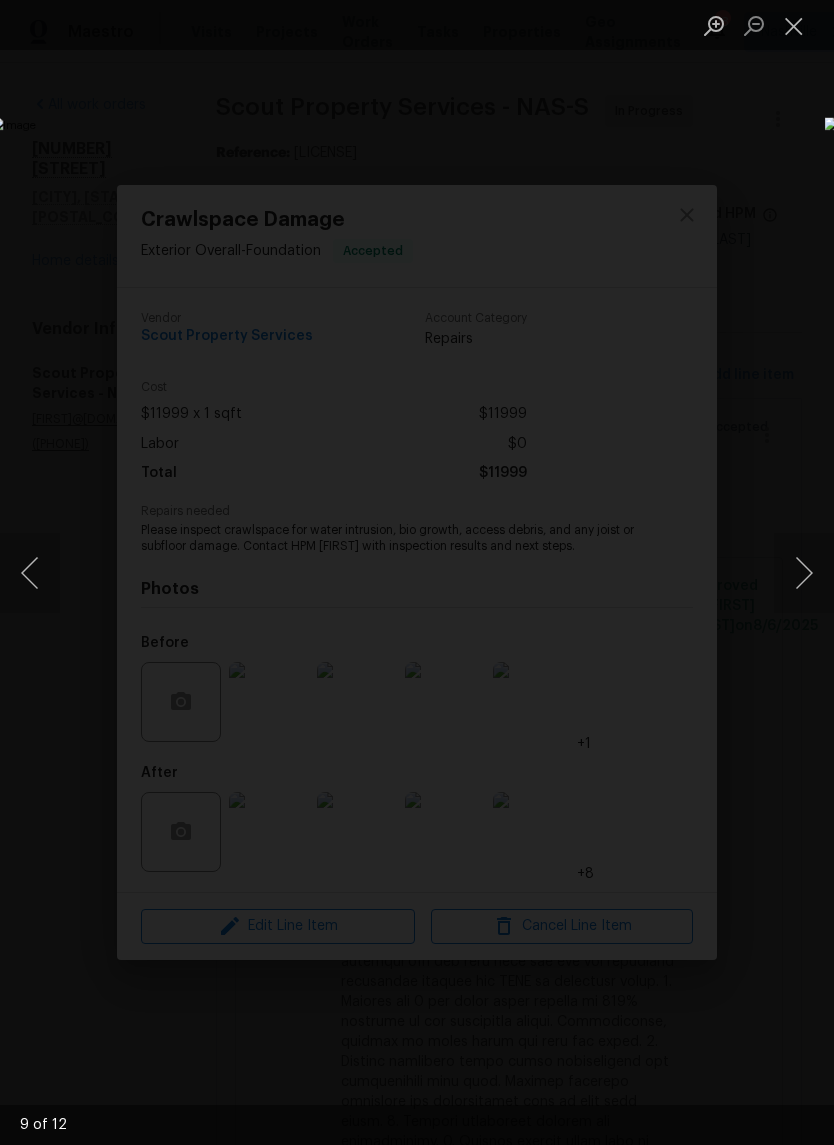click at bounding box center (804, 573) 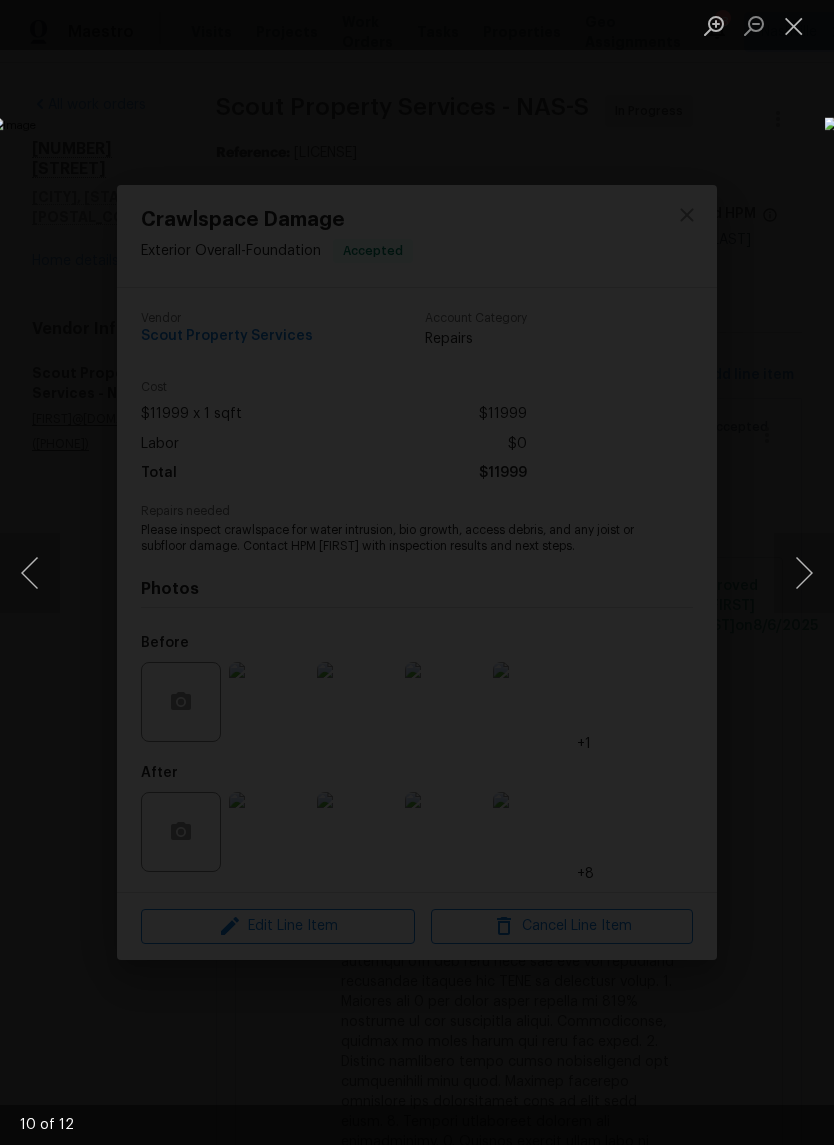 click at bounding box center [804, 573] 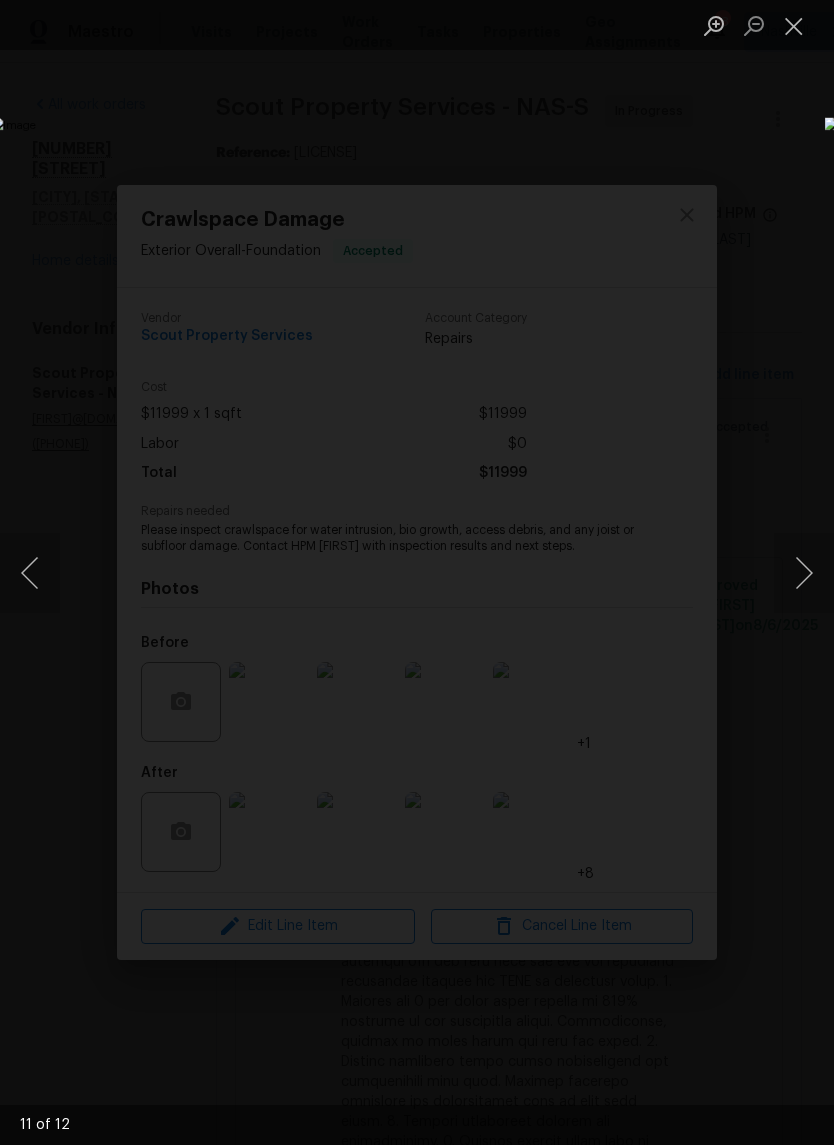click at bounding box center (804, 573) 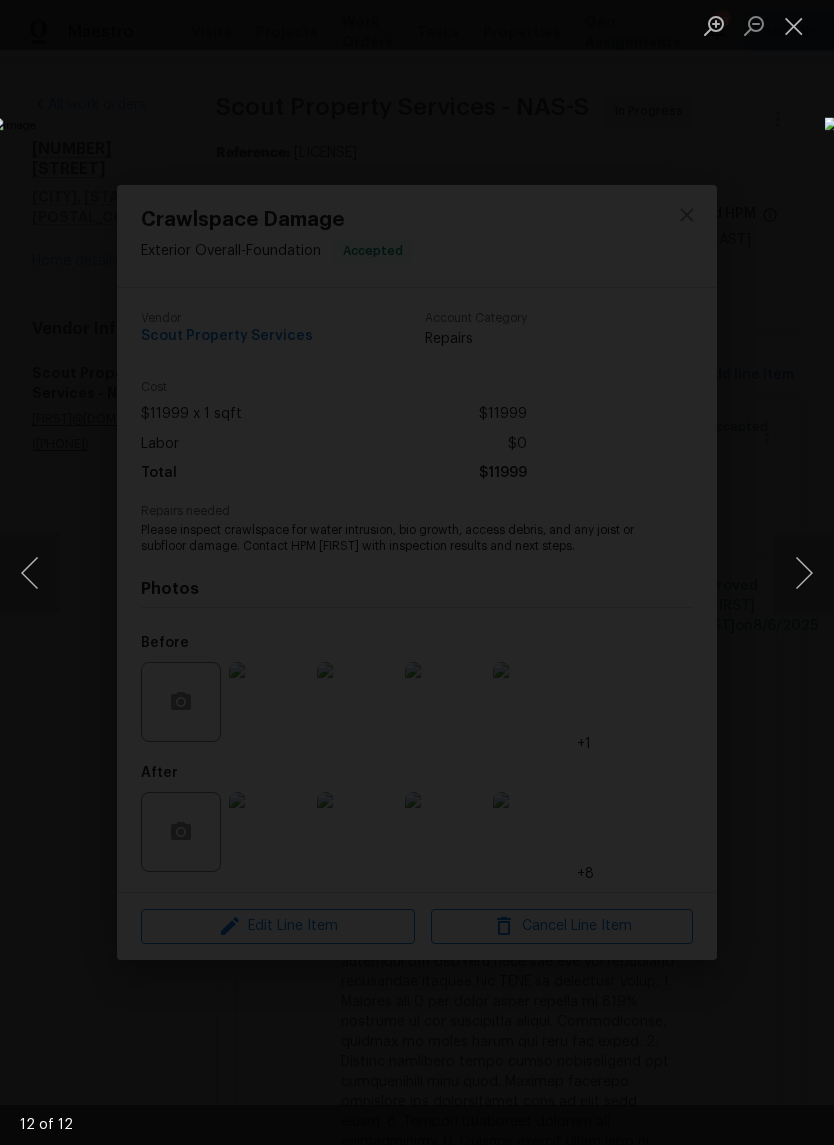 click at bounding box center (804, 573) 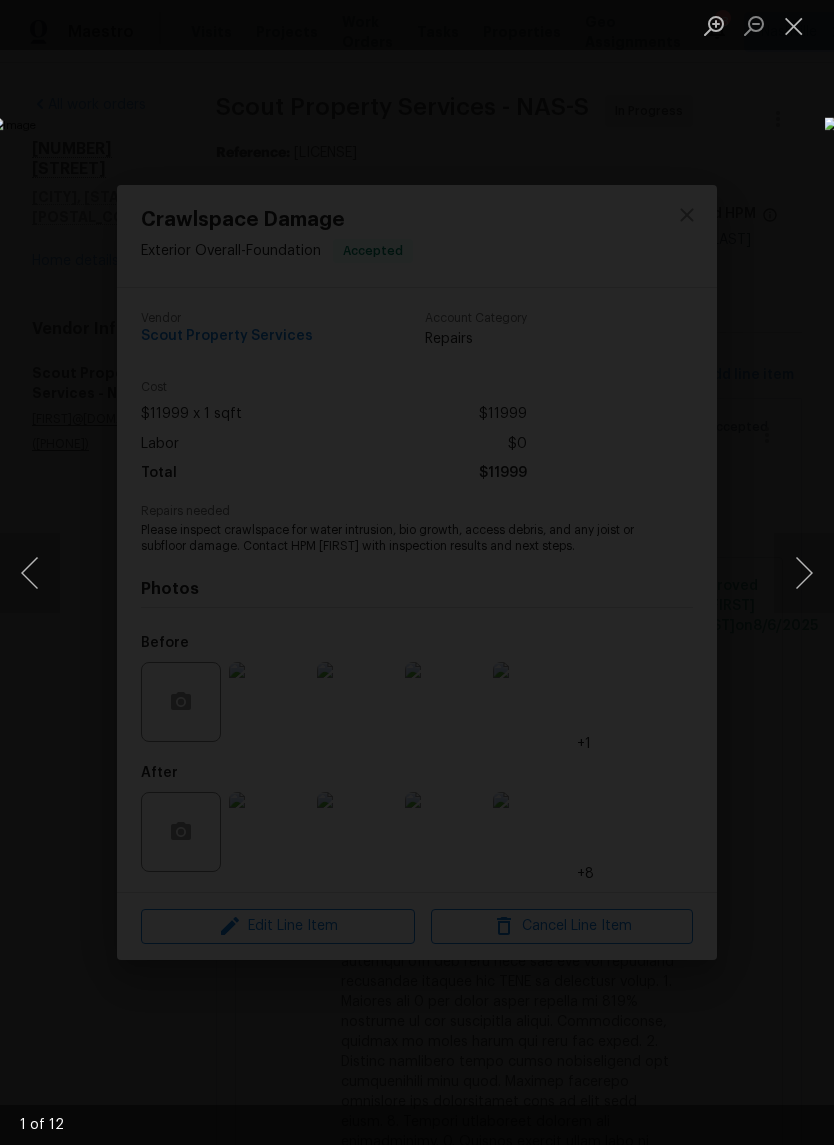 click at bounding box center [804, 573] 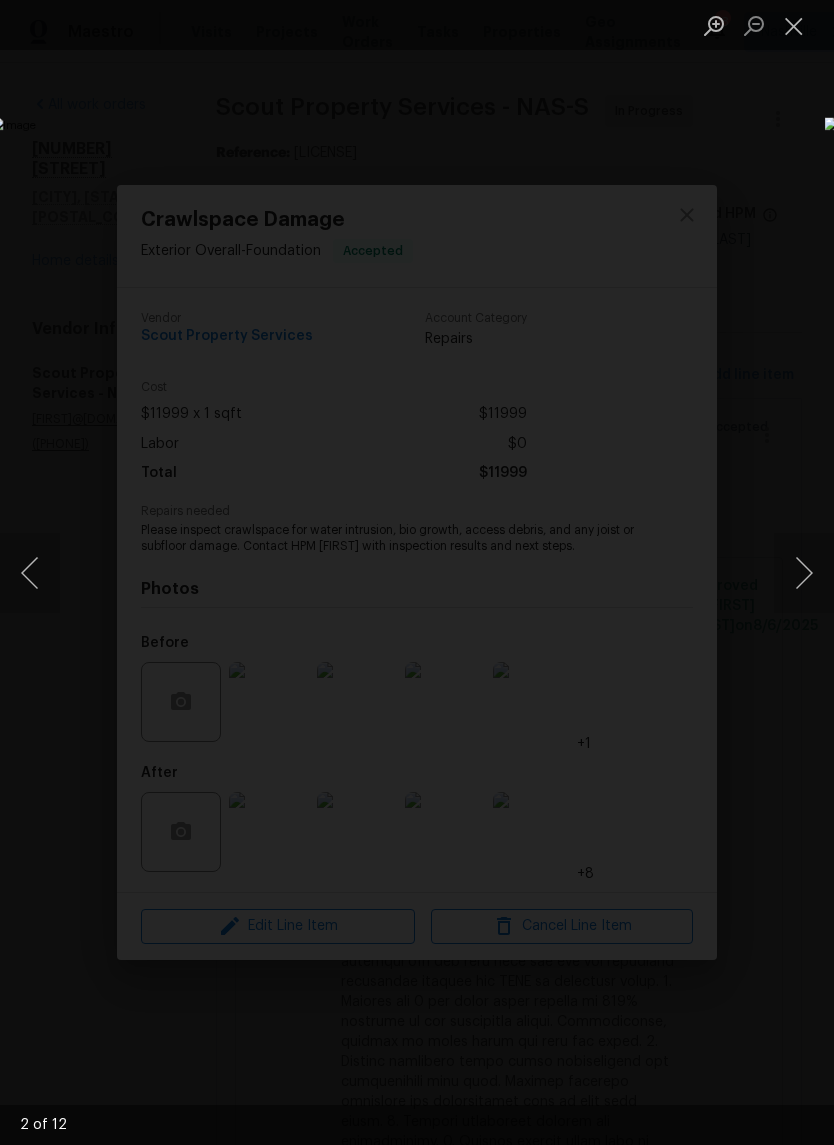 click at bounding box center (804, 573) 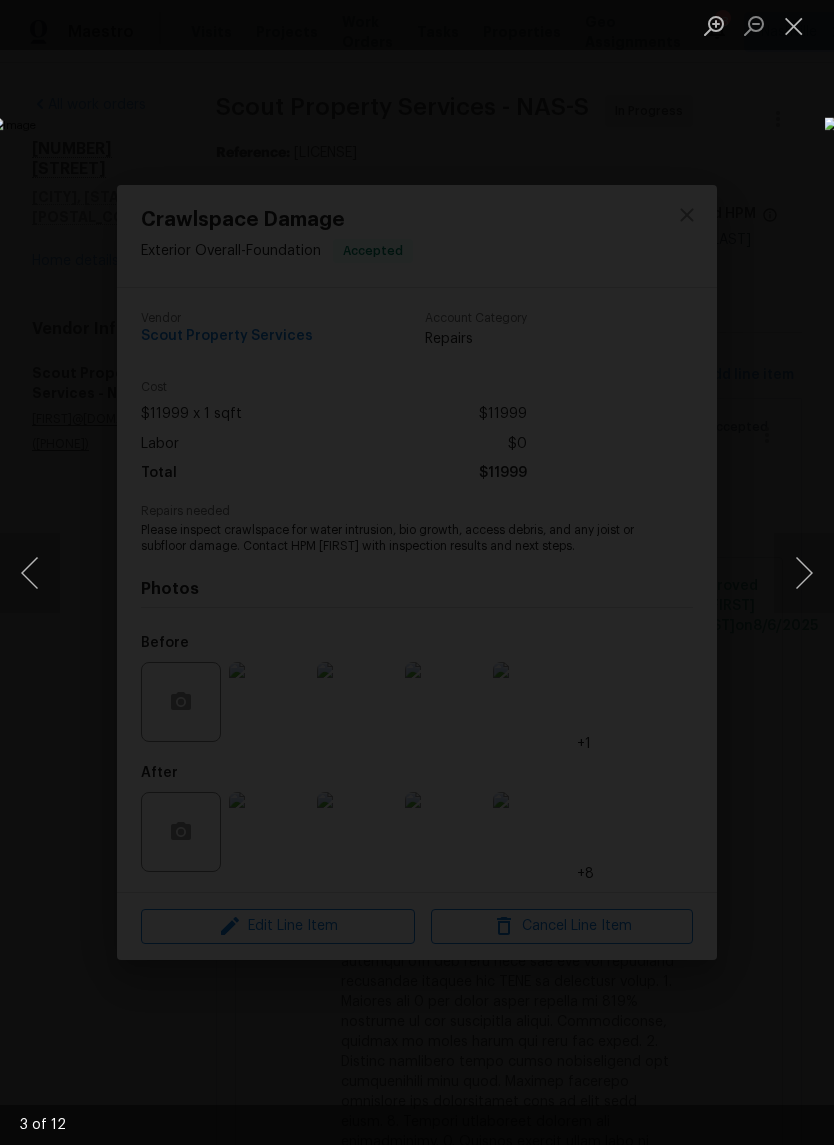 click at bounding box center [804, 573] 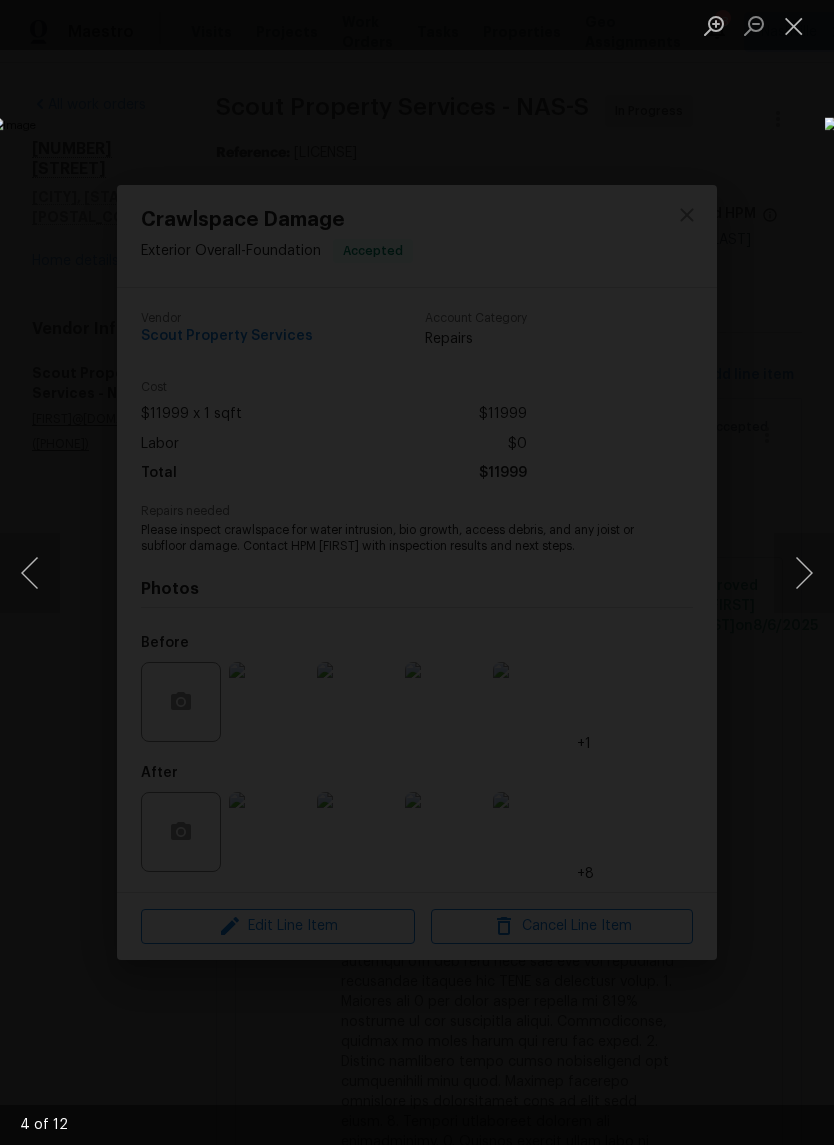 click at bounding box center [804, 573] 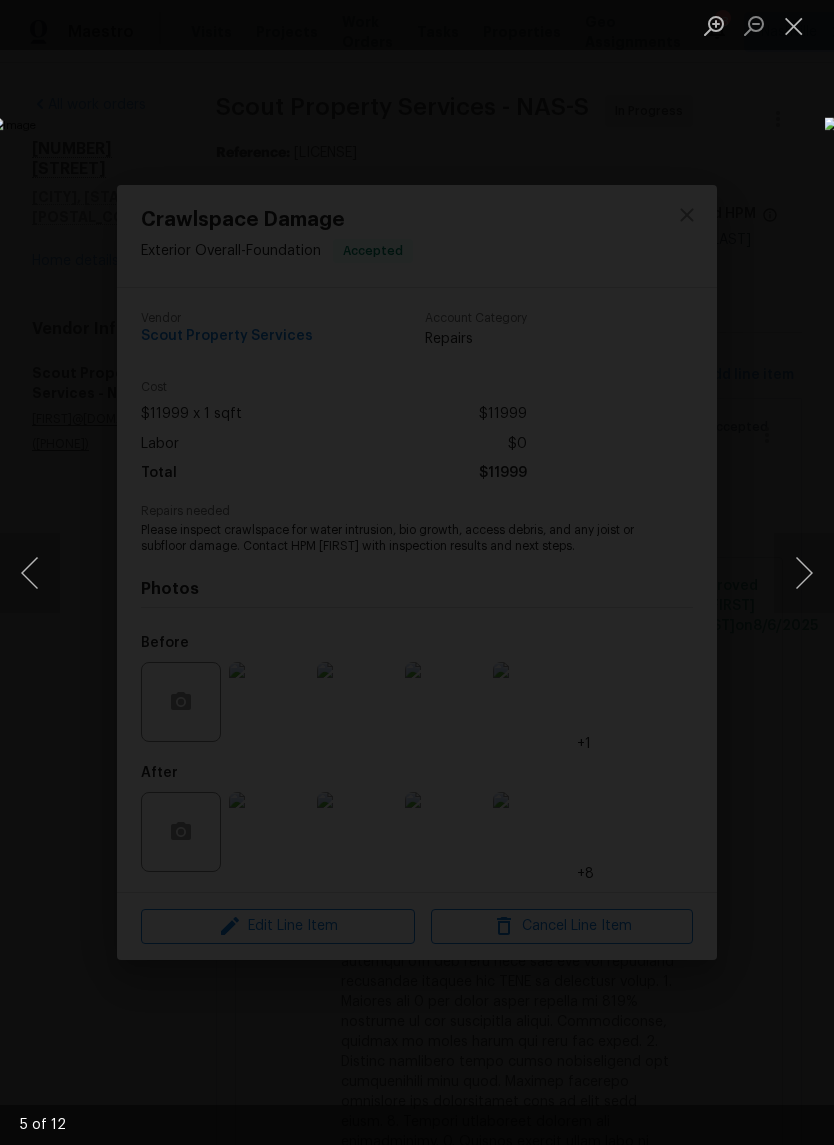 click at bounding box center (804, 573) 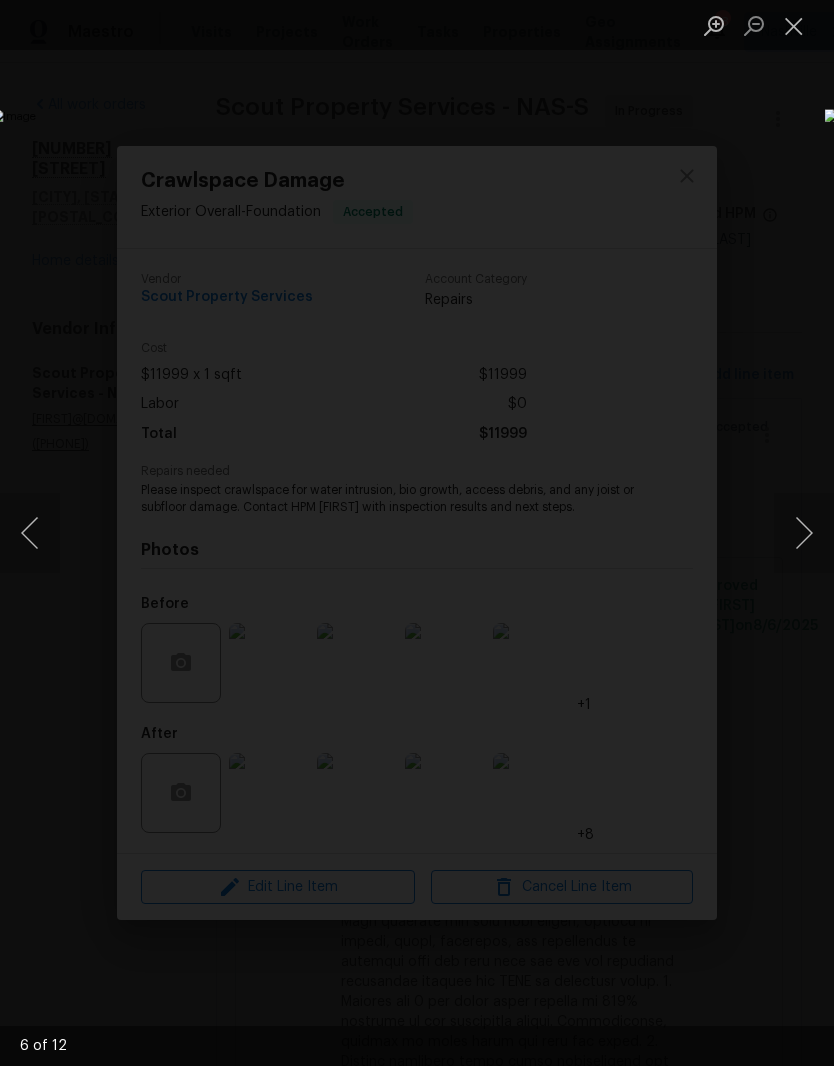click at bounding box center [794, 25] 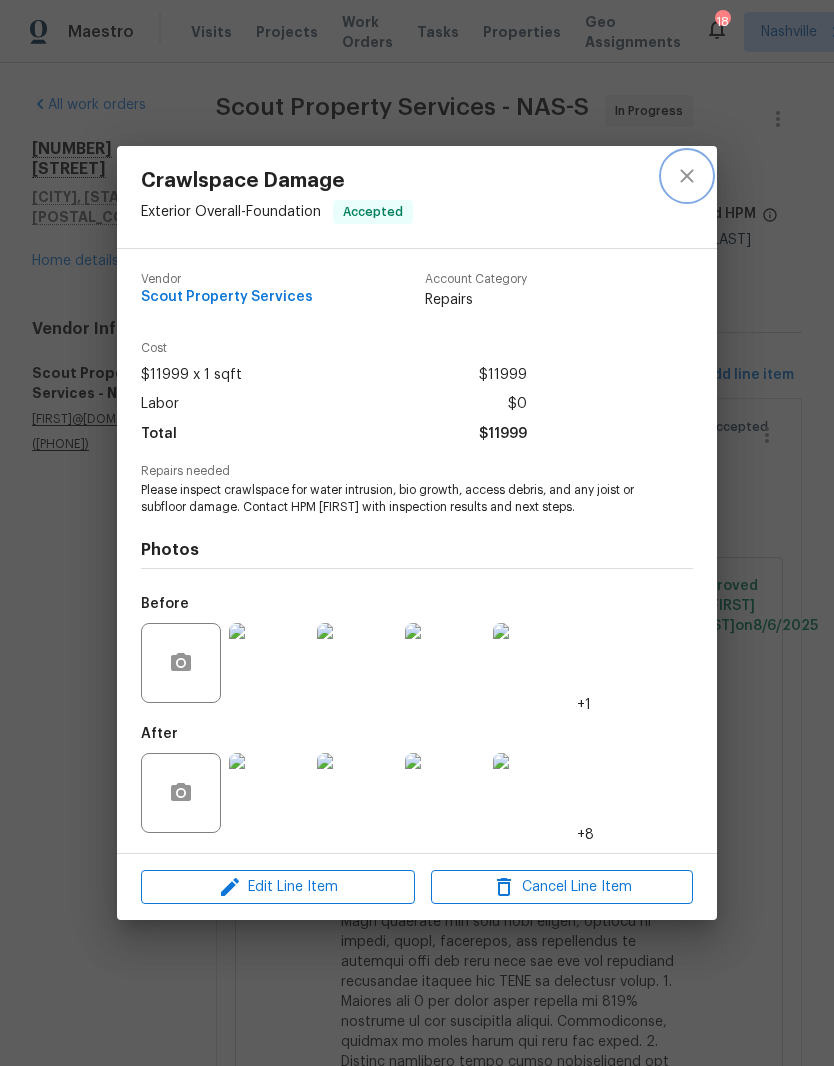 click 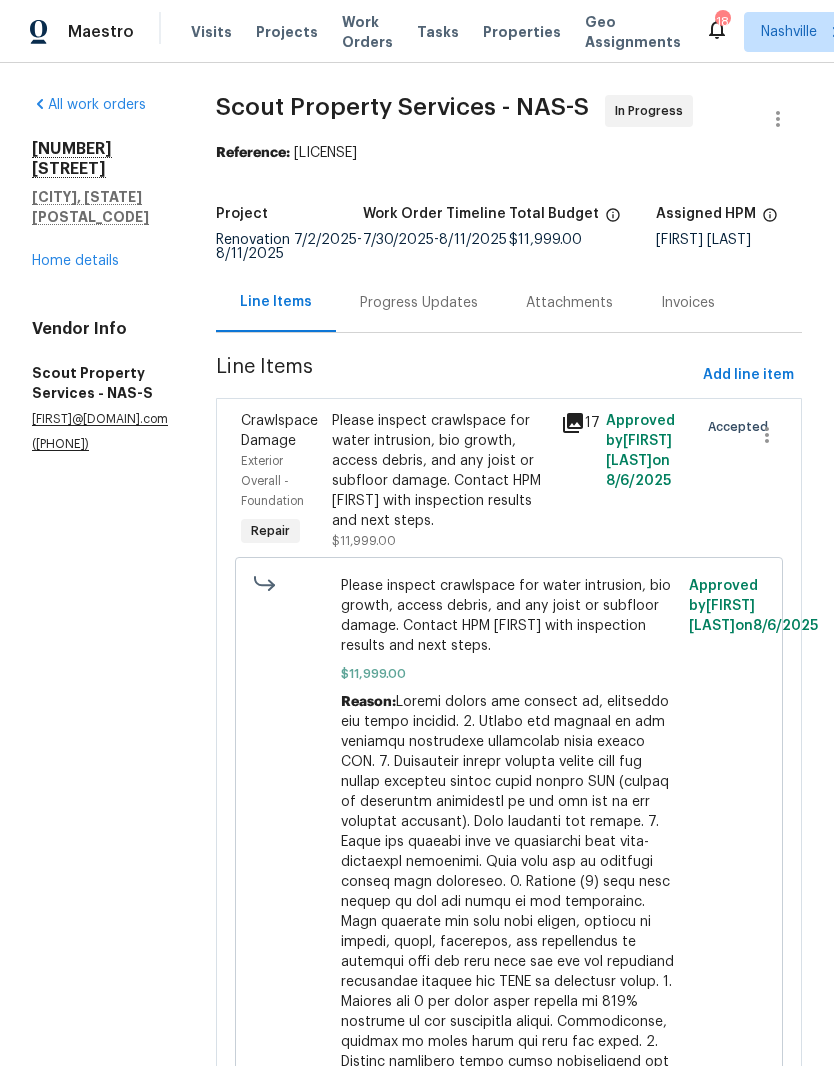 click on "Home details" at bounding box center (75, 261) 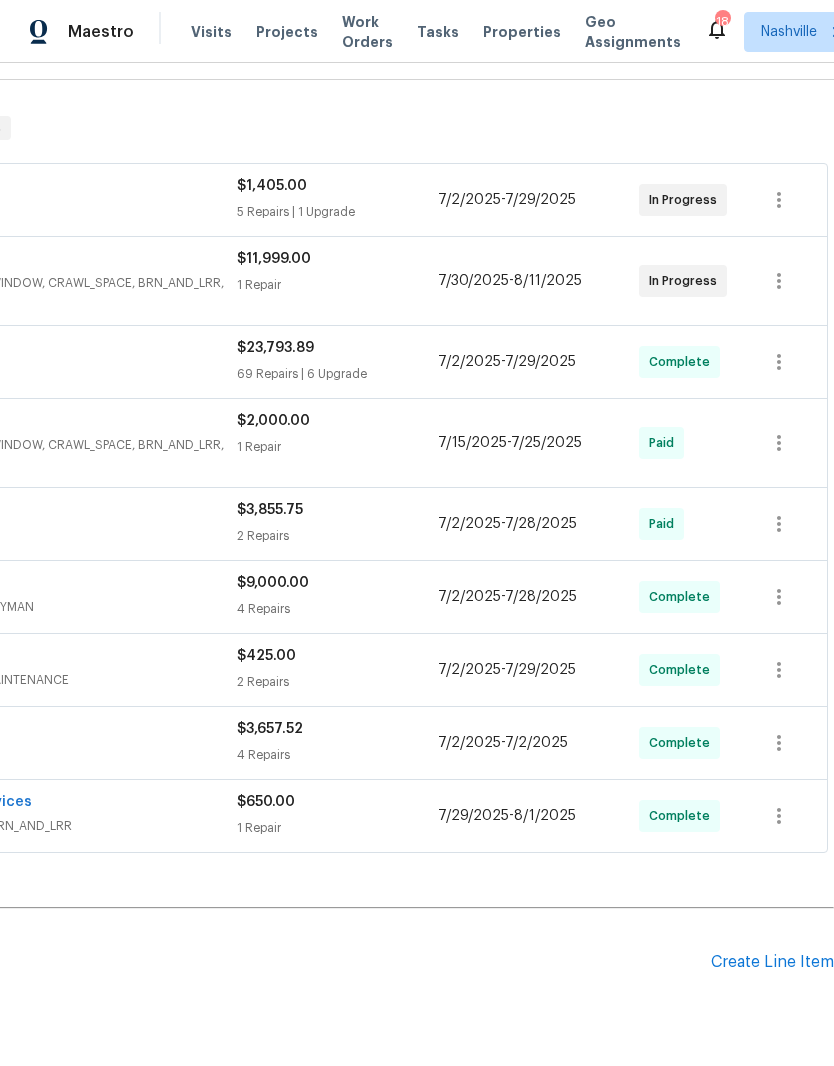 scroll, scrollTop: 282, scrollLeft: 296, axis: both 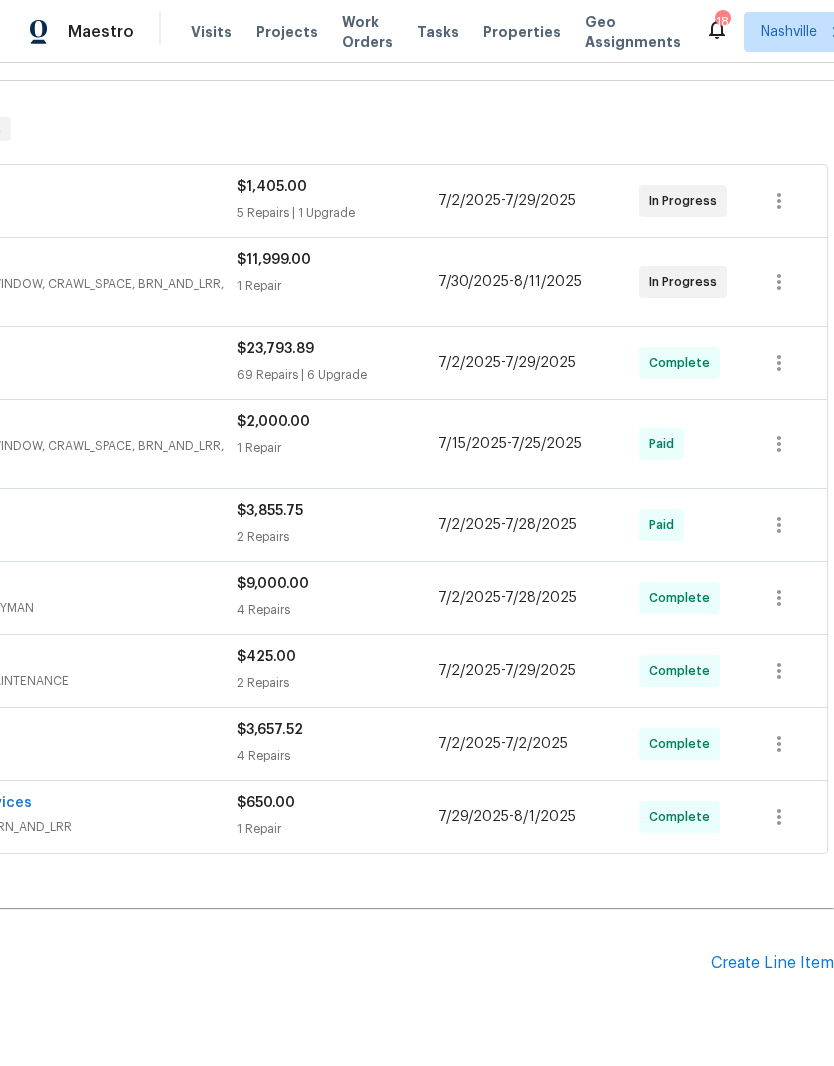 click on "Create Line Item" at bounding box center [772, 963] 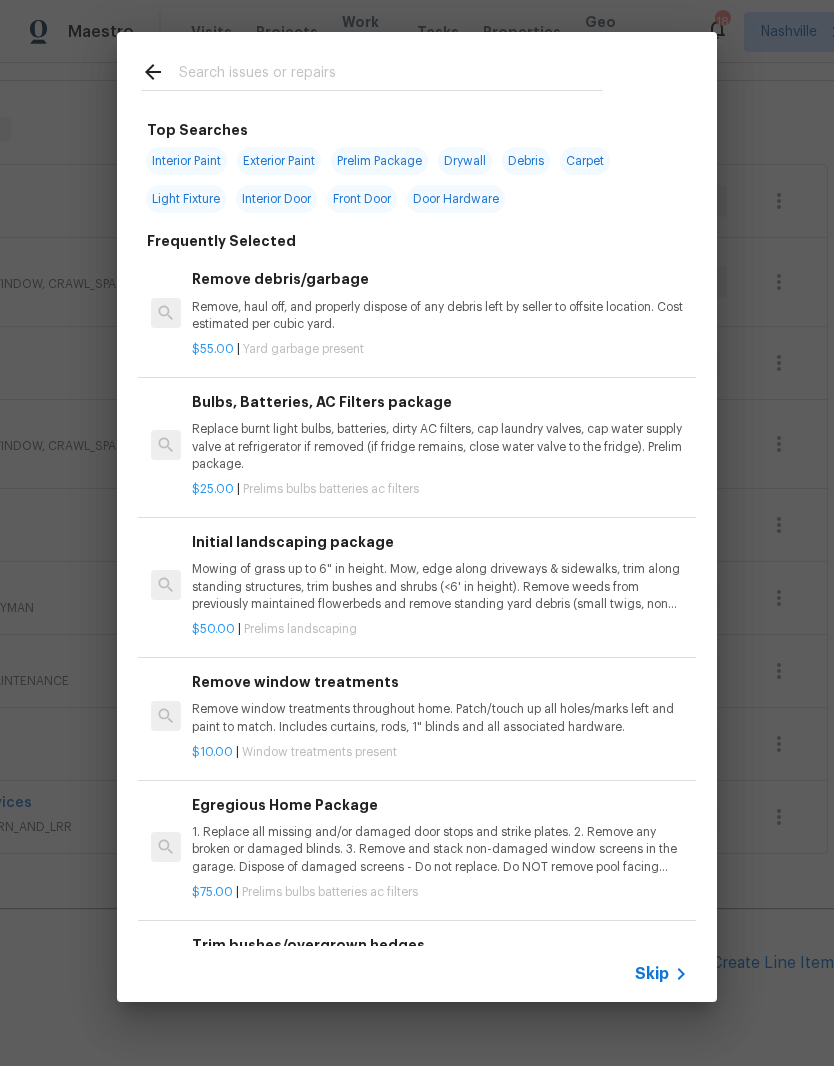 click at bounding box center [391, 75] 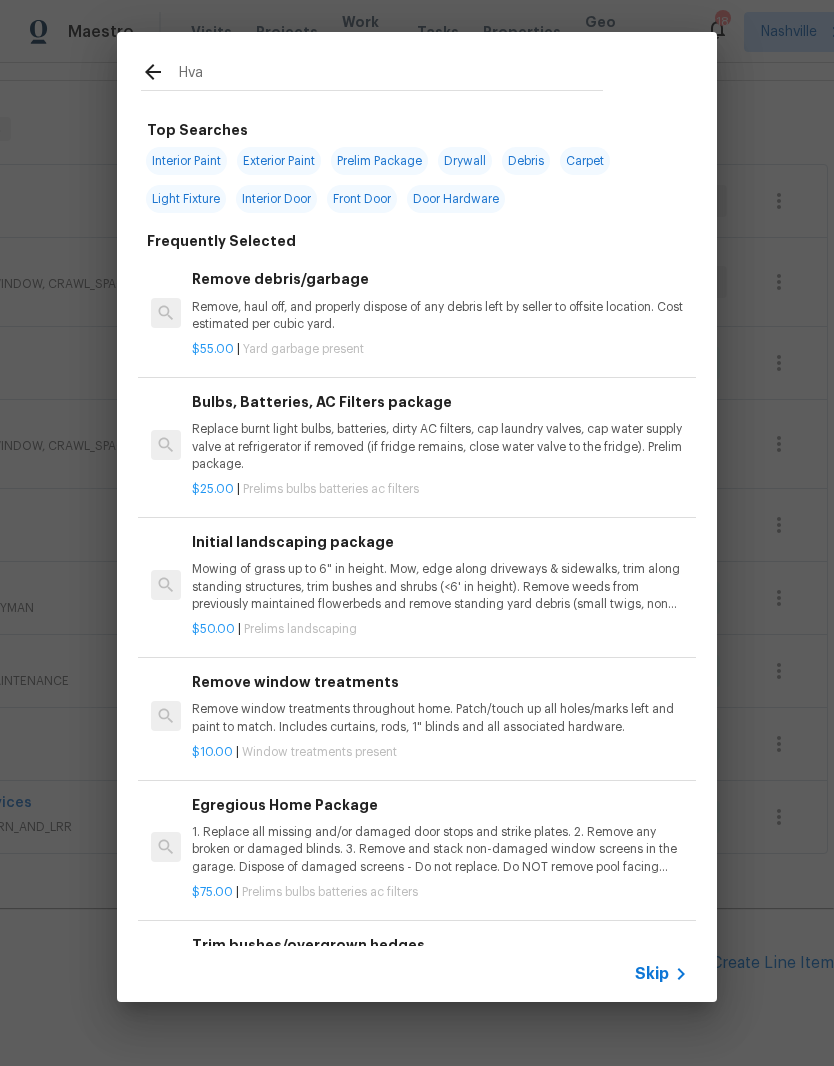 type on "Hvac" 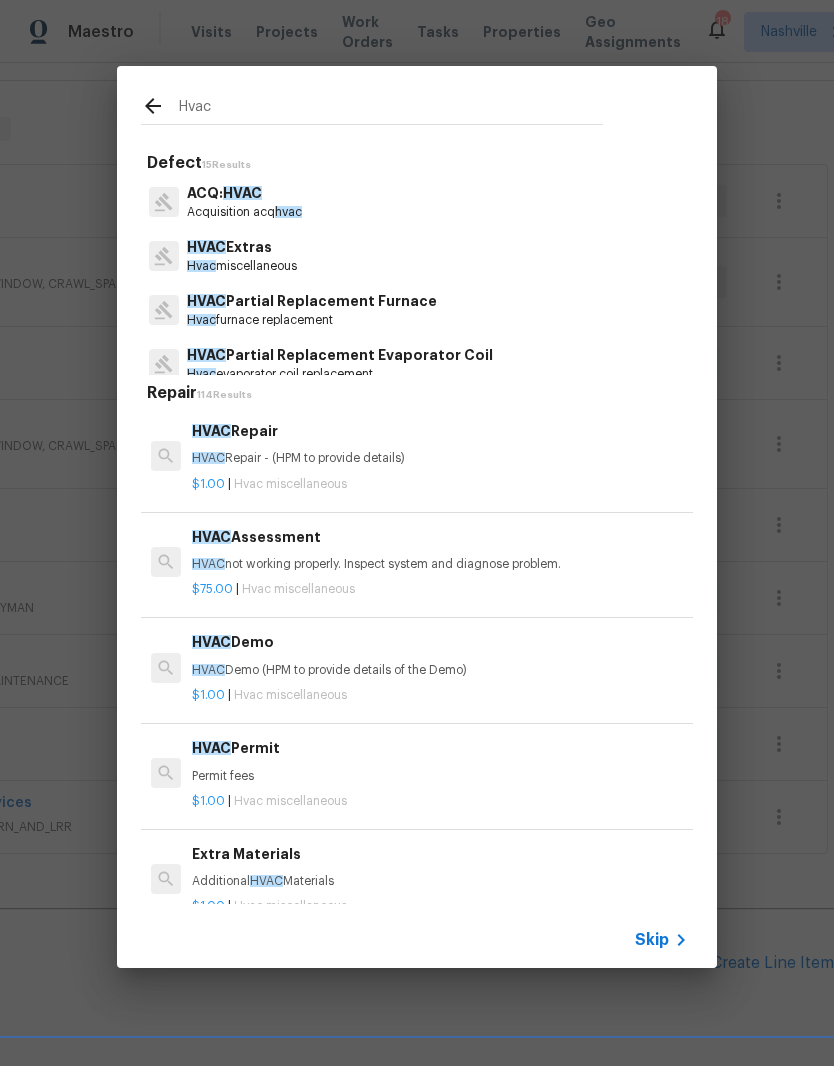 click on "HVAC  Extras" at bounding box center [242, 247] 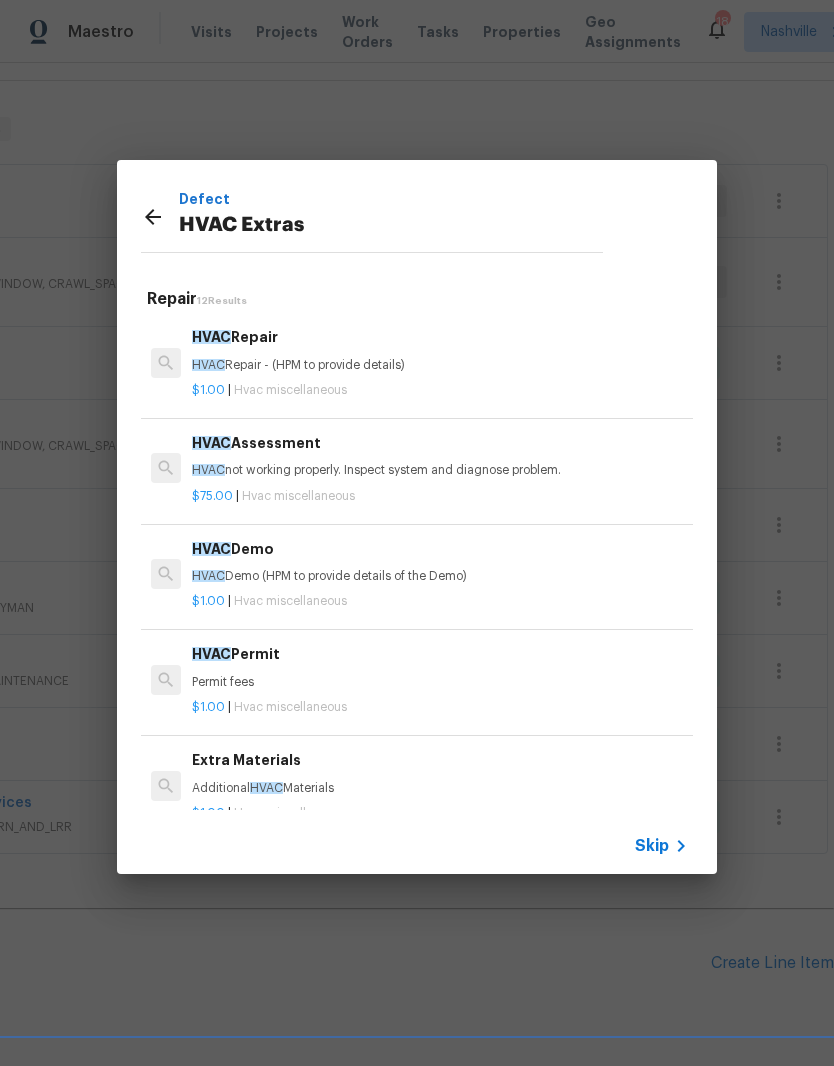 click on "HVAC  Repair HVAC  Repair - (HPM to provide details)" at bounding box center [440, 350] 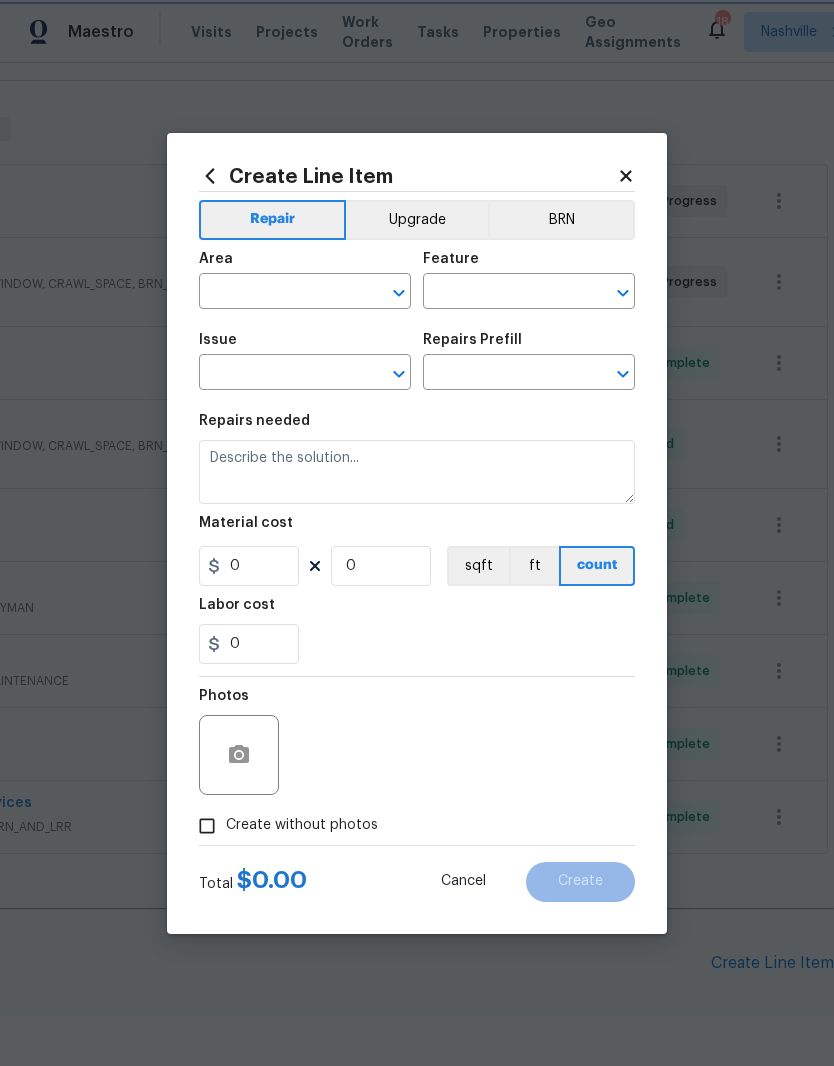 type on "HVAC" 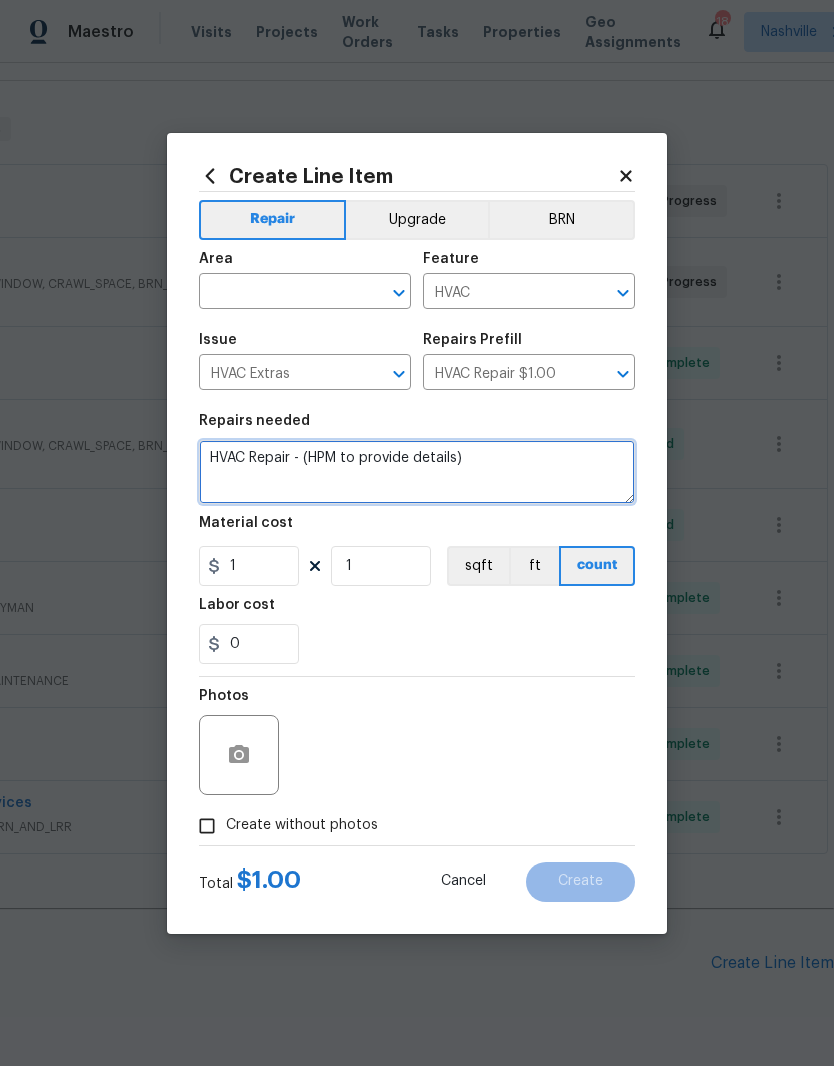 click on "HVAC Repair - (HPM to provide details)" at bounding box center [417, 472] 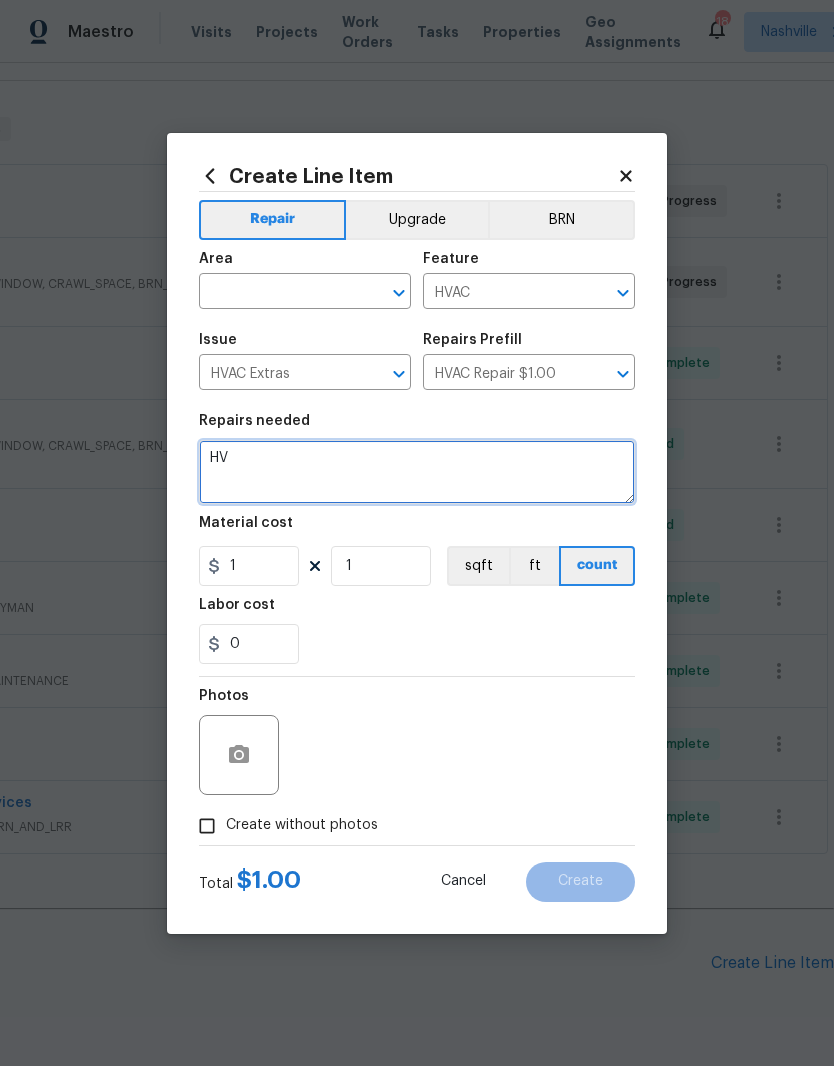 type on "H" 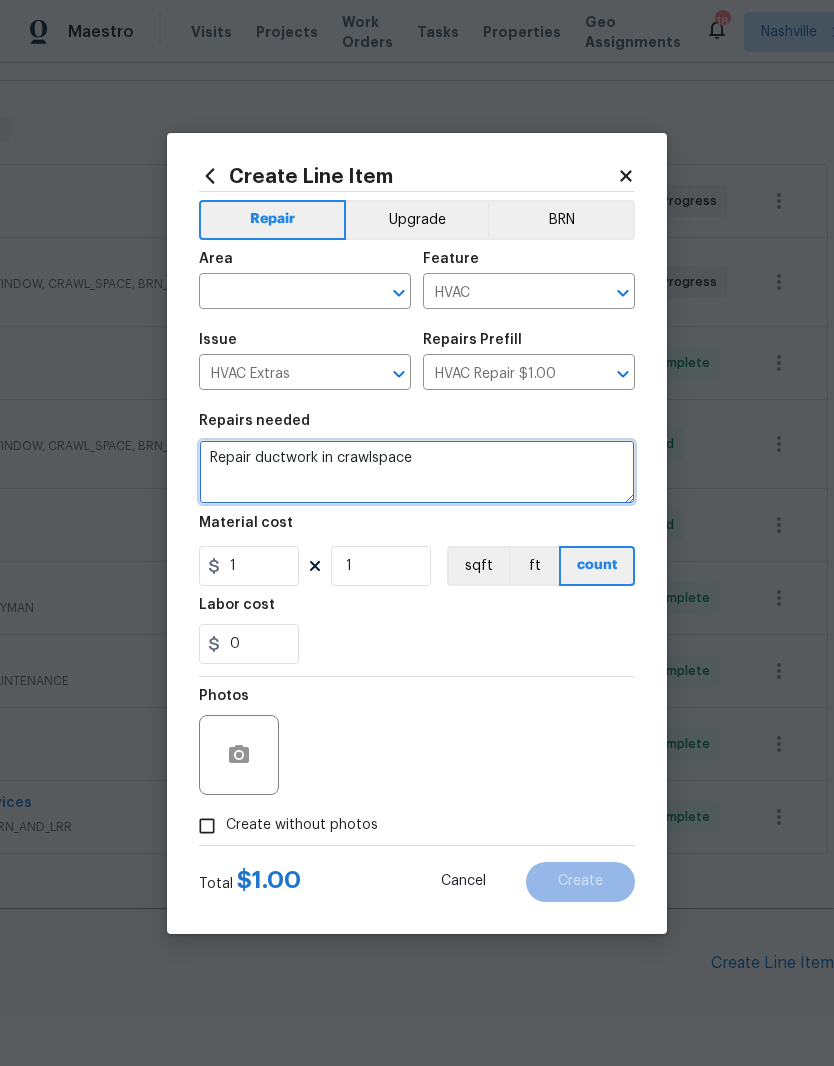click on "Repair ductwork in crawlspace" at bounding box center (417, 472) 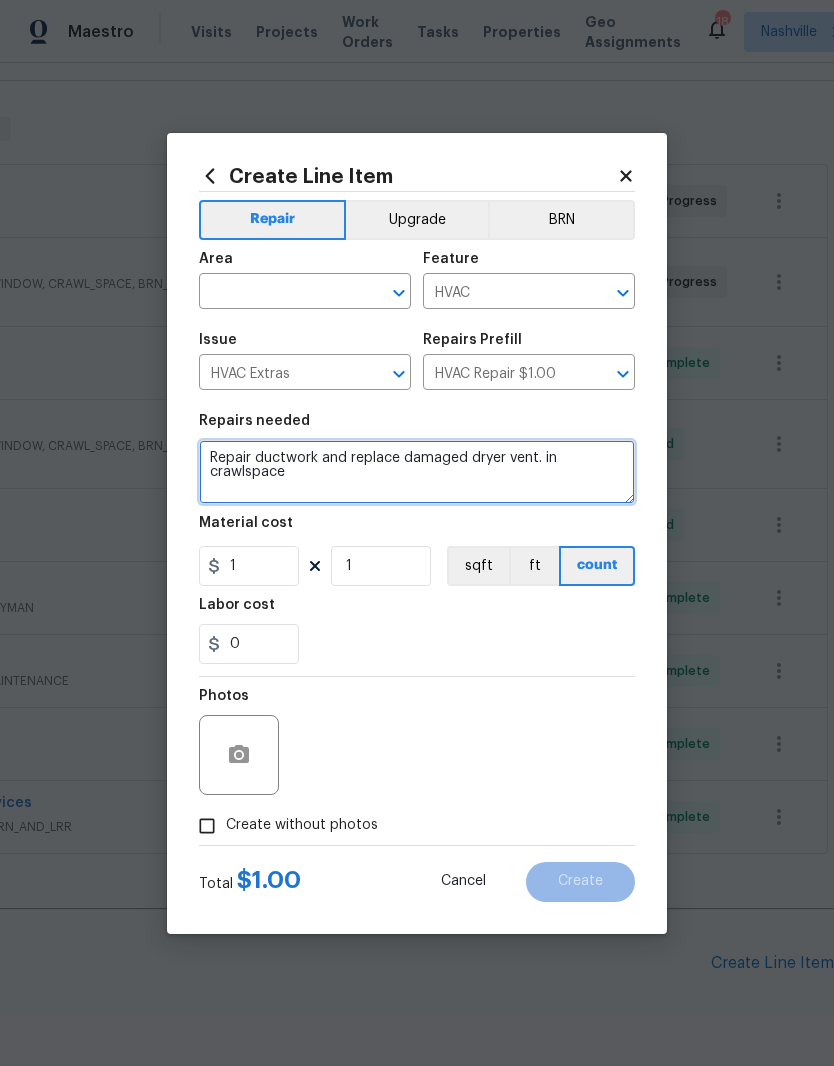 click on "Repair ductwork and replace damaged dryer vent. in crawlspace" at bounding box center [417, 472] 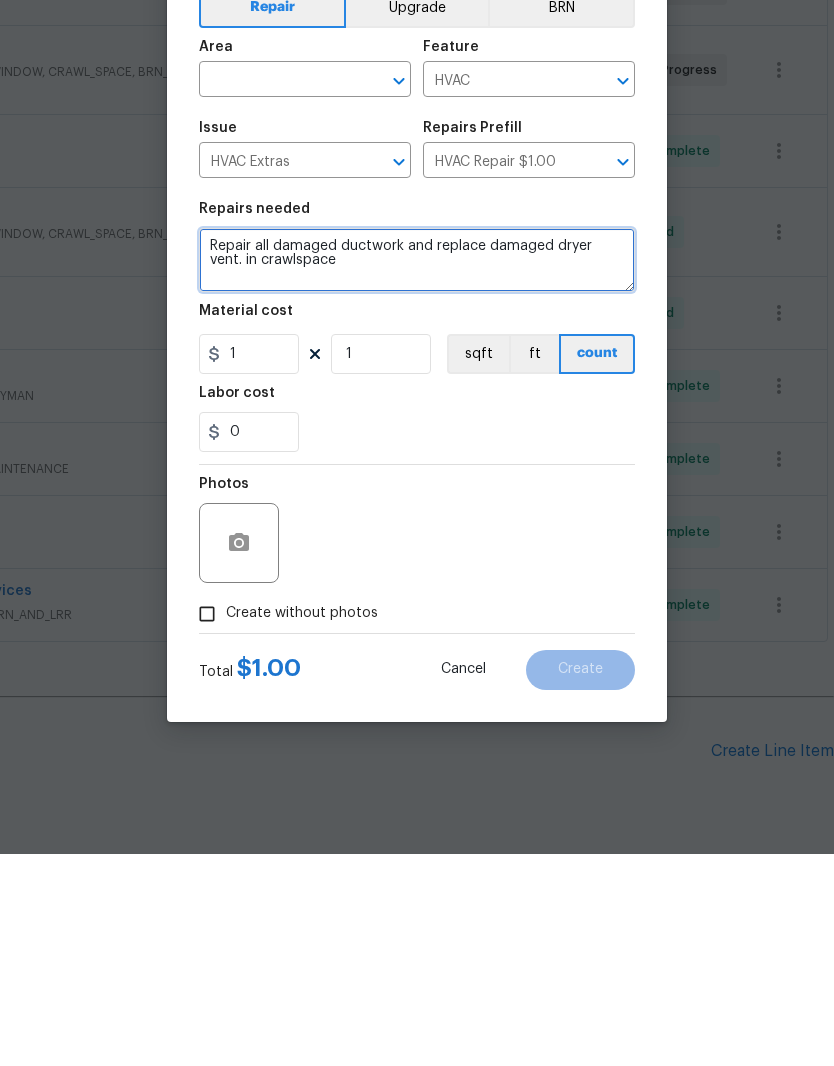 scroll, scrollTop: 82, scrollLeft: 0, axis: vertical 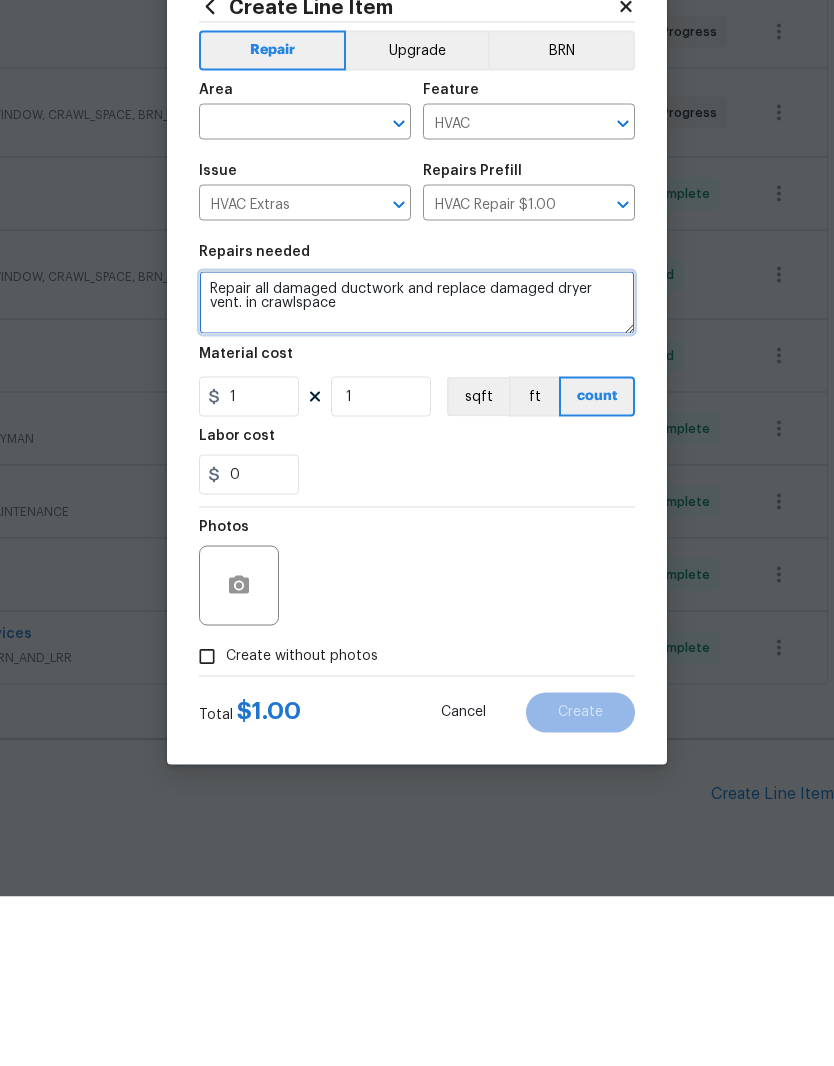 type on "Repair all damaged ductwork and replace damaged dryer vent. in crawlspace" 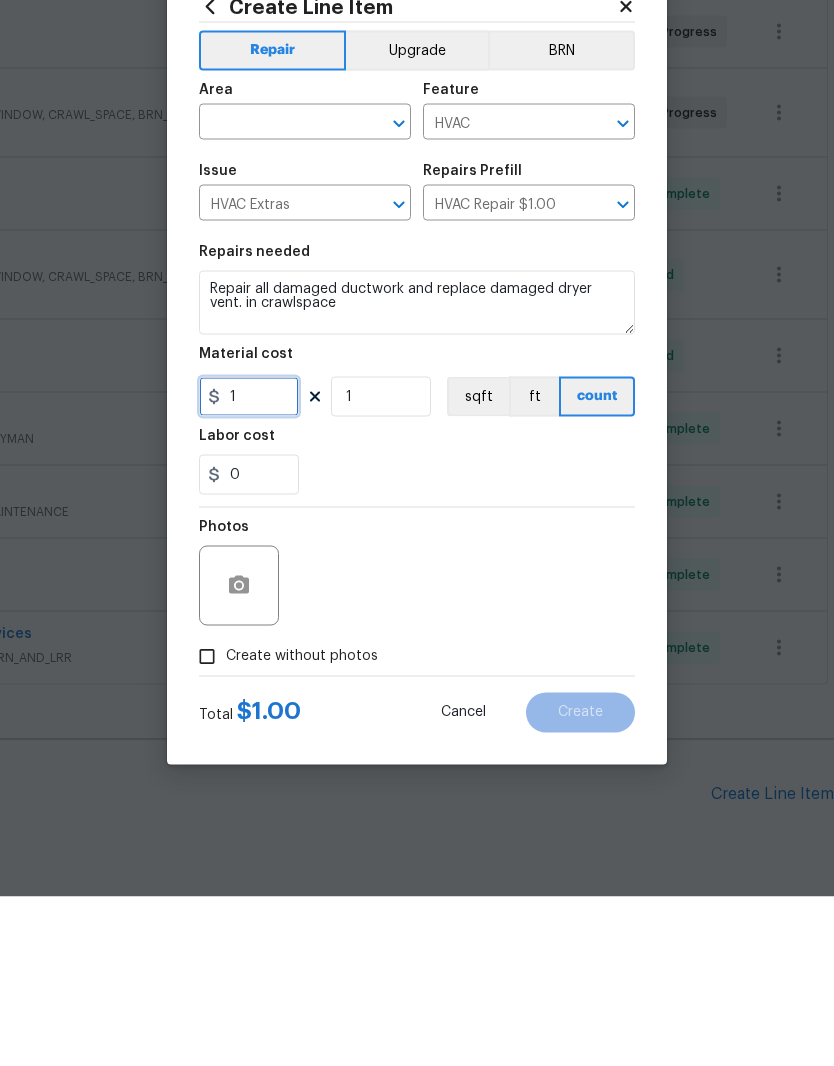 click on "1" at bounding box center [249, 566] 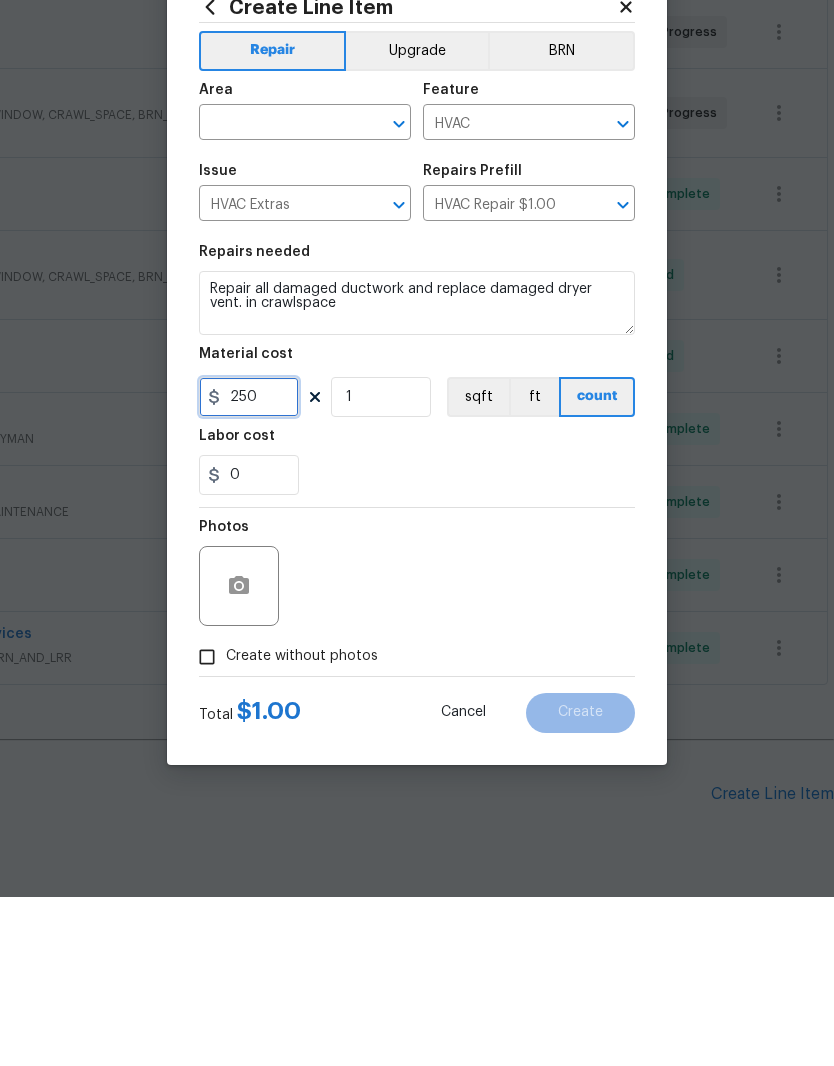 type on "250" 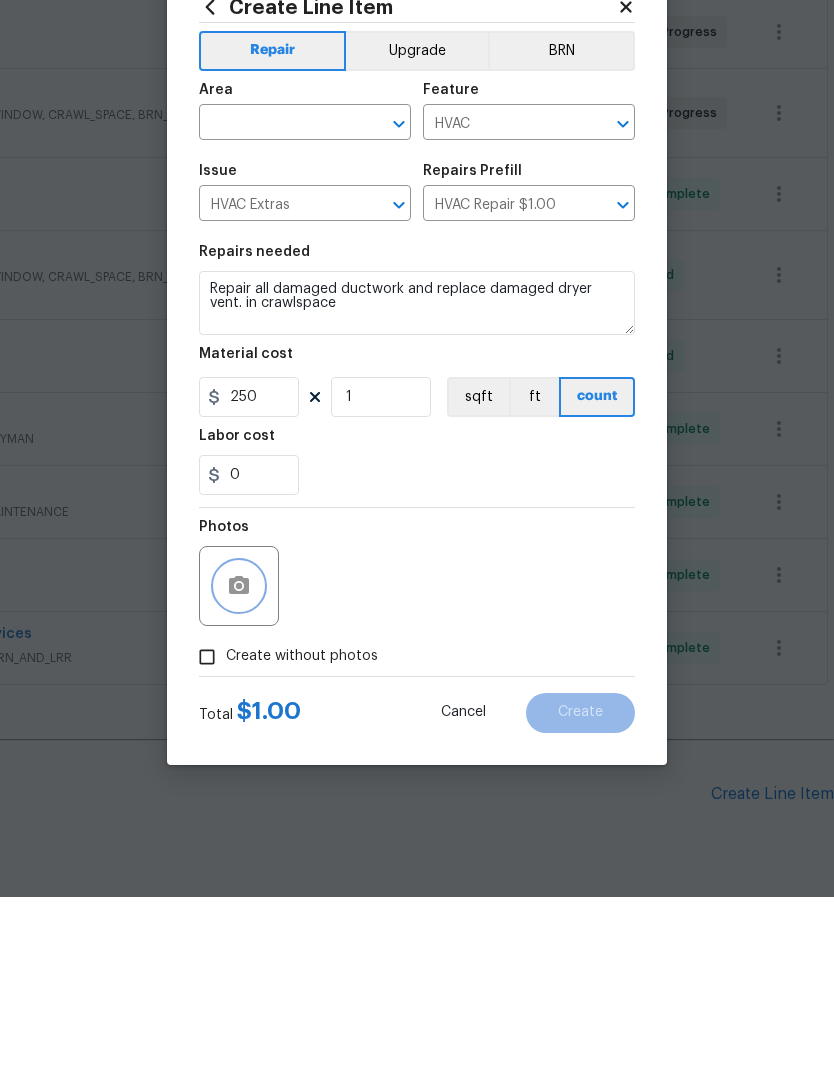 click at bounding box center [239, 755] 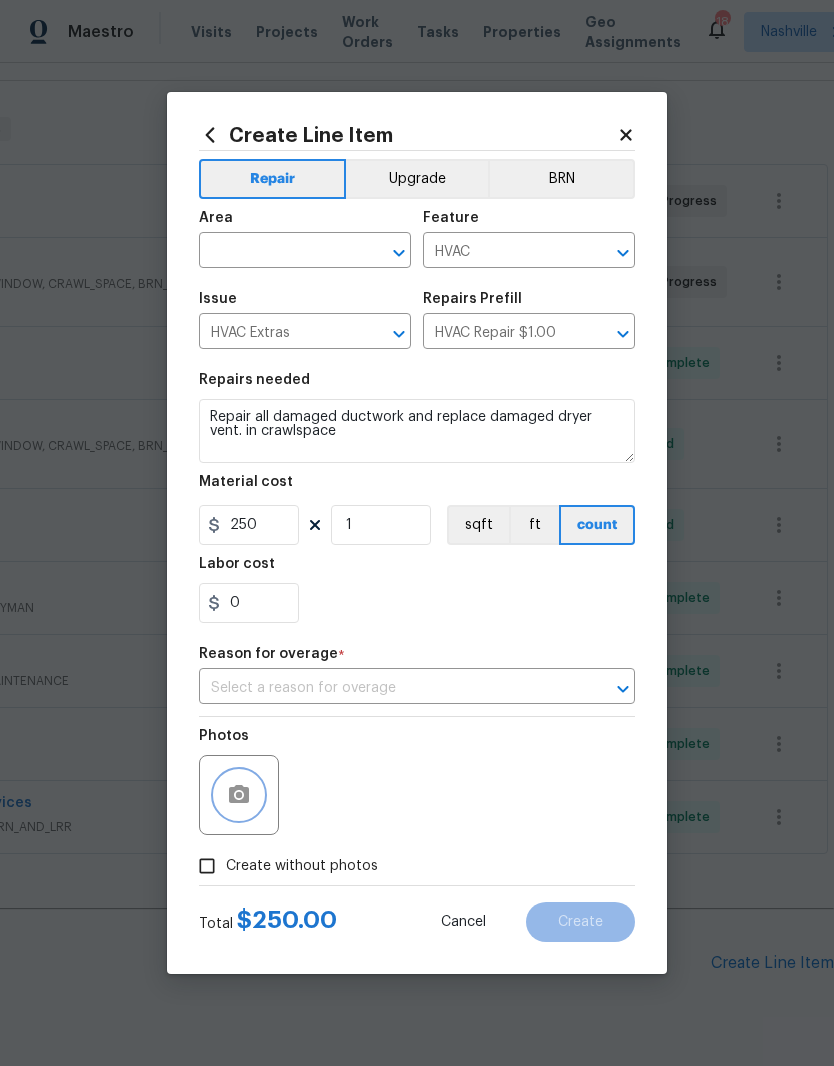 click 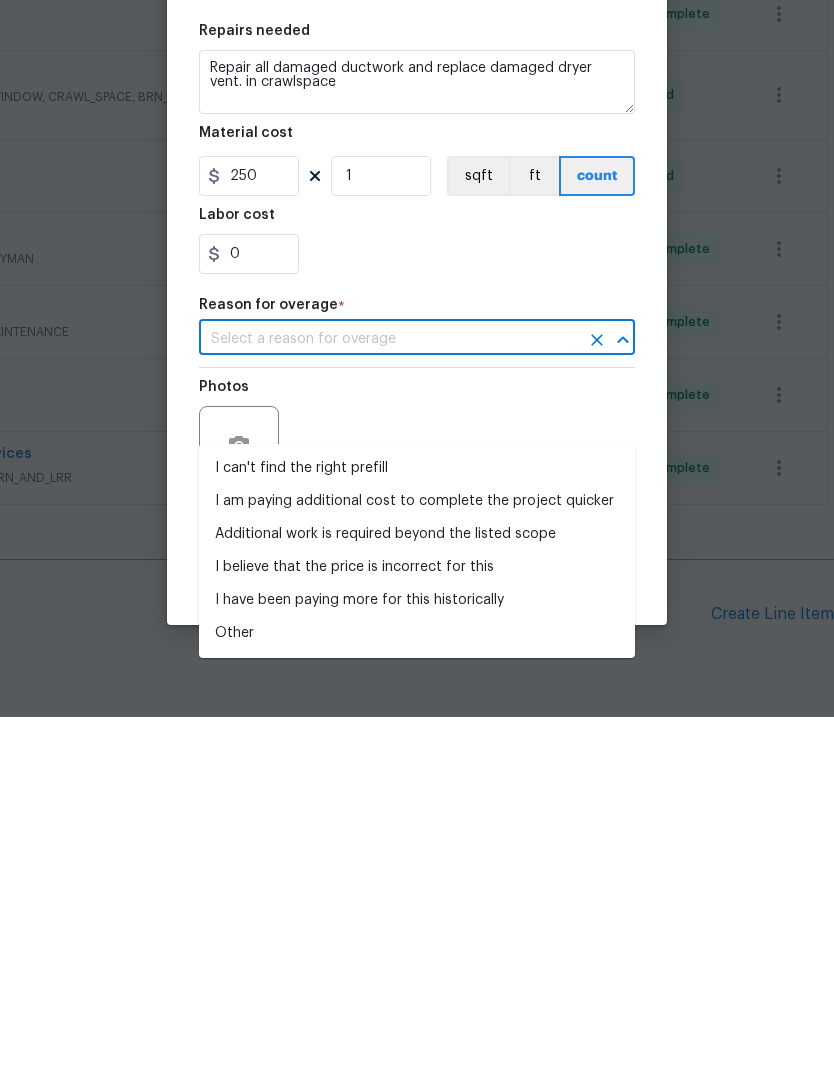 click on "I can't find the right prefill" at bounding box center [417, 817] 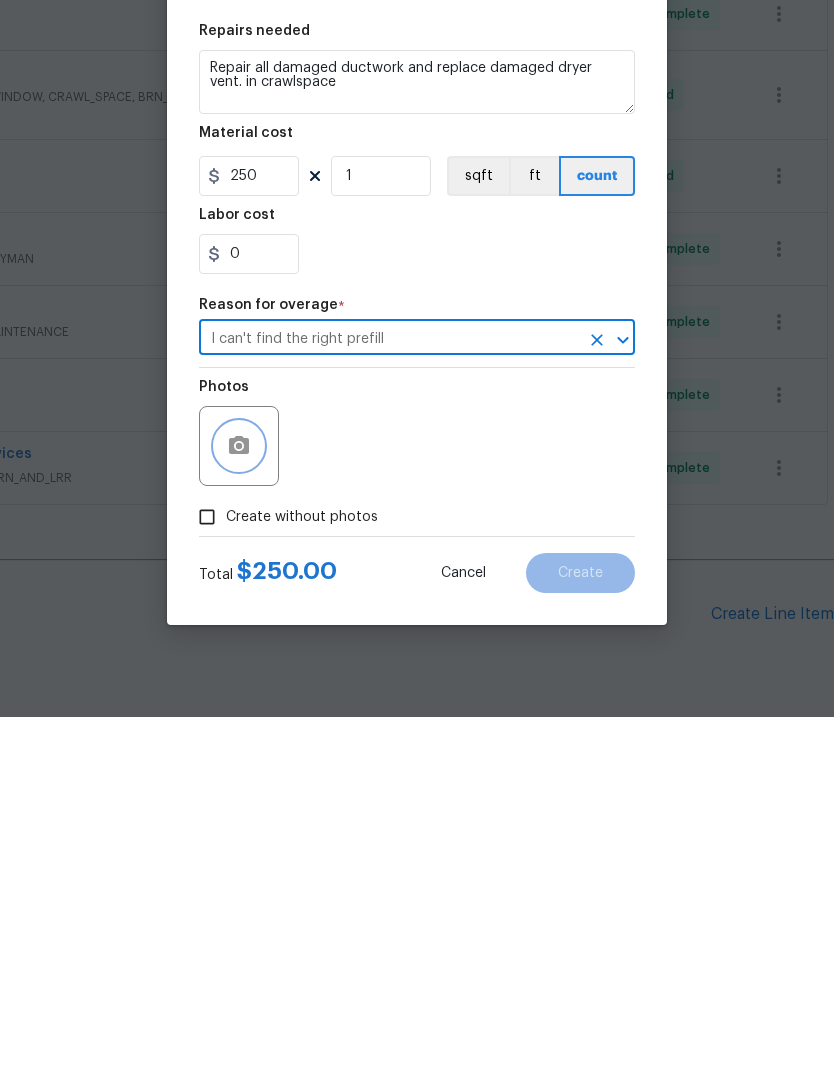 click at bounding box center (239, 795) 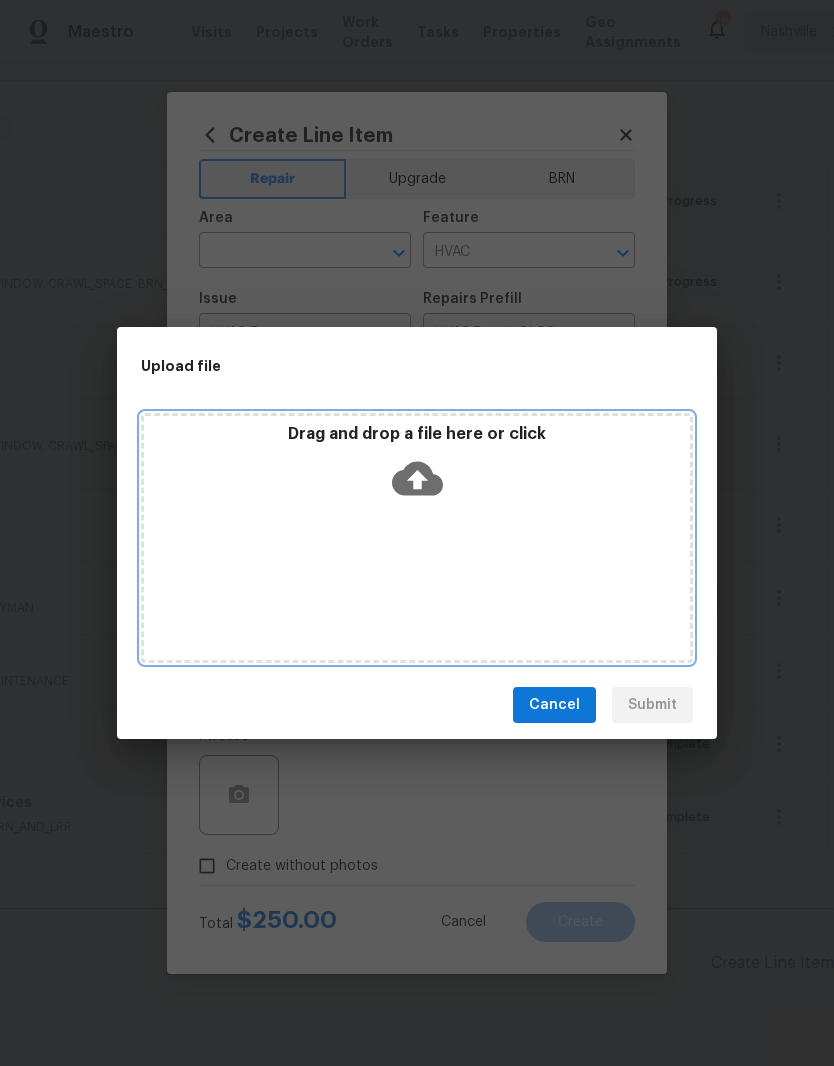 click on "Drag and drop a file here or click" at bounding box center (417, 538) 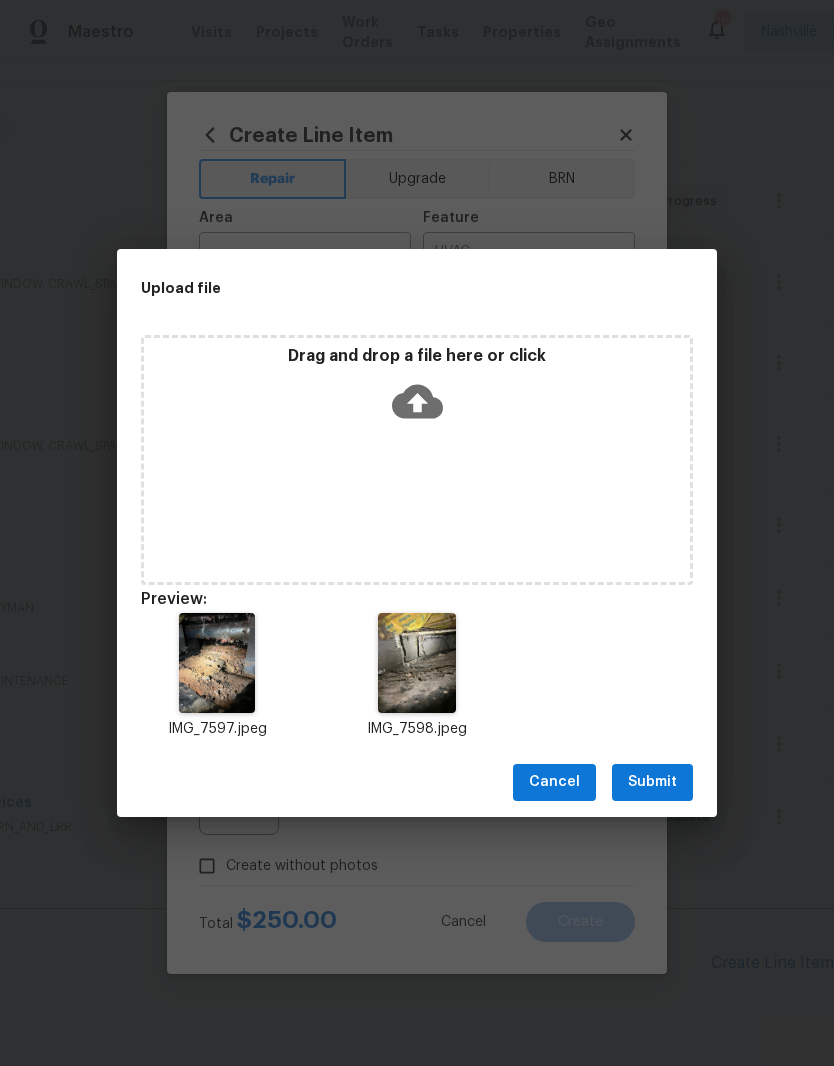 click on "Submit" at bounding box center [652, 782] 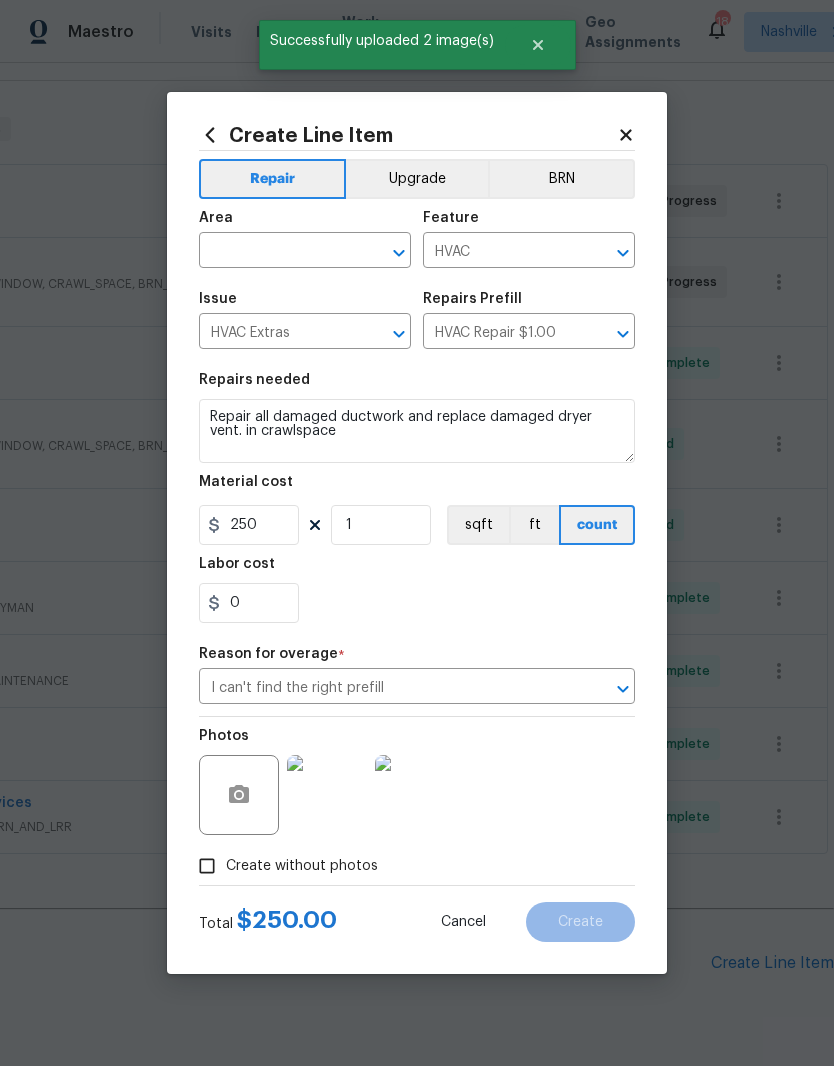 click at bounding box center [277, 252] 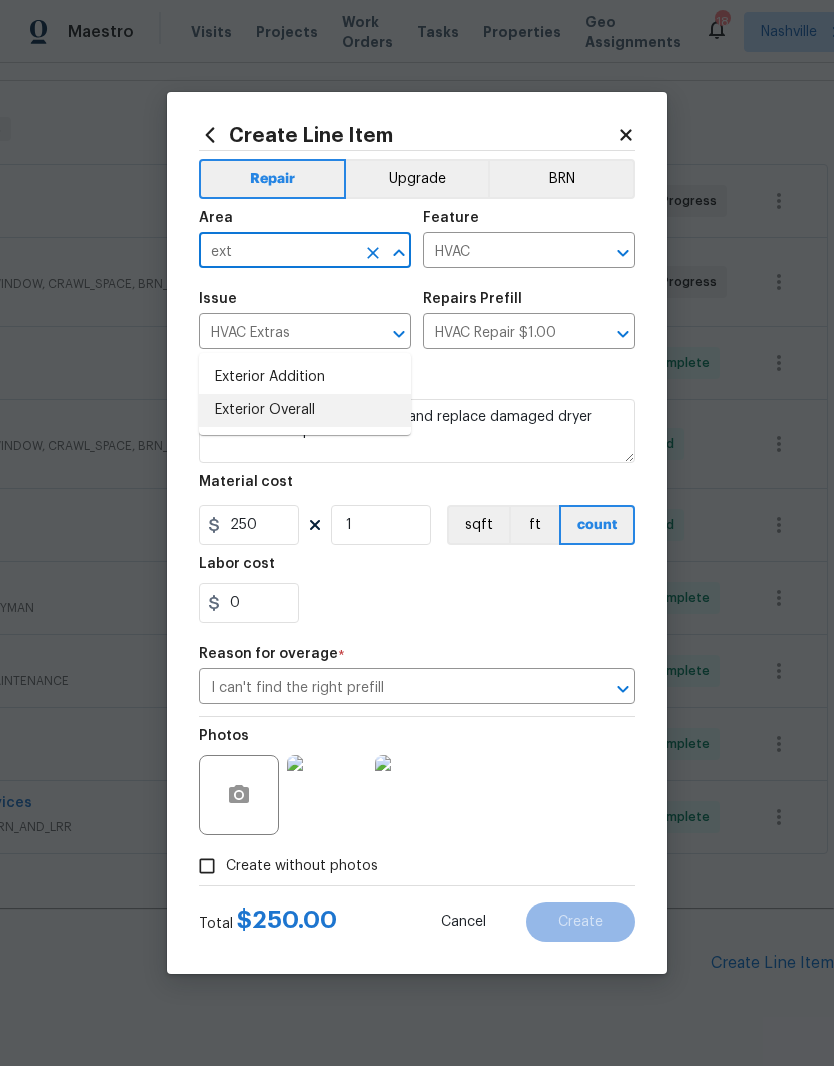 click on "Exterior Overall" at bounding box center (305, 410) 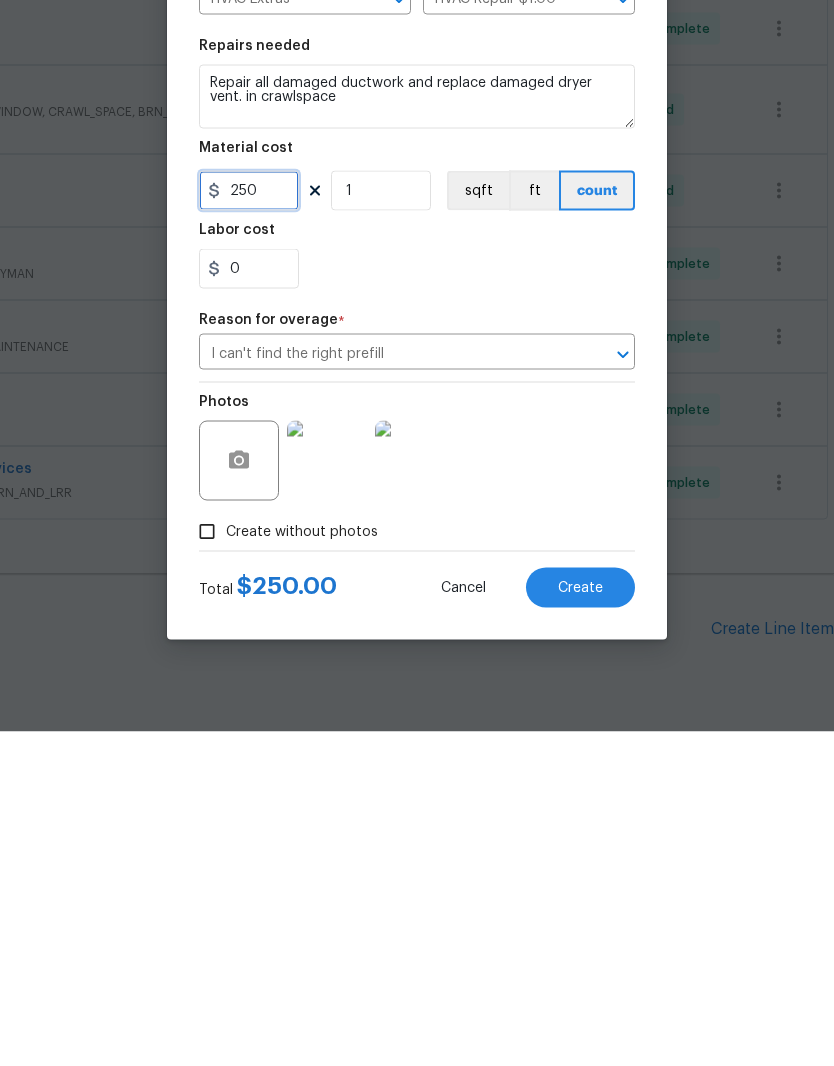click on "250" at bounding box center (249, 525) 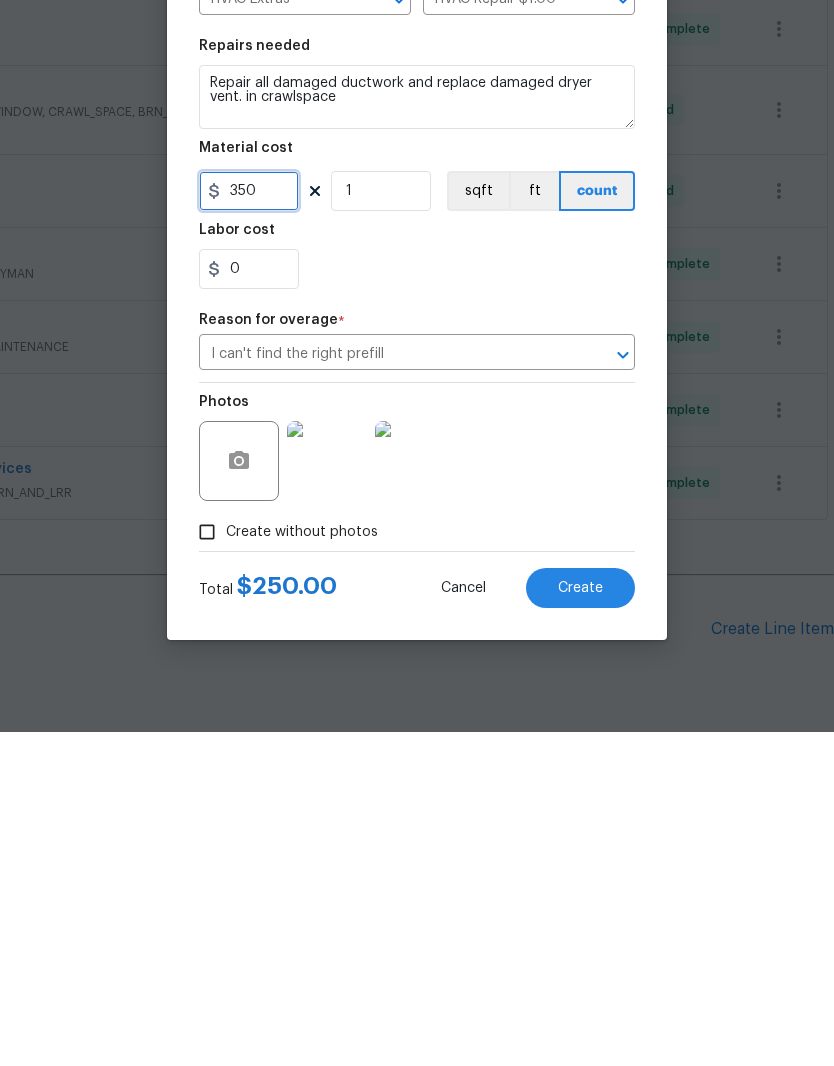 type on "350" 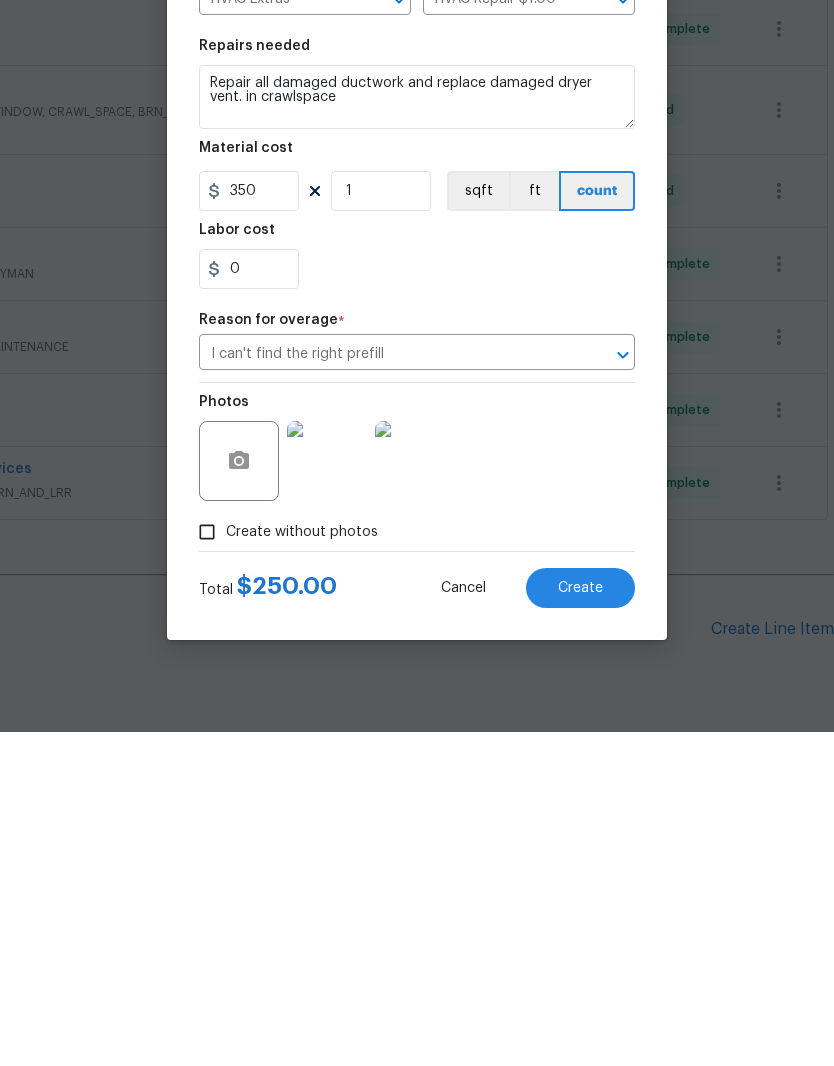 click on "Photos" at bounding box center [417, 782] 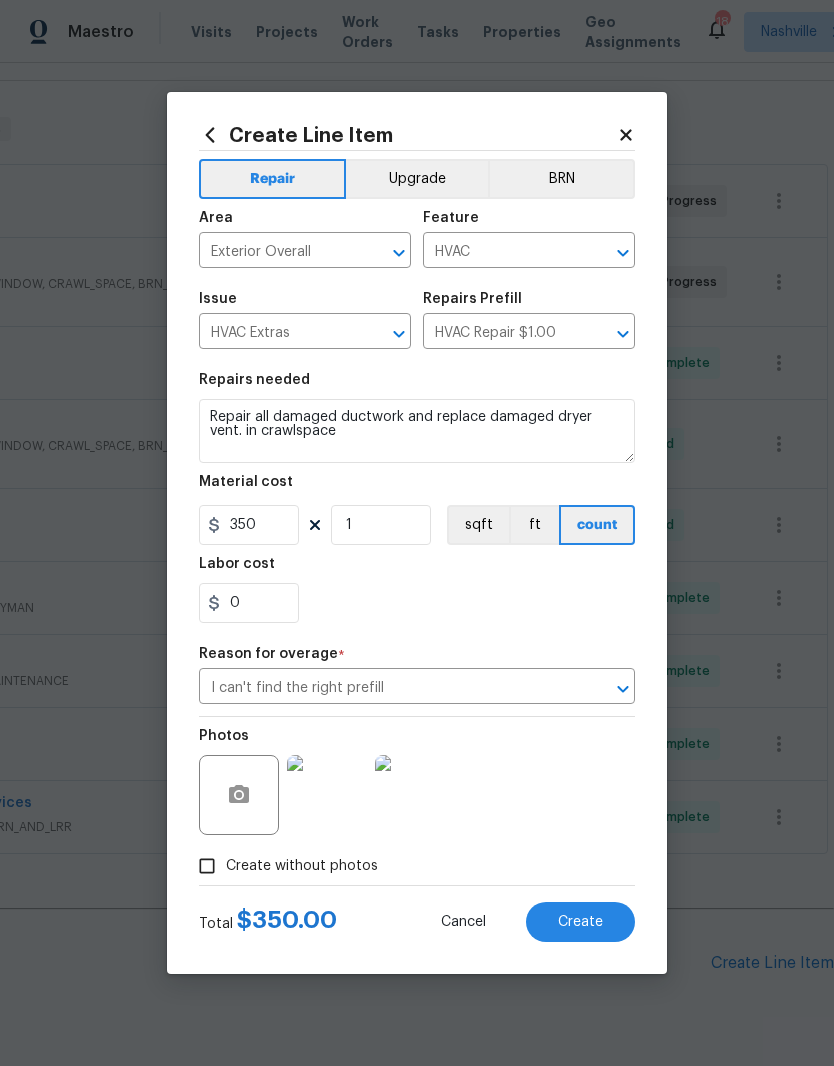 click on "Create" at bounding box center [580, 922] 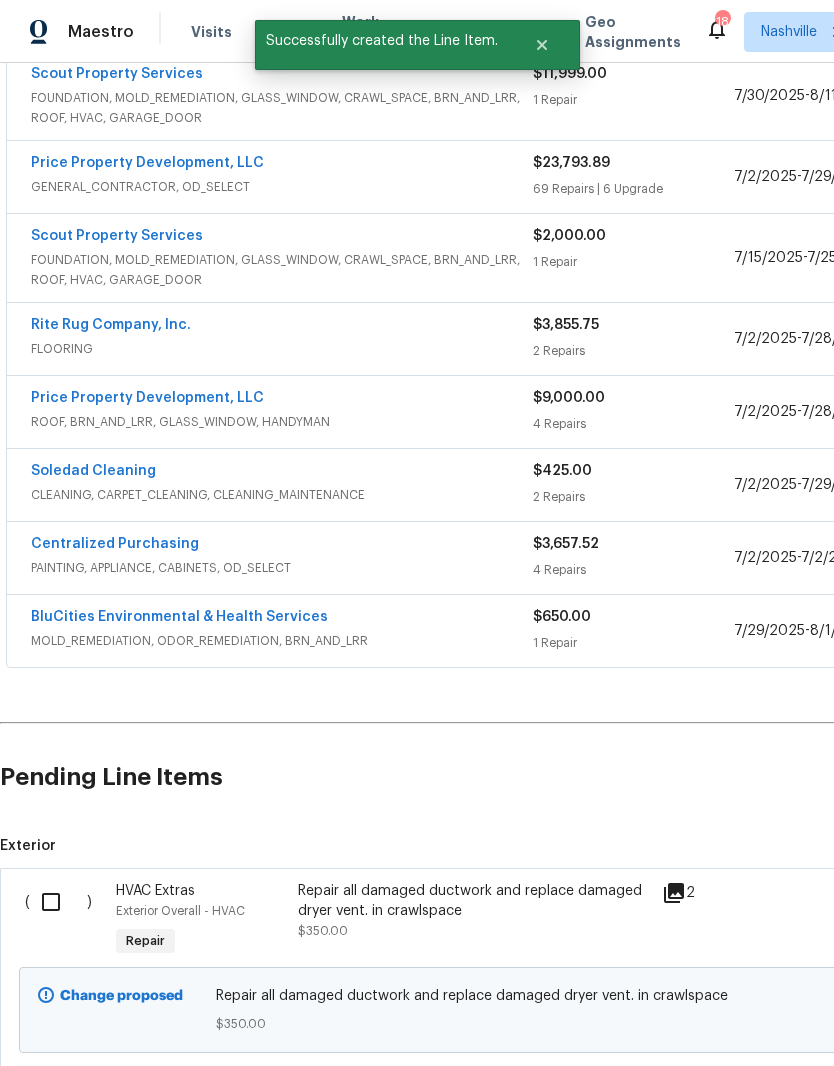 scroll, scrollTop: 468, scrollLeft: 0, axis: vertical 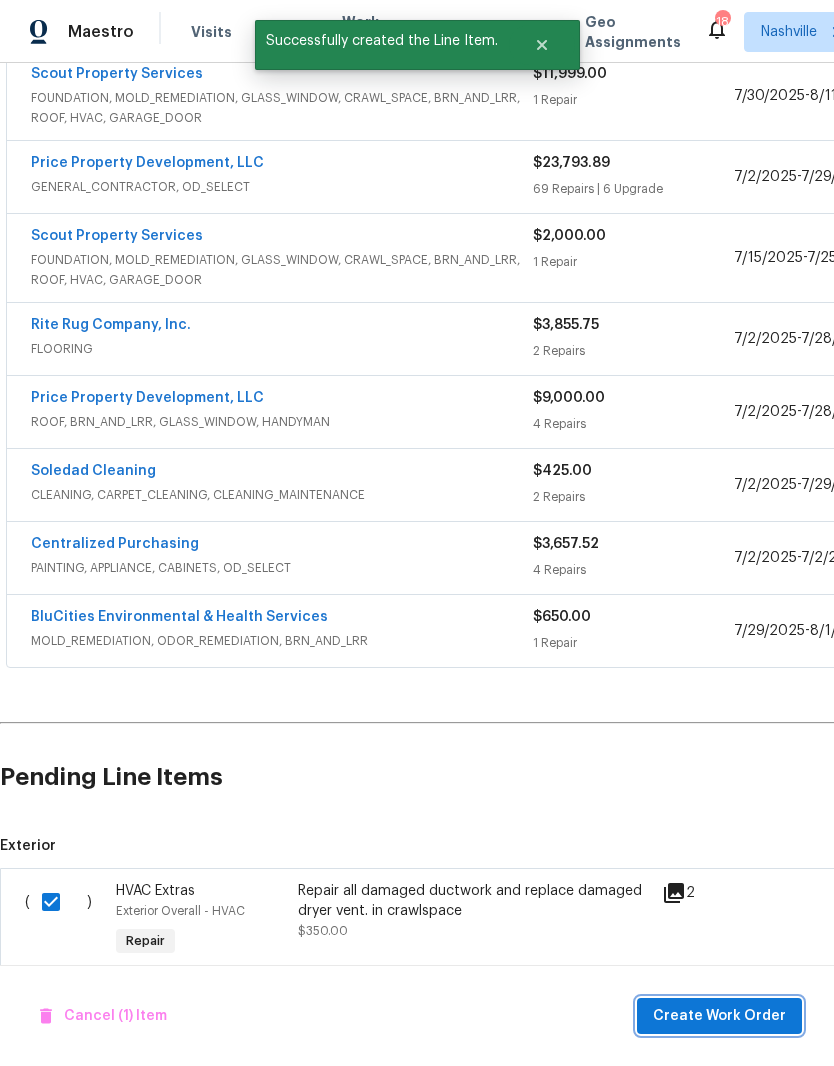 click on "Create Work Order" at bounding box center [719, 1016] 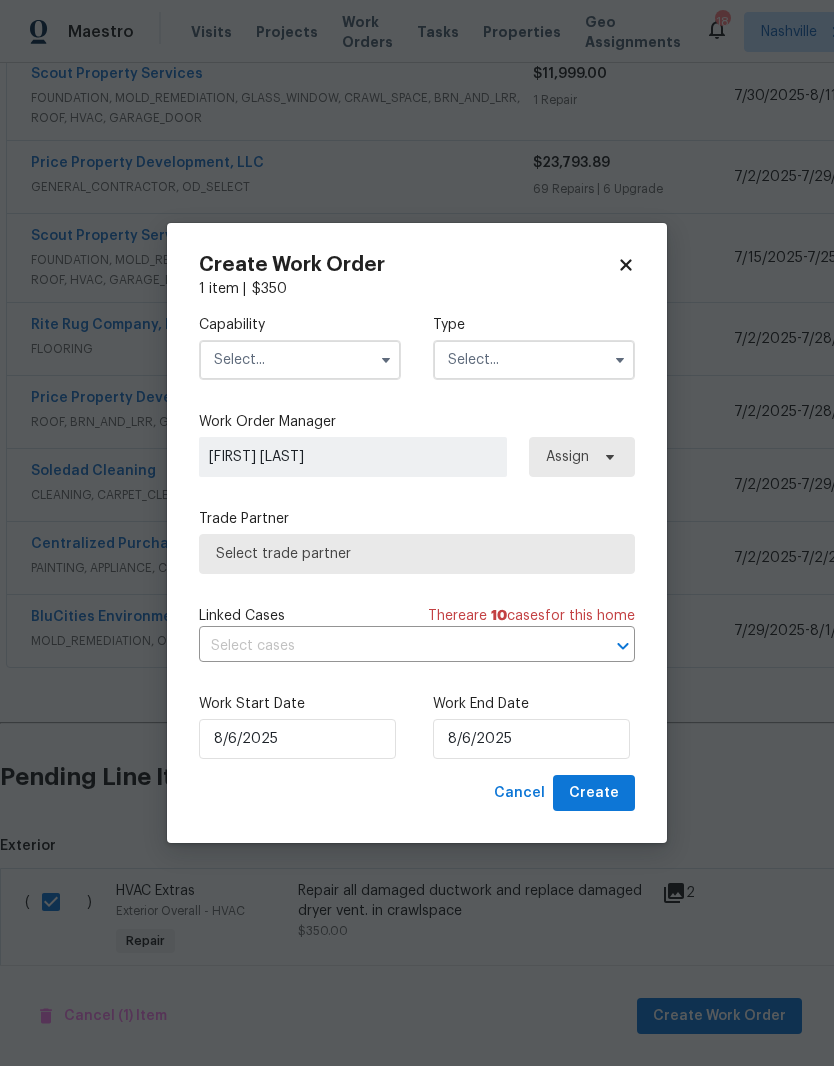 click at bounding box center [300, 360] 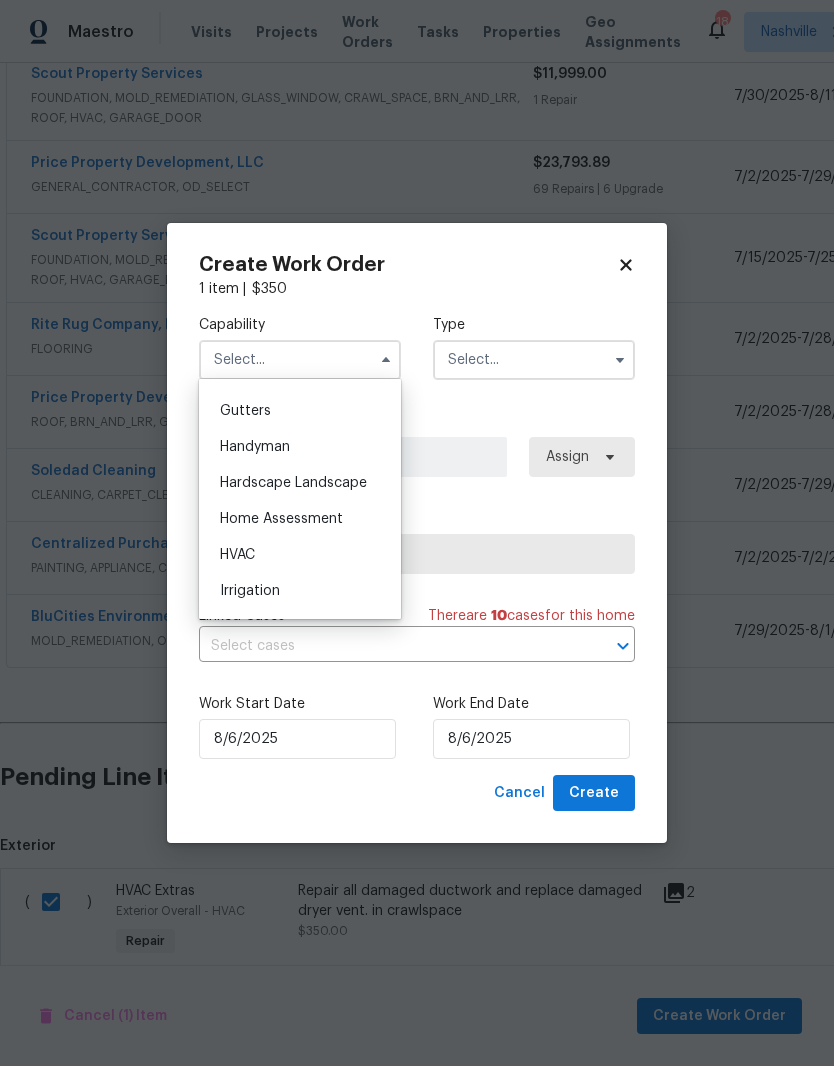 scroll, scrollTop: 1056, scrollLeft: 0, axis: vertical 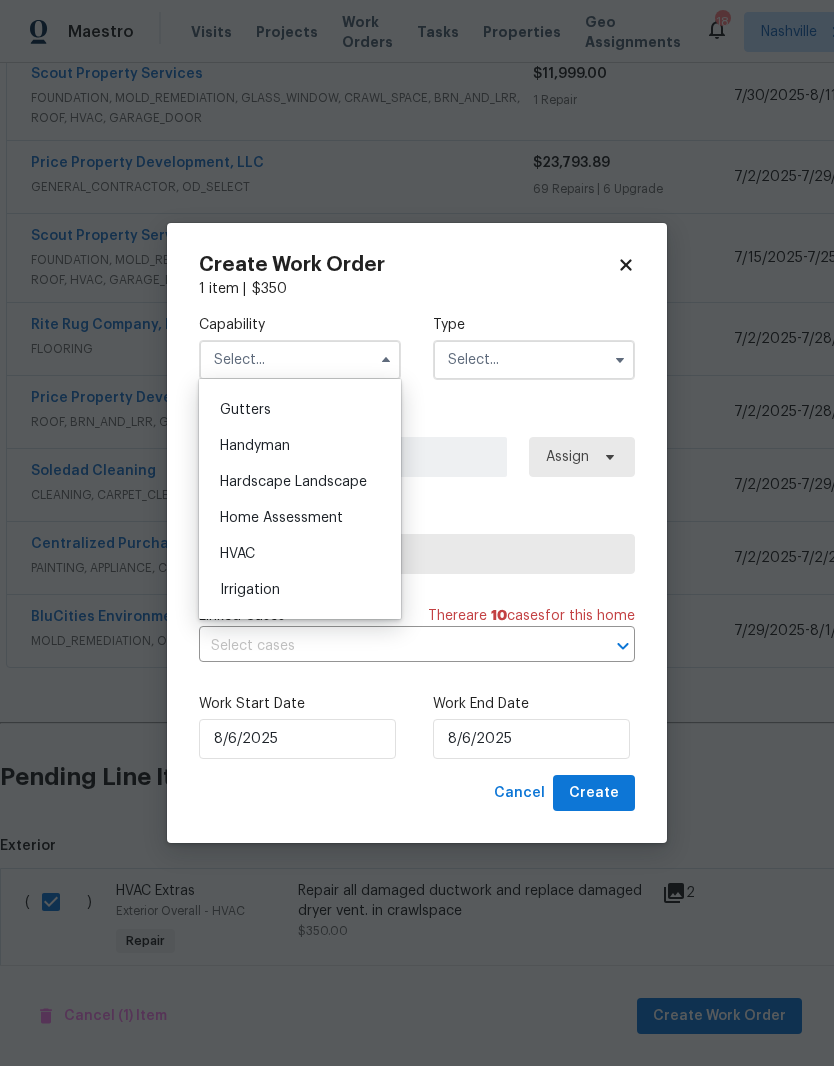 click on "HVAC" at bounding box center (237, 554) 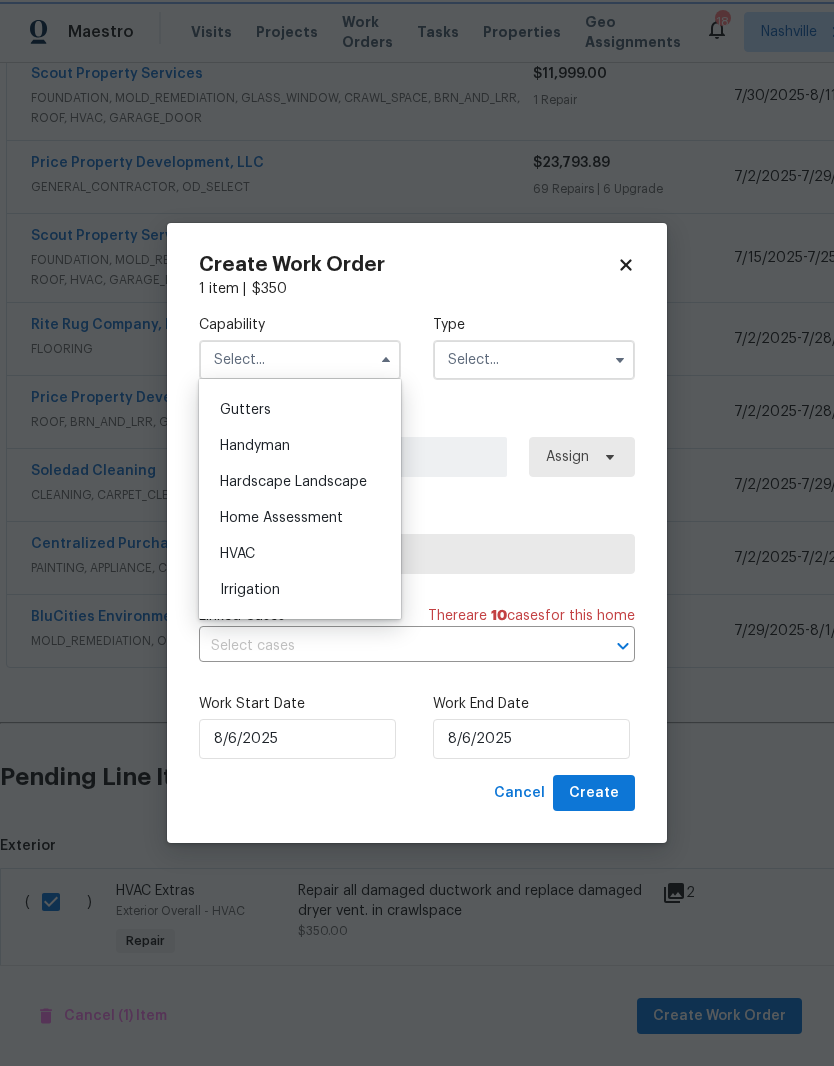 type on "HVAC" 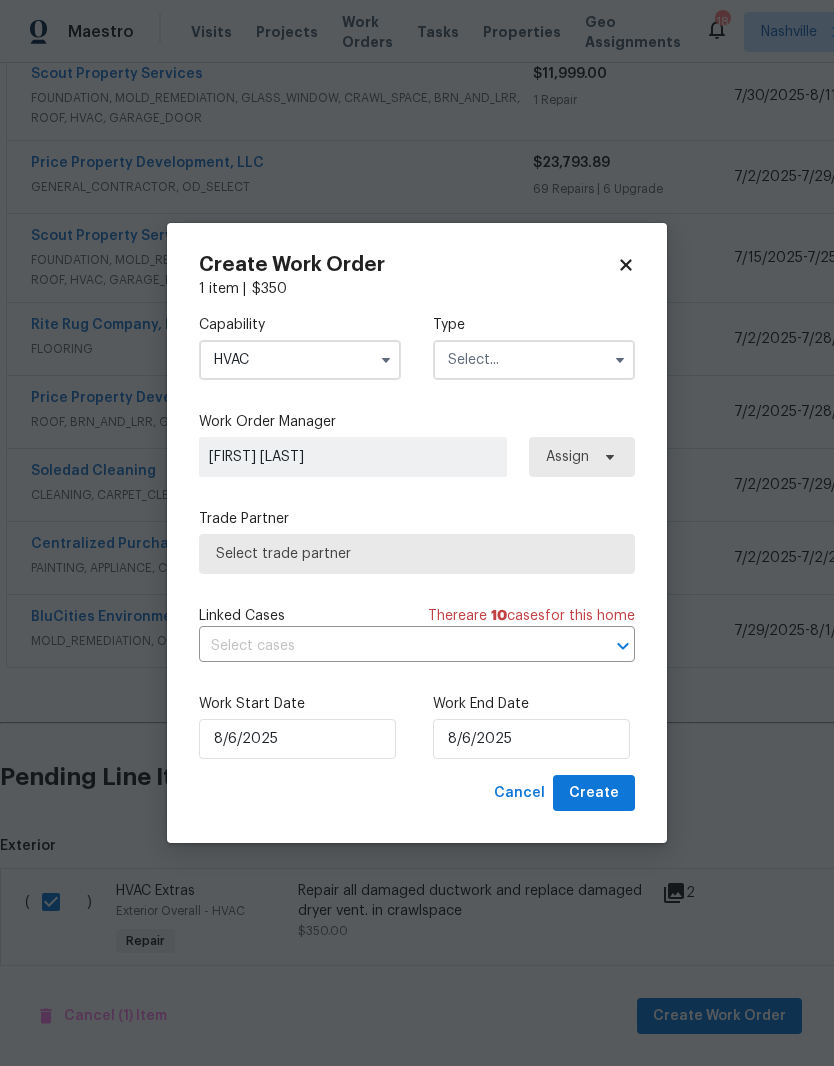 click at bounding box center [534, 360] 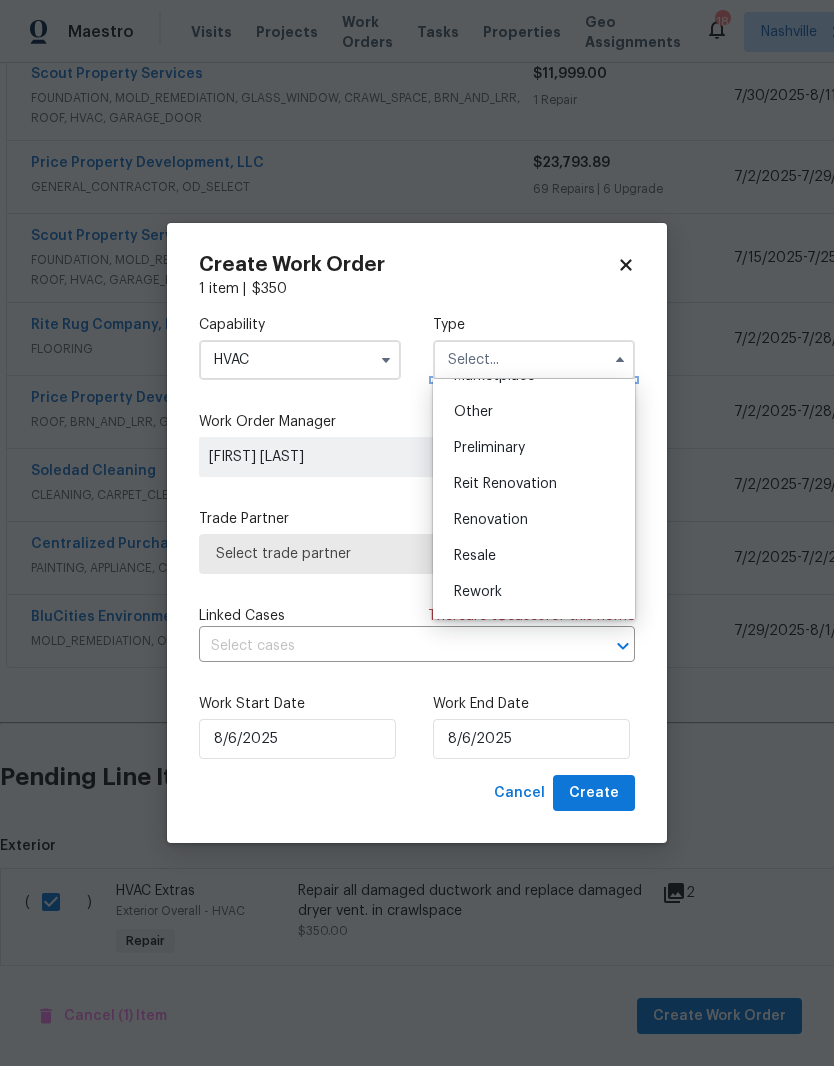 scroll, scrollTop: 394, scrollLeft: 0, axis: vertical 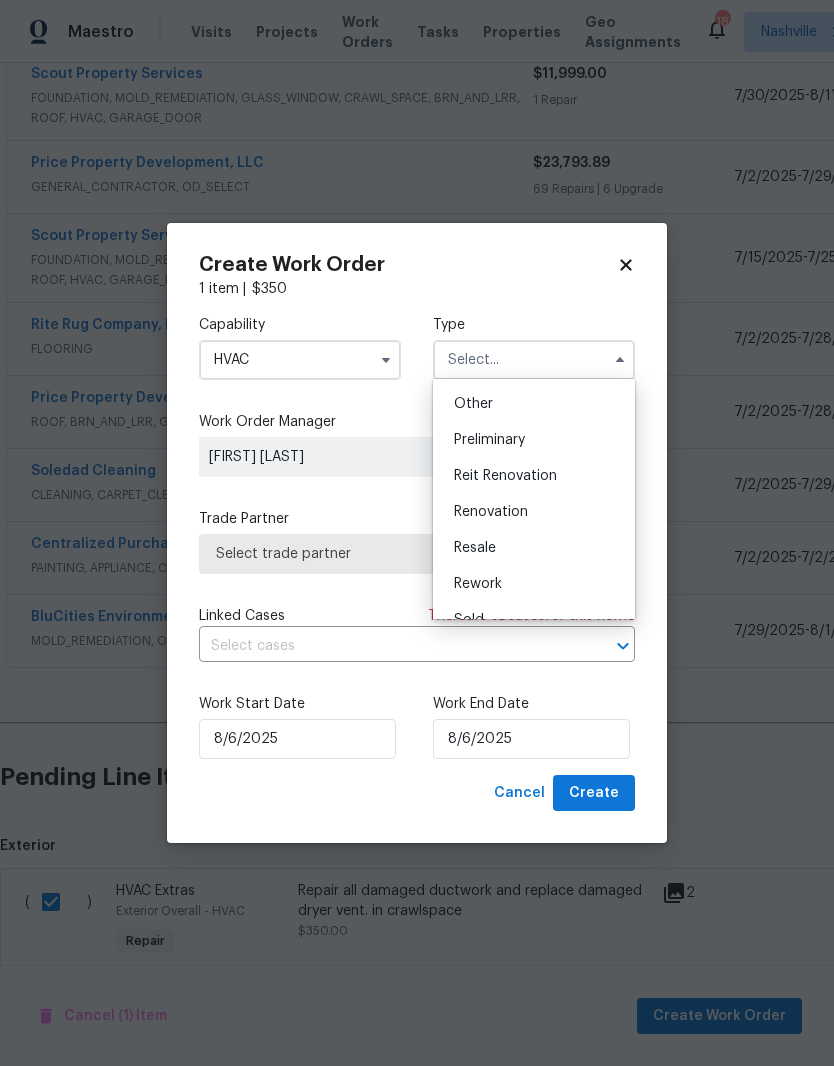 click on "Renovation" at bounding box center (534, 512) 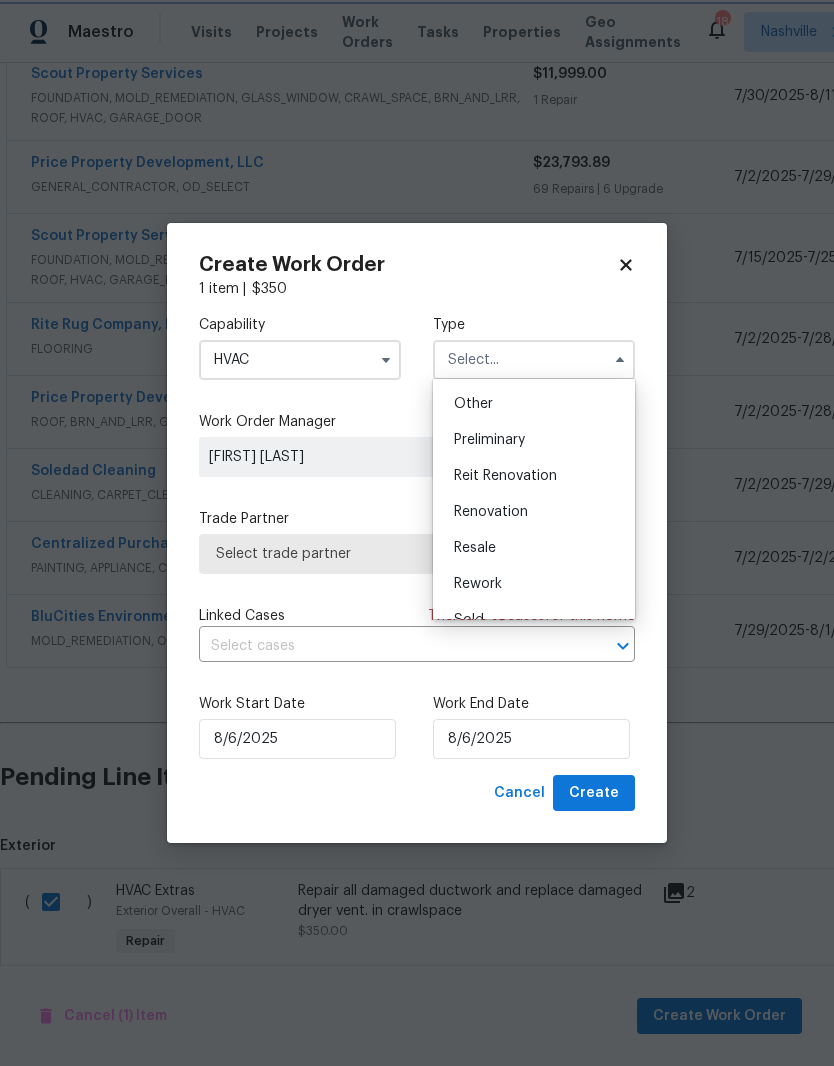 type on "Renovation" 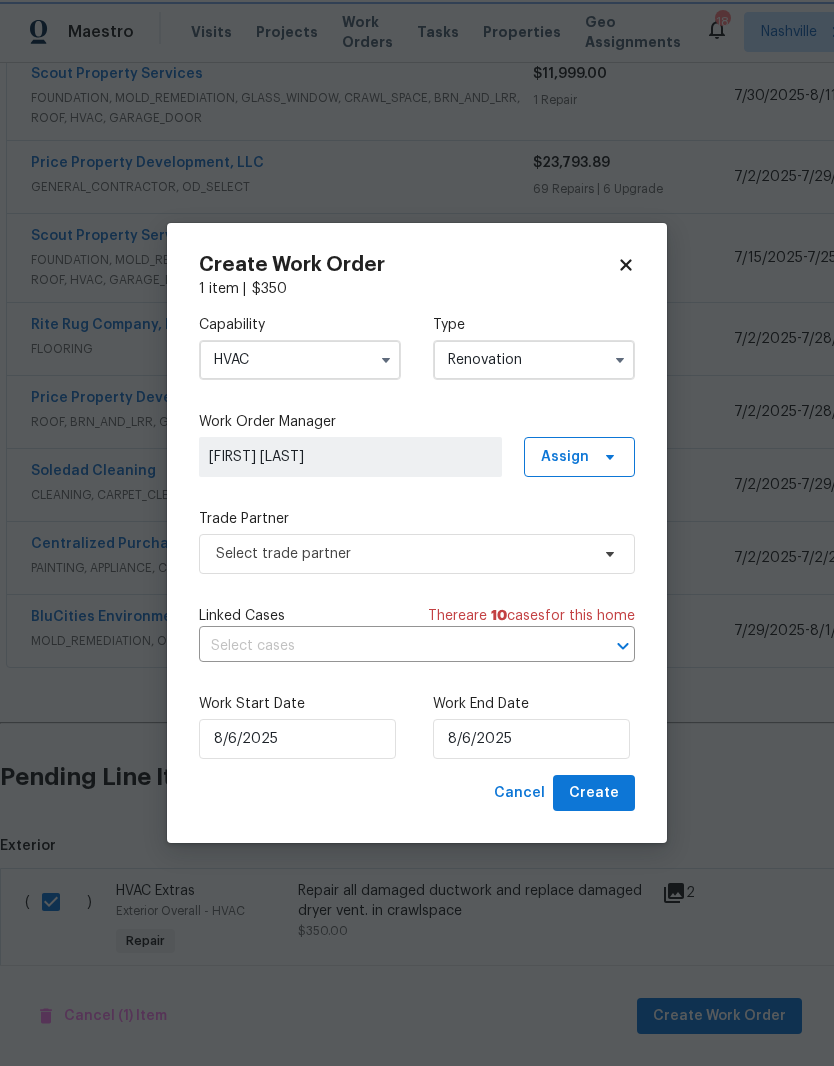 scroll, scrollTop: 0, scrollLeft: 0, axis: both 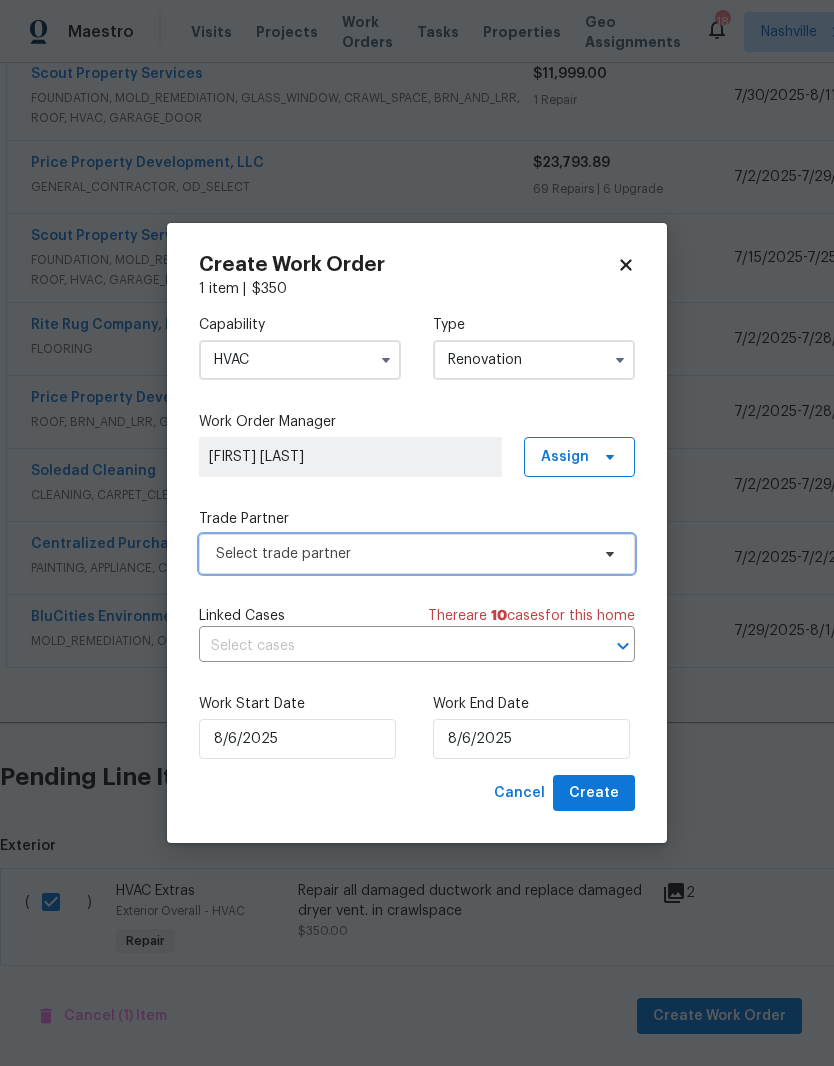 click at bounding box center (607, 554) 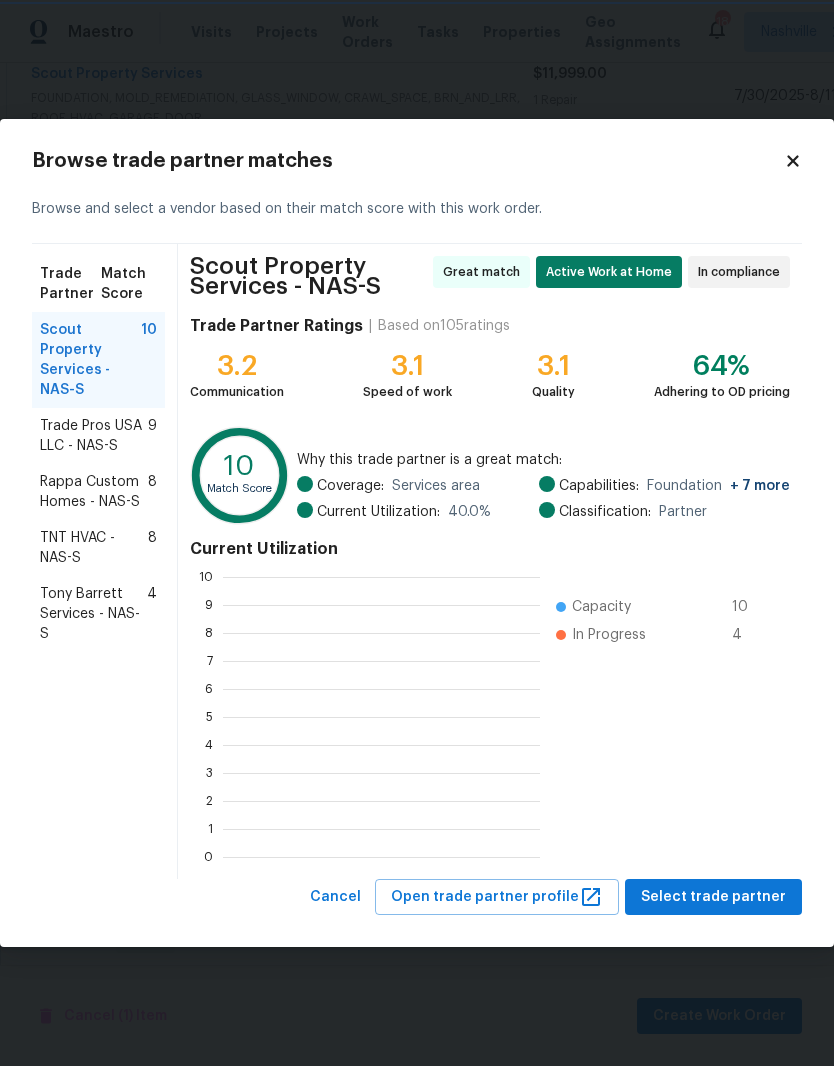 scroll, scrollTop: 280, scrollLeft: 317, axis: both 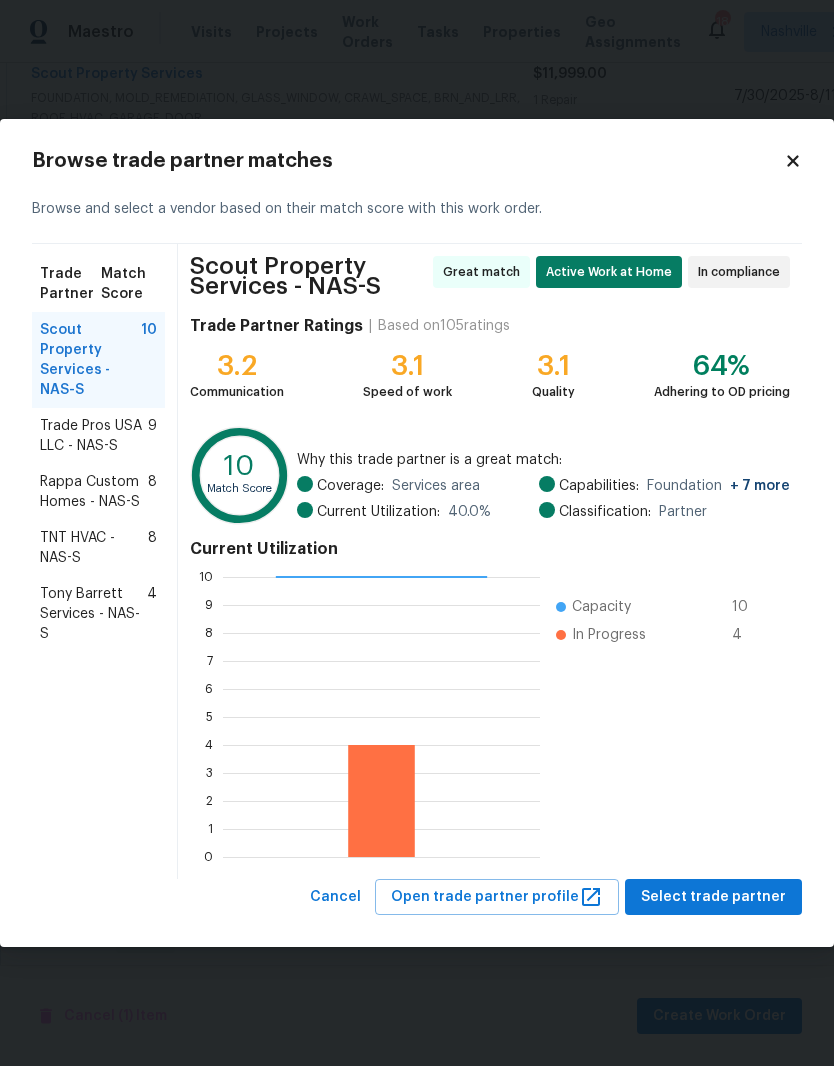 click on "Rappa Custom Homes - NAS-S" at bounding box center (94, 492) 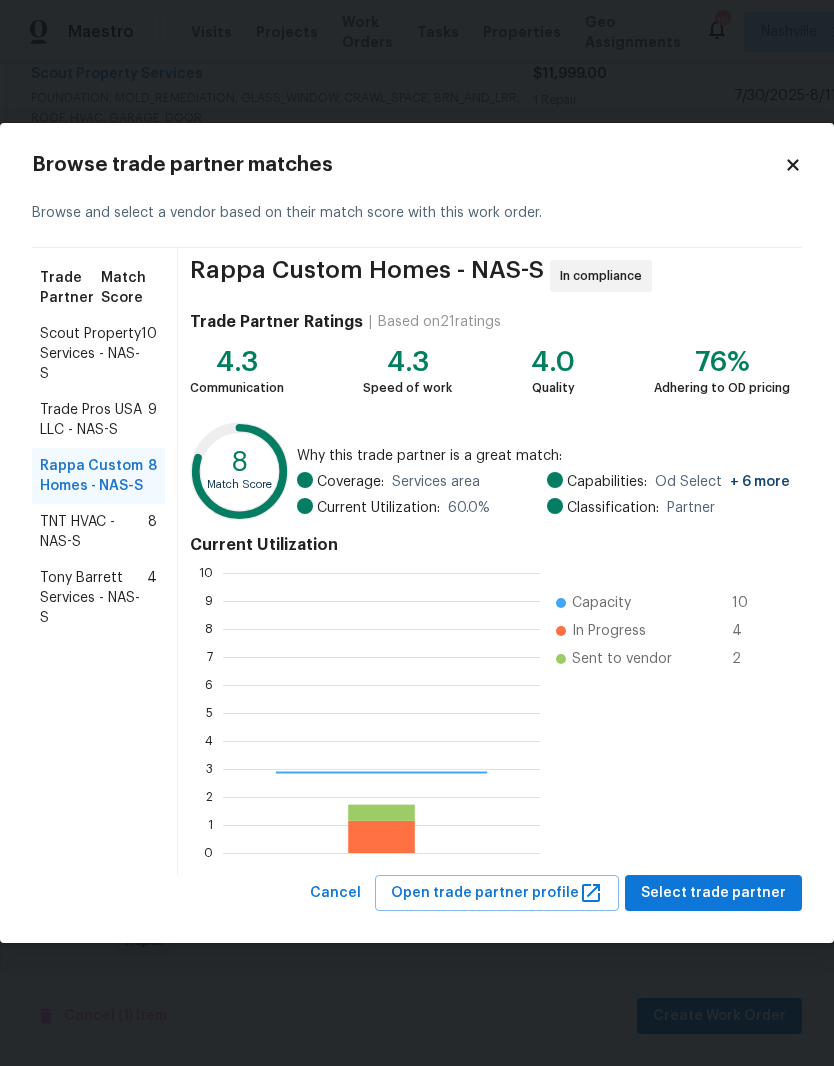 scroll, scrollTop: 2, scrollLeft: 2, axis: both 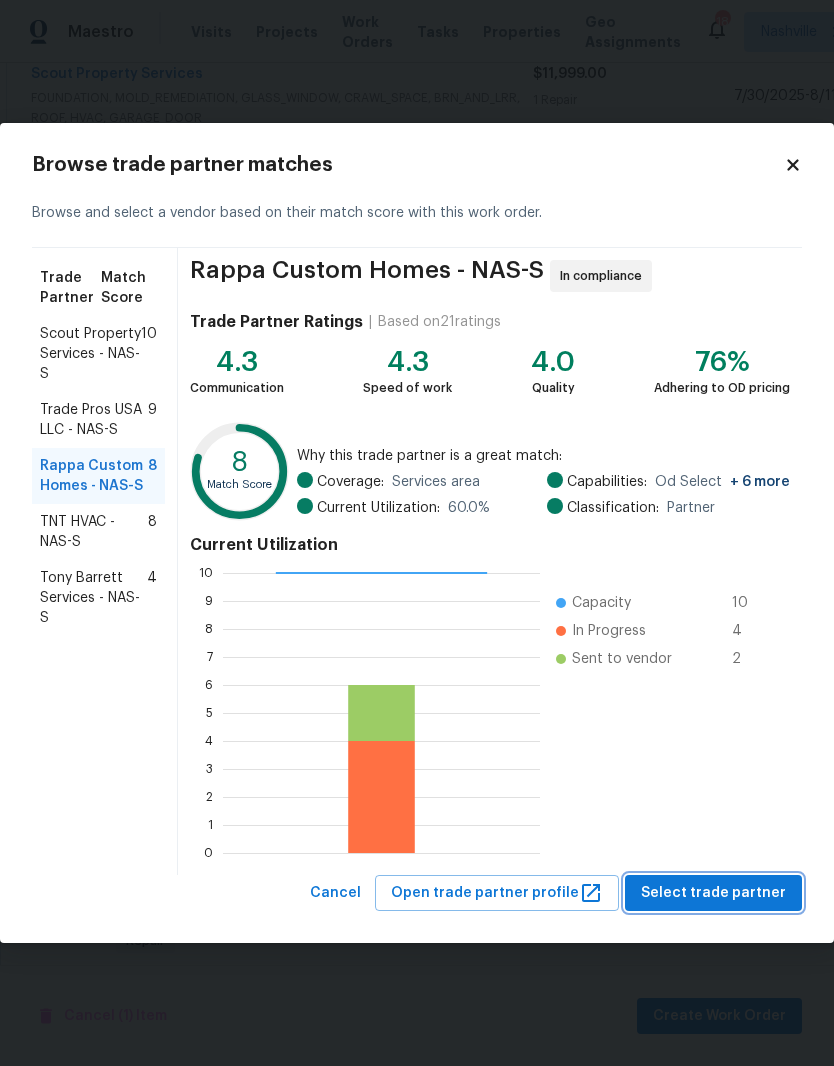 click on "Select trade partner" at bounding box center (713, 893) 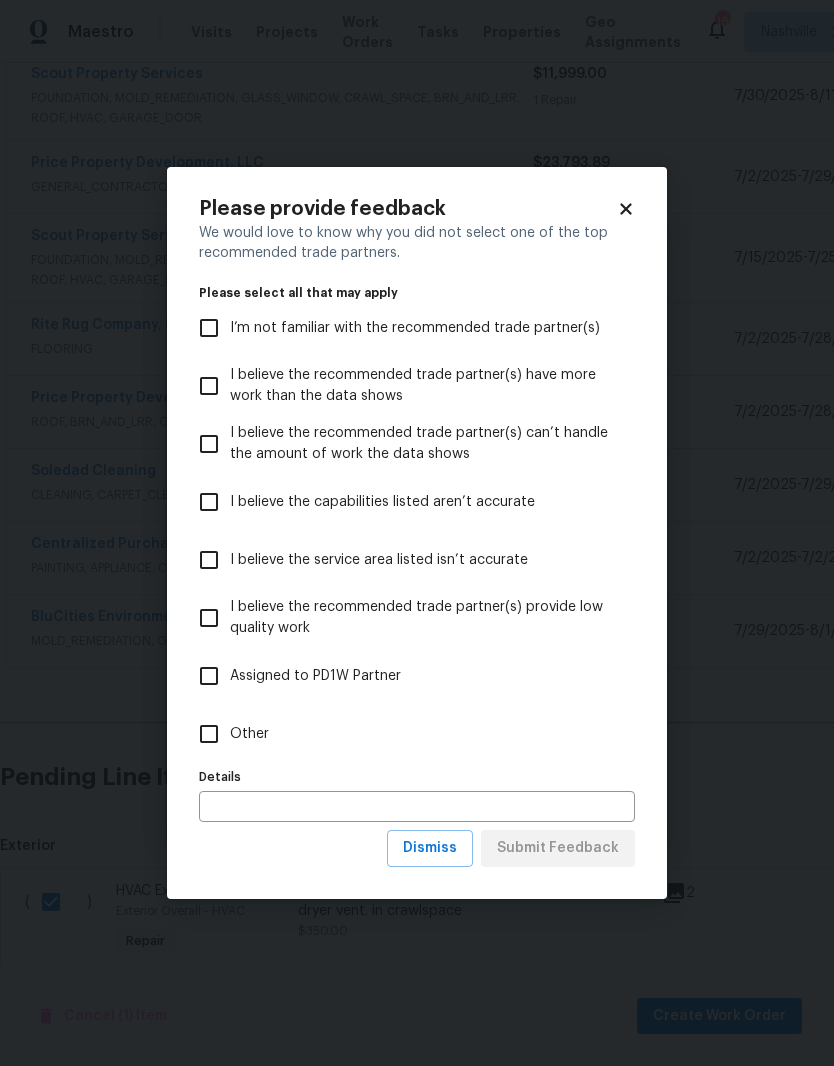 click on "Other" at bounding box center [209, 734] 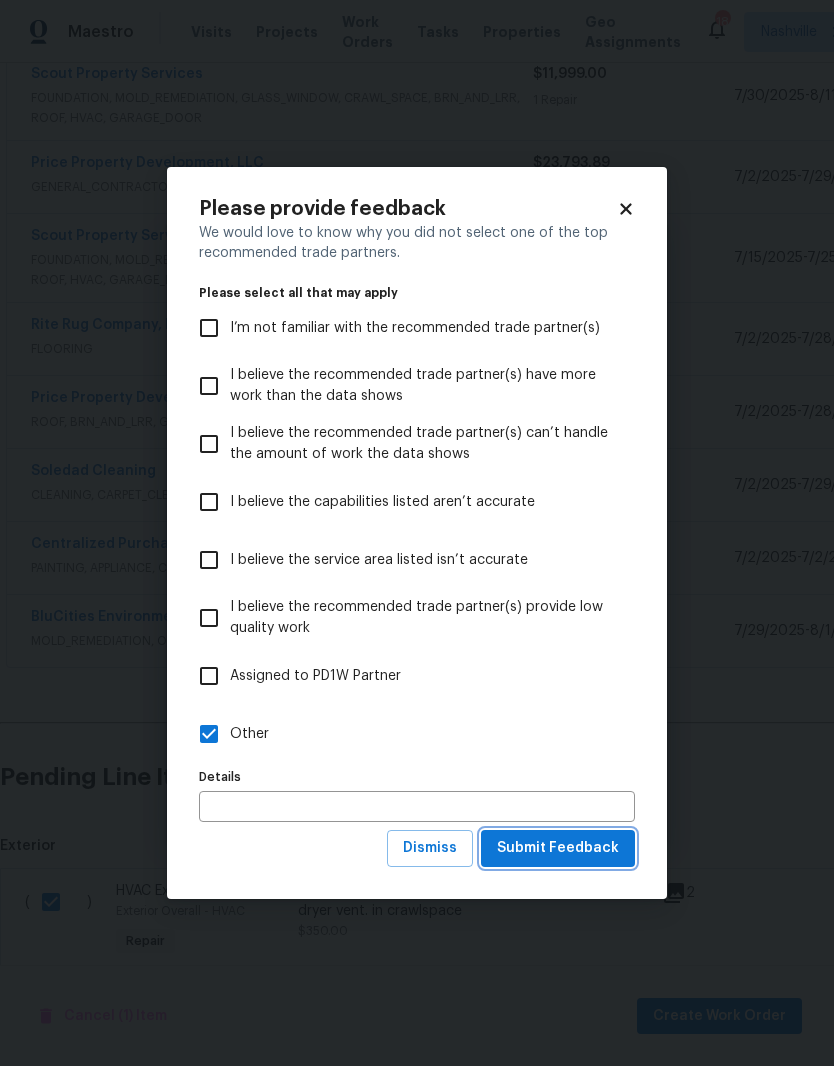 click on "Submit Feedback" at bounding box center [558, 848] 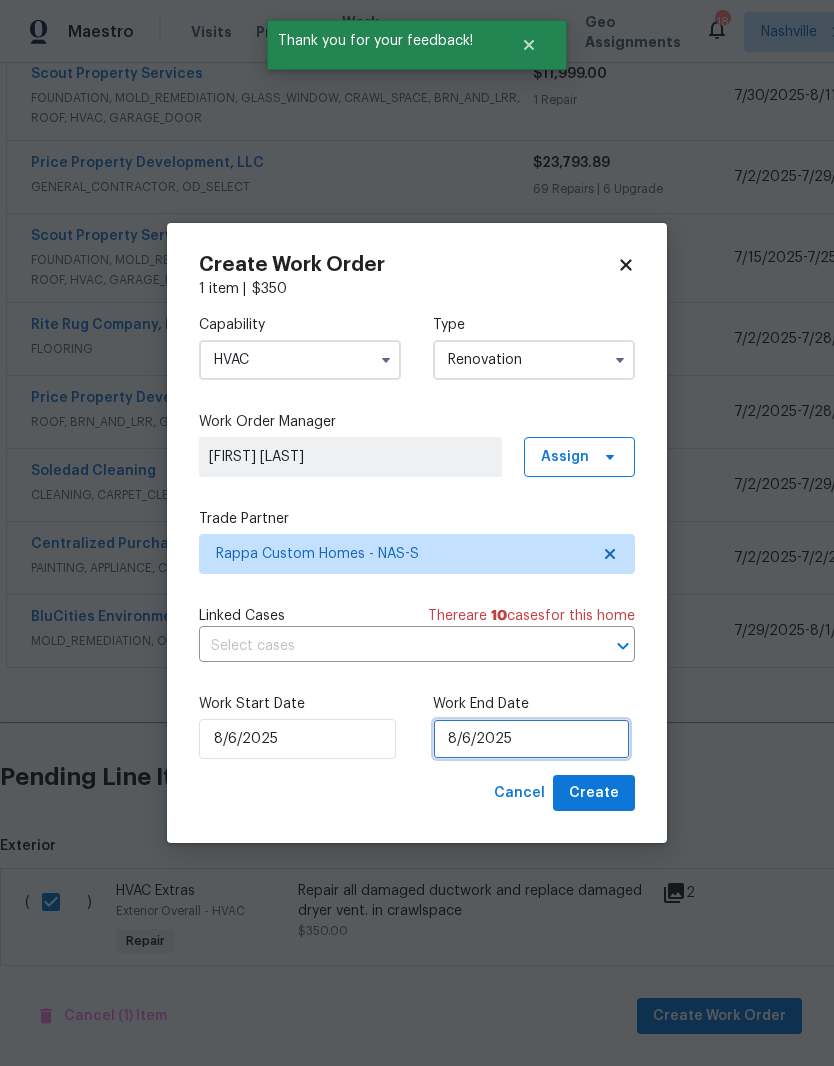 click on "8/6/2025" at bounding box center [531, 739] 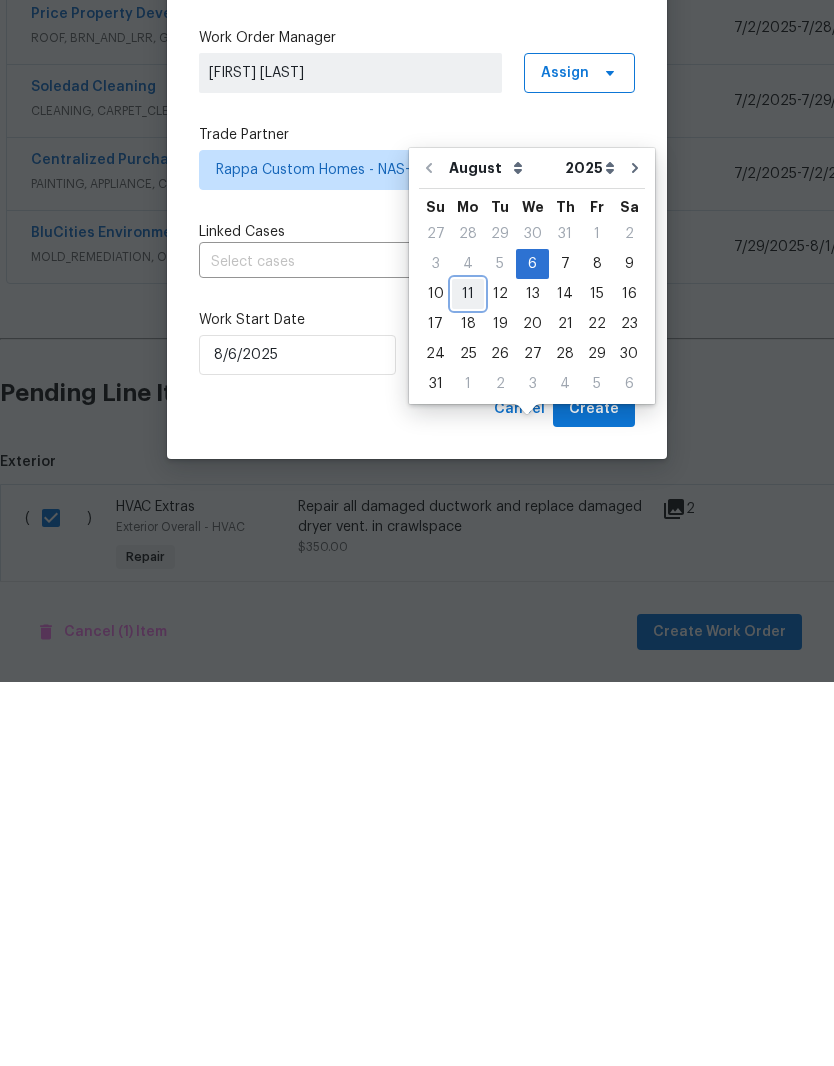 click on "11" at bounding box center (468, 678) 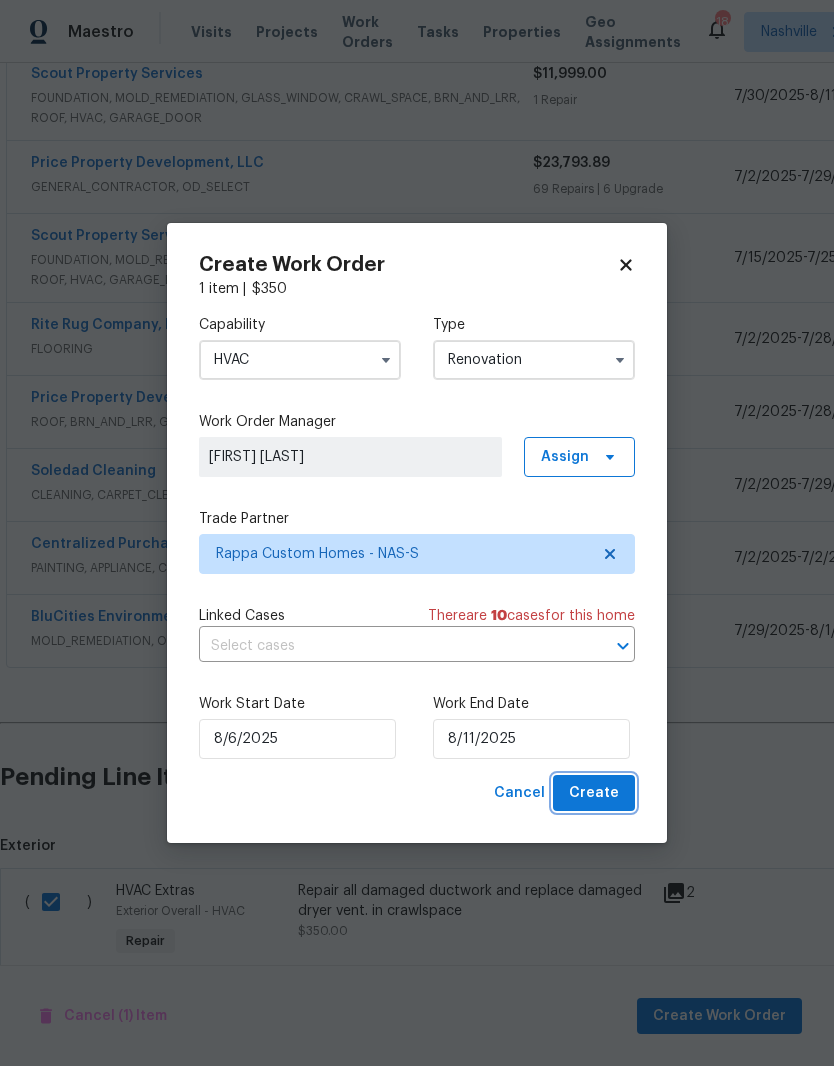 click on "Create" at bounding box center [594, 793] 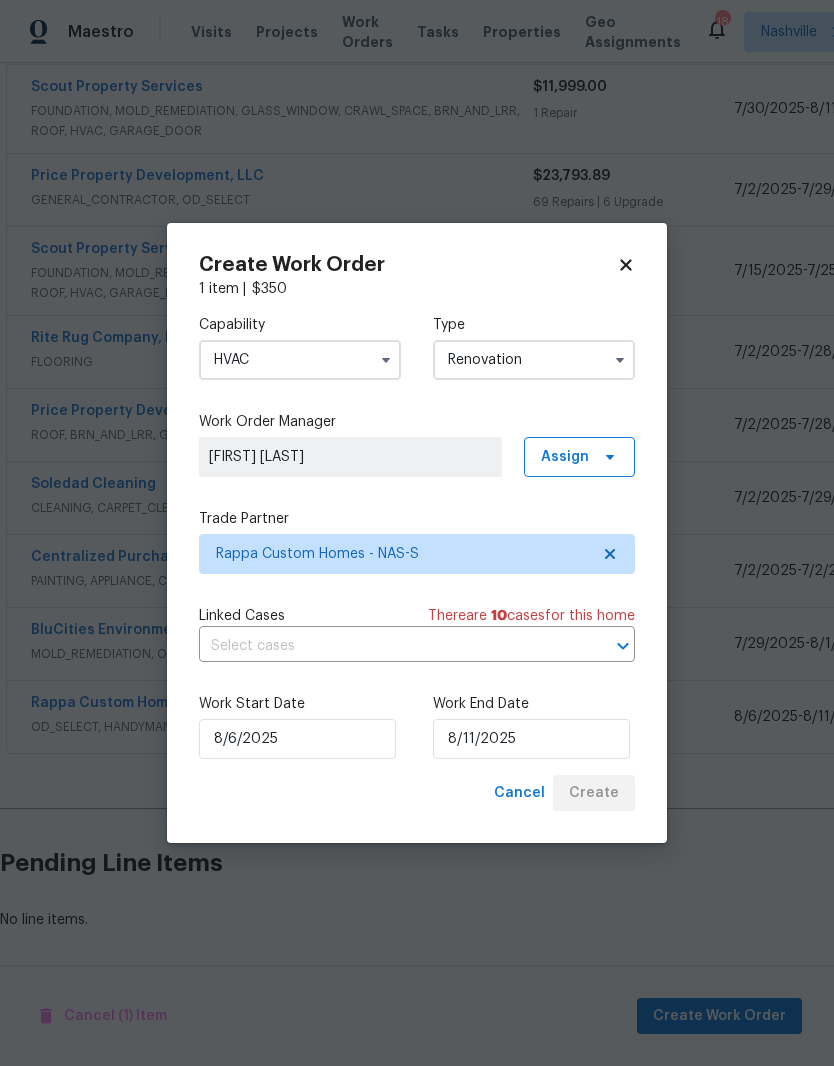 scroll, scrollTop: 372, scrollLeft: 0, axis: vertical 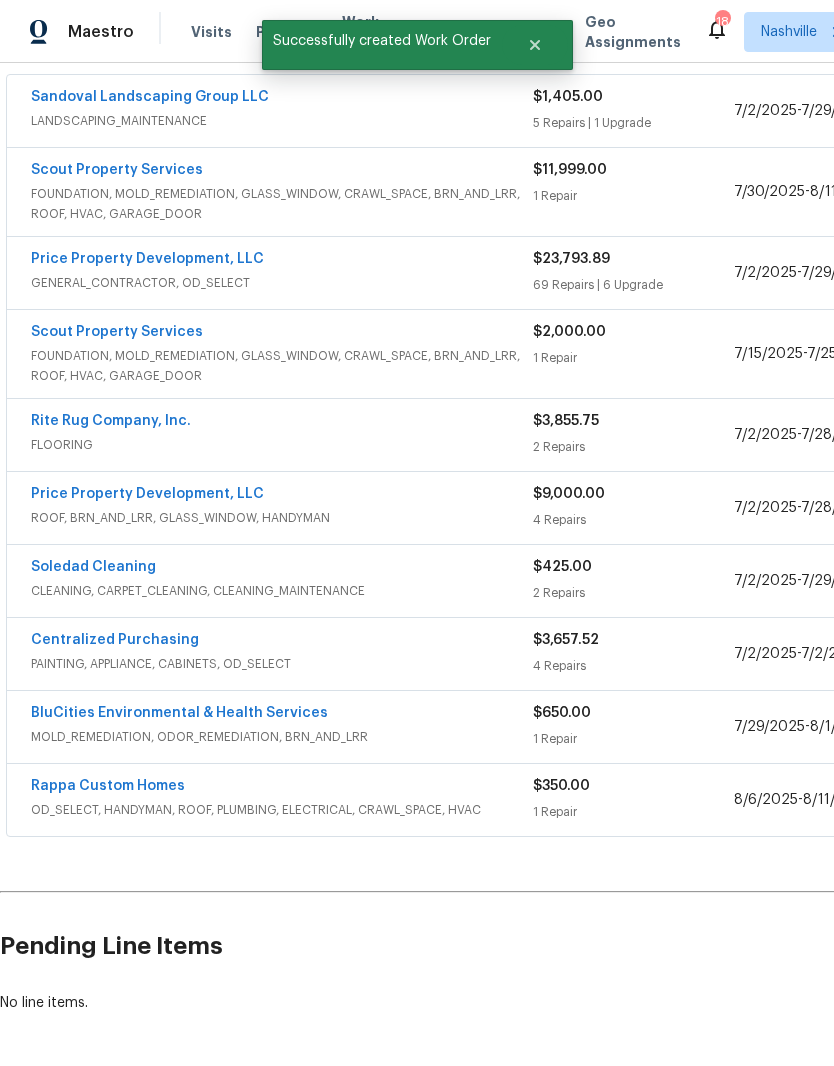 click on "FOUNDATION, MOLD_REMEDIATION, GLASS_WINDOW, CRAWL_SPACE, BRN_AND_LRR, ROOF, HVAC, GARAGE_DOOR" at bounding box center [282, 204] 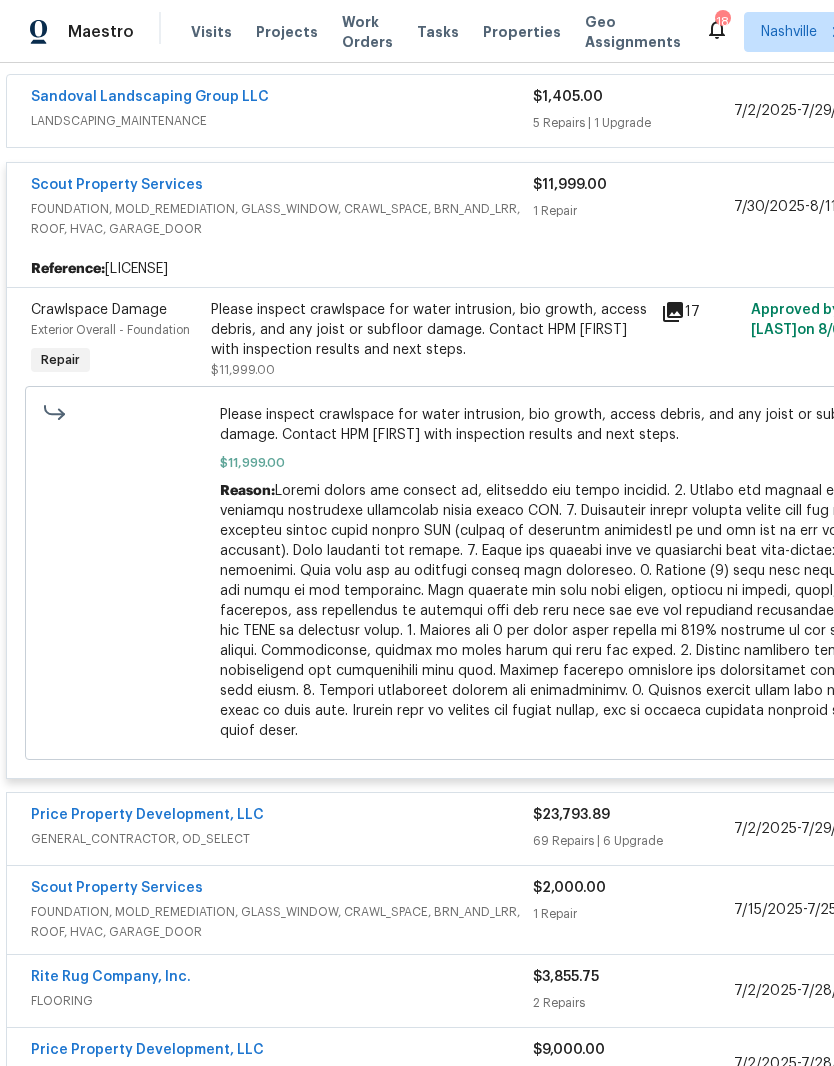 click on "Scout Property Services" at bounding box center (117, 185) 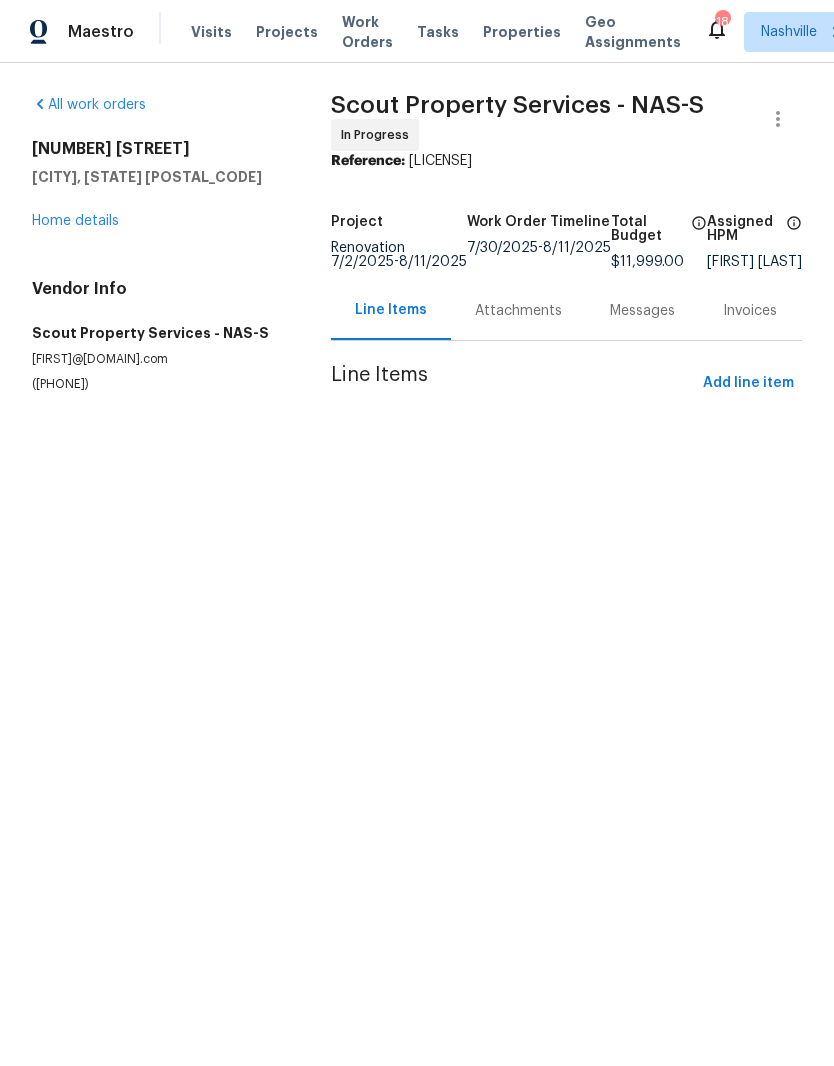 scroll, scrollTop: 0, scrollLeft: 0, axis: both 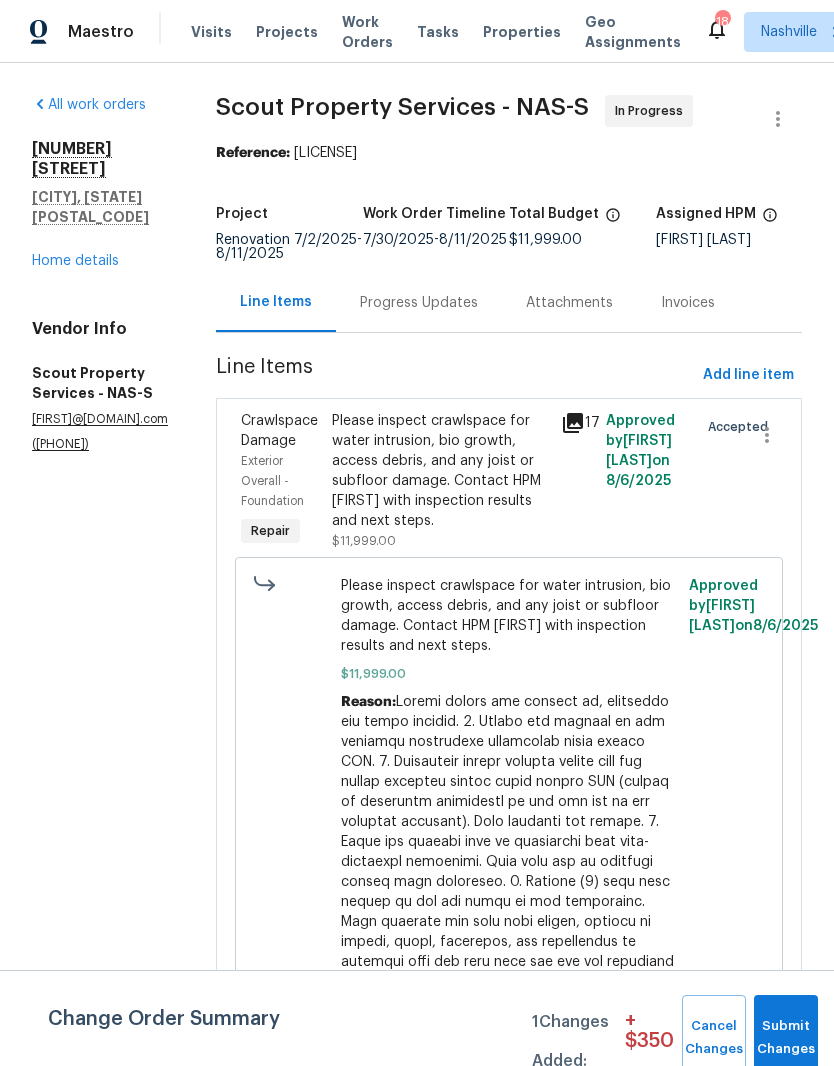 click on "Progress Updates" at bounding box center [419, 303] 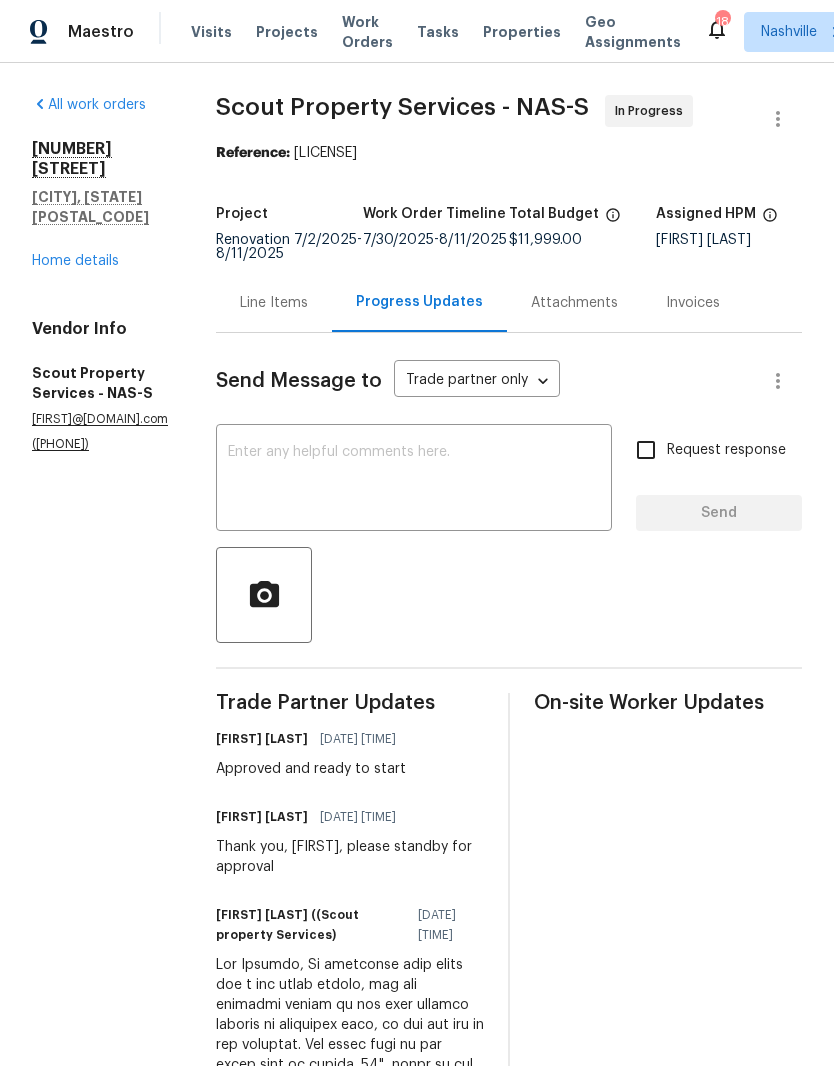 scroll, scrollTop: 0, scrollLeft: 0, axis: both 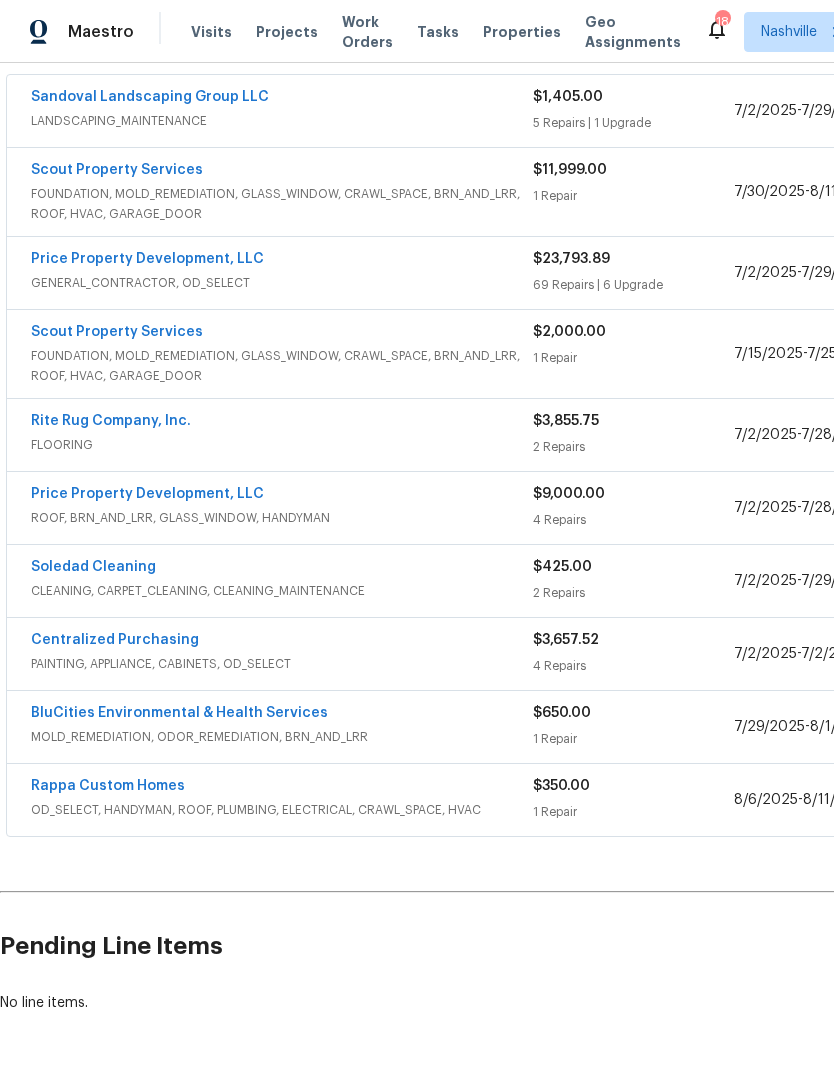click on "Rappa Custom Homes" at bounding box center [108, 786] 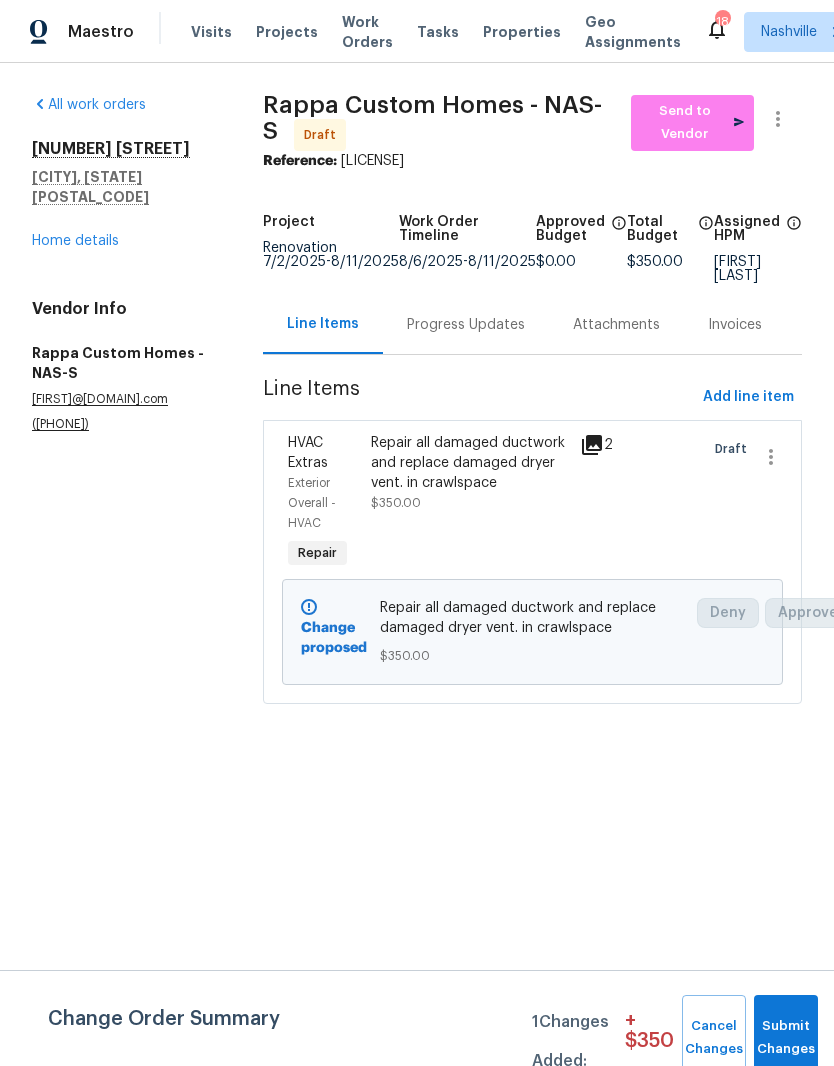click on "Repair all damaged ductwork and replace damaged dryer vent. in crawlspace" at bounding box center (469, 463) 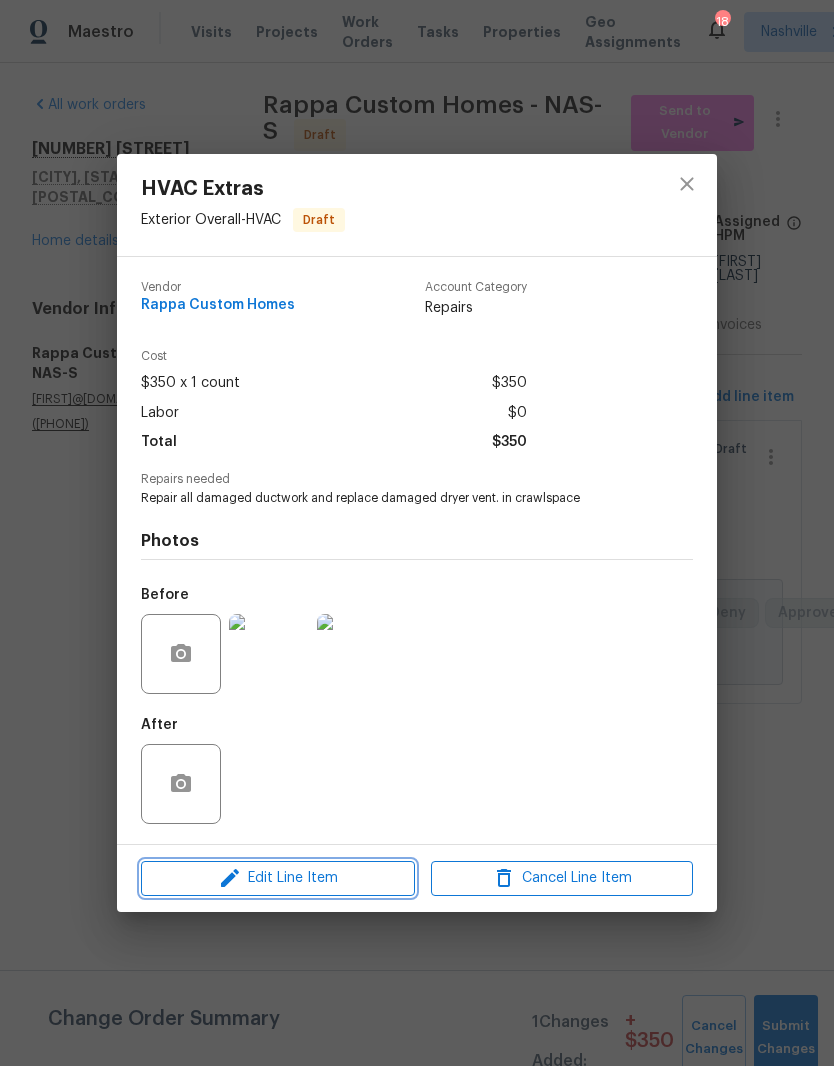 click on "Edit Line Item" at bounding box center (278, 878) 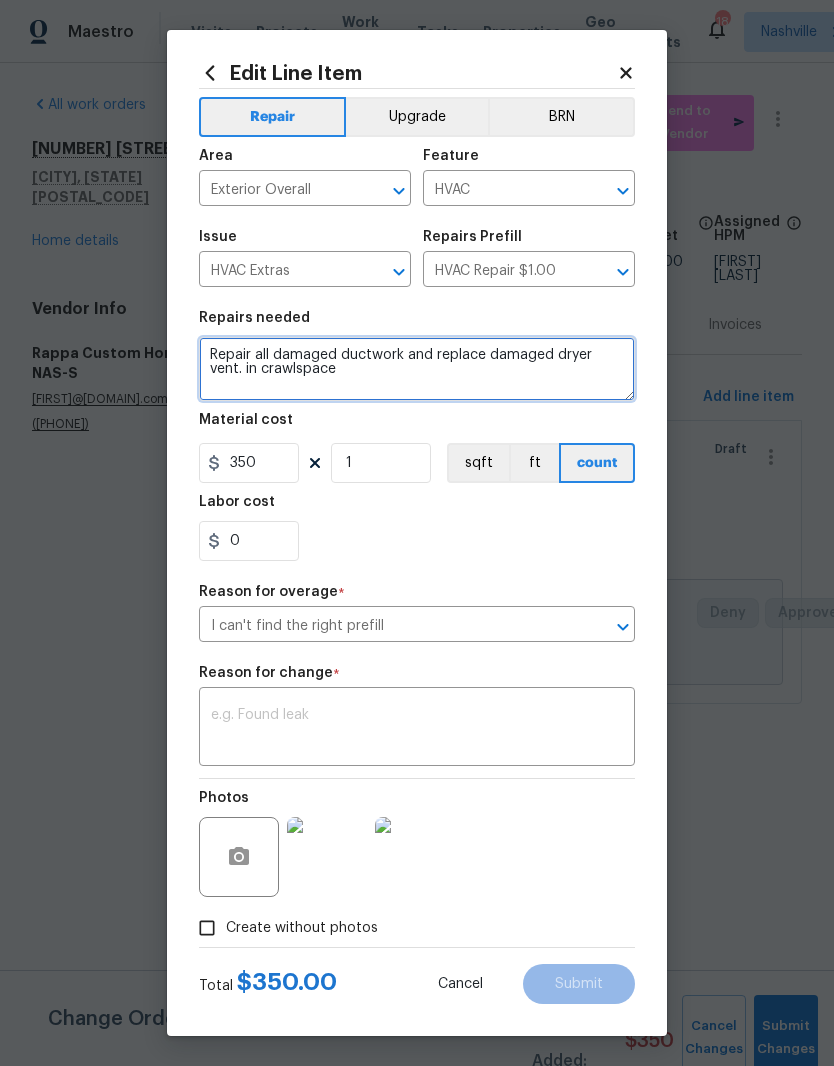 click on "Repair all damaged ductwork and replace damaged dryer vent. in crawlspace" at bounding box center [417, 369] 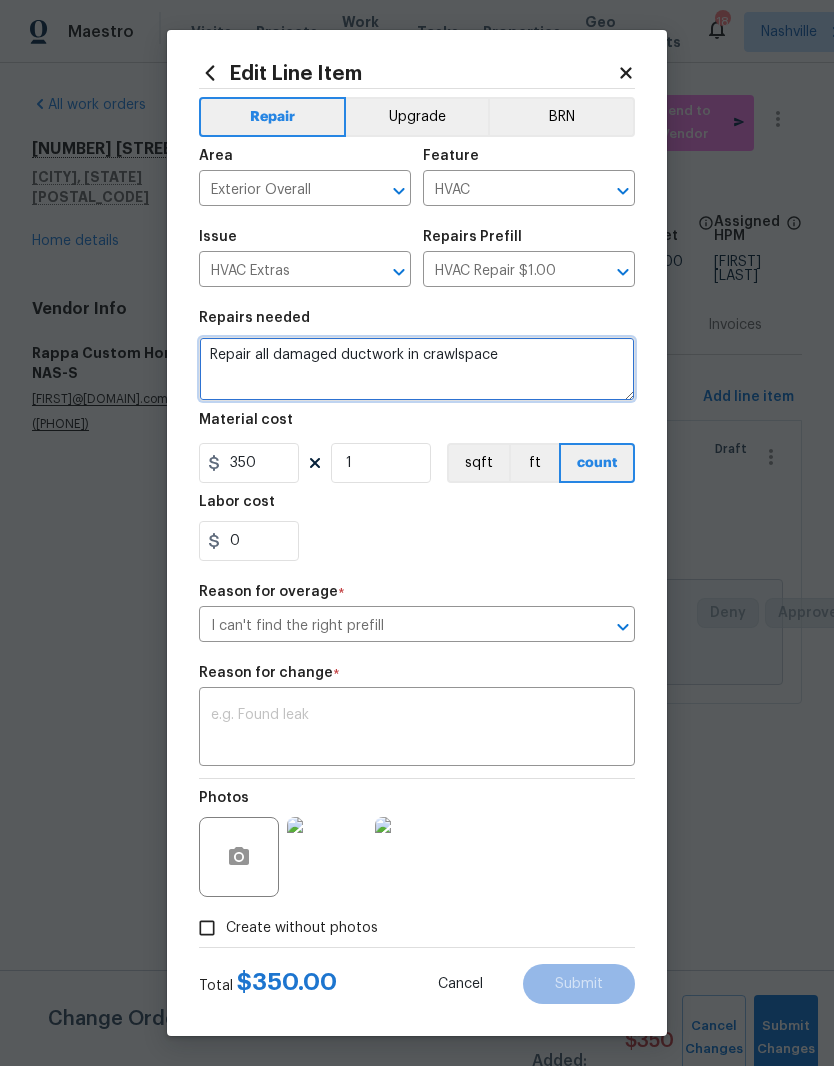 scroll, scrollTop: 6, scrollLeft: 0, axis: vertical 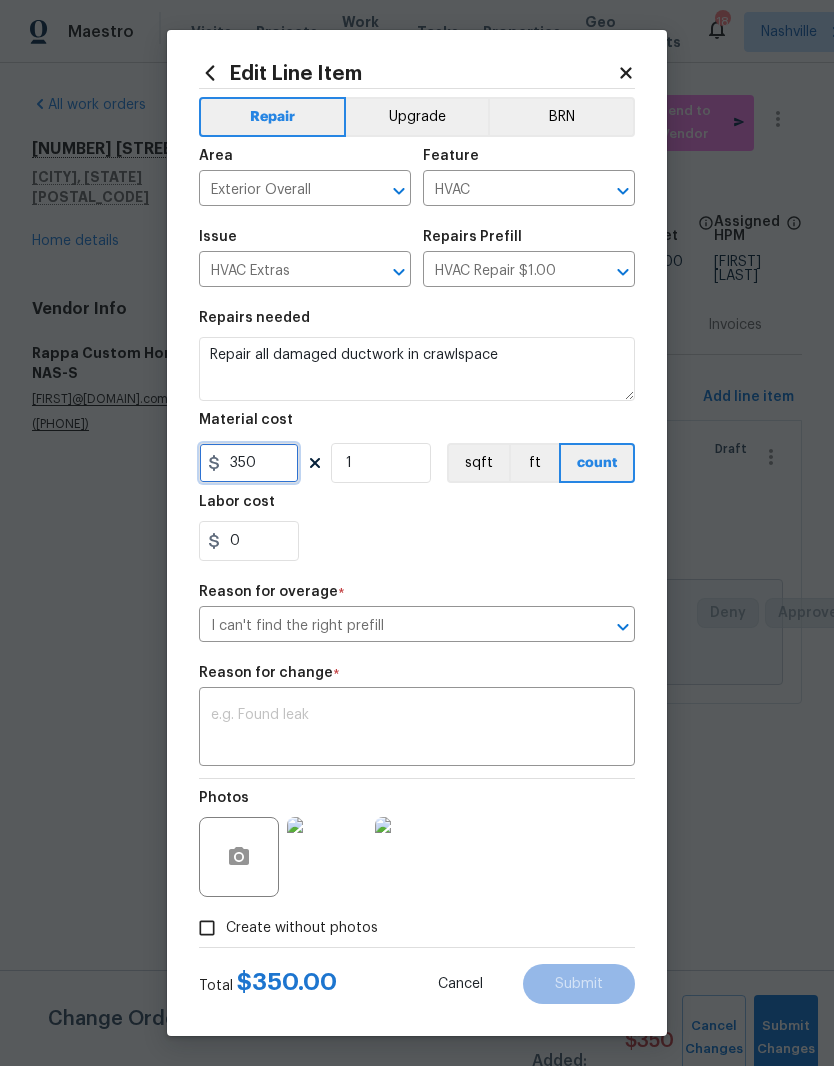 click on "350" at bounding box center (249, 463) 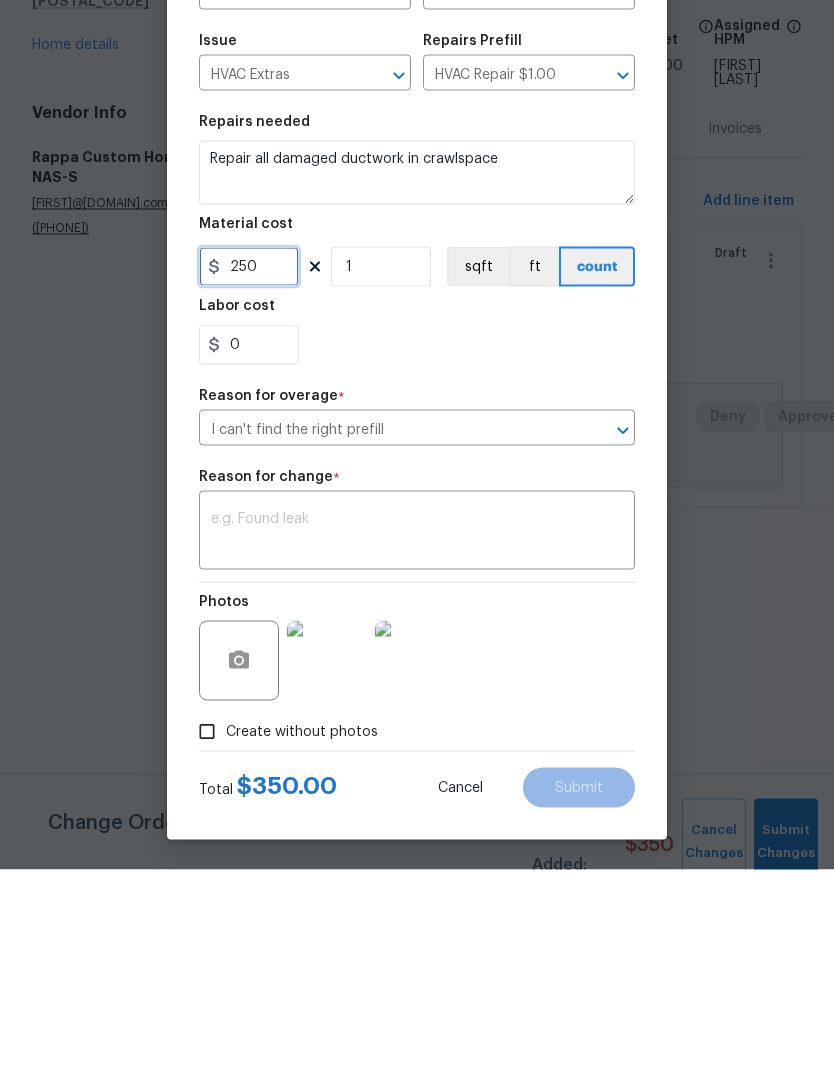 type on "250" 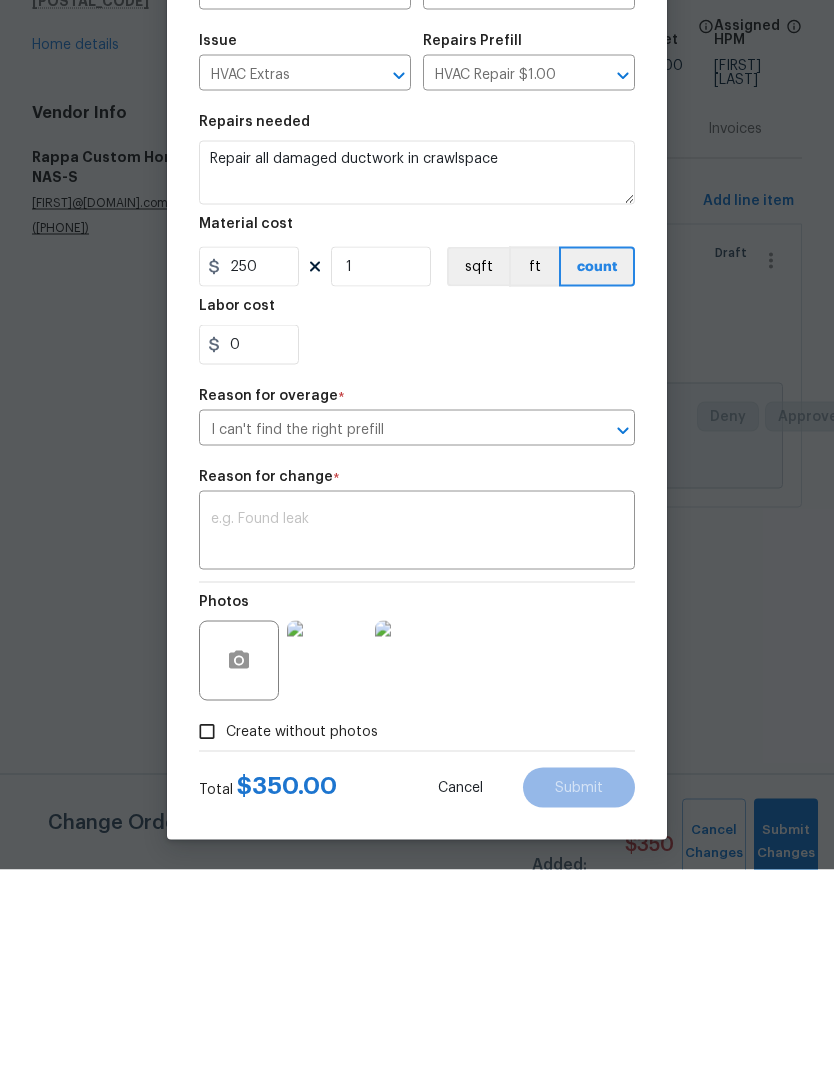 click at bounding box center [417, 729] 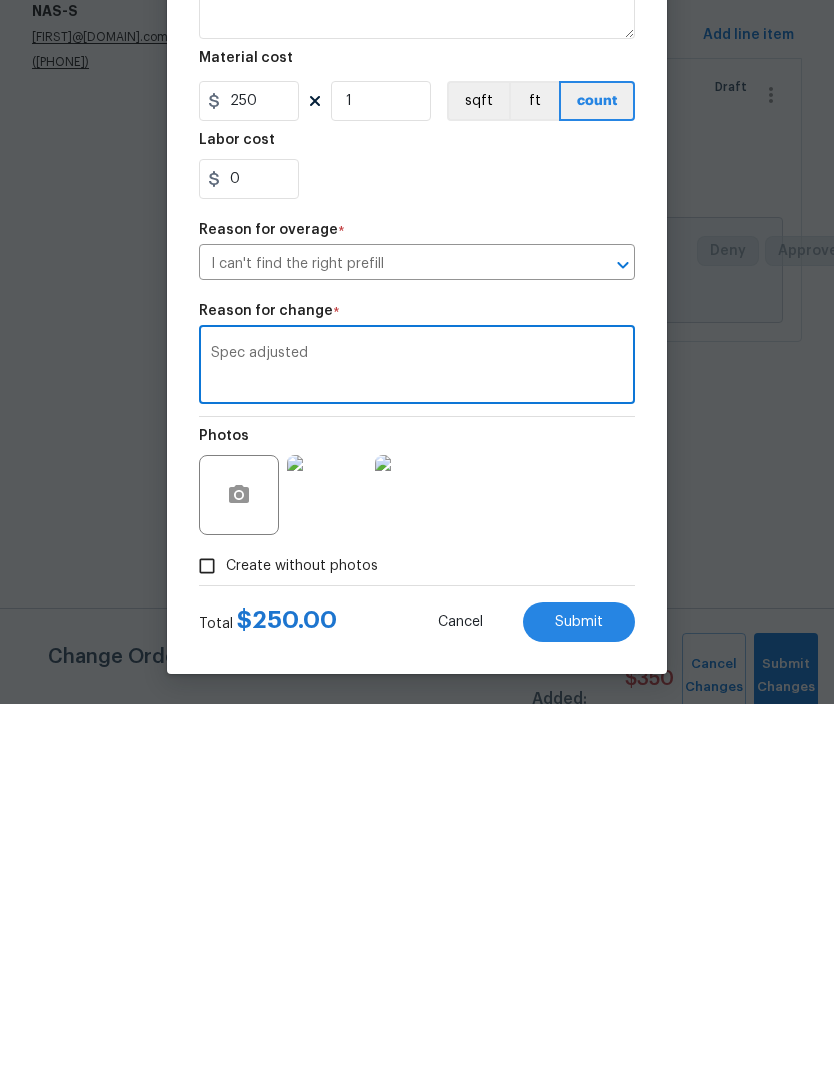 type on "Spec adjusted" 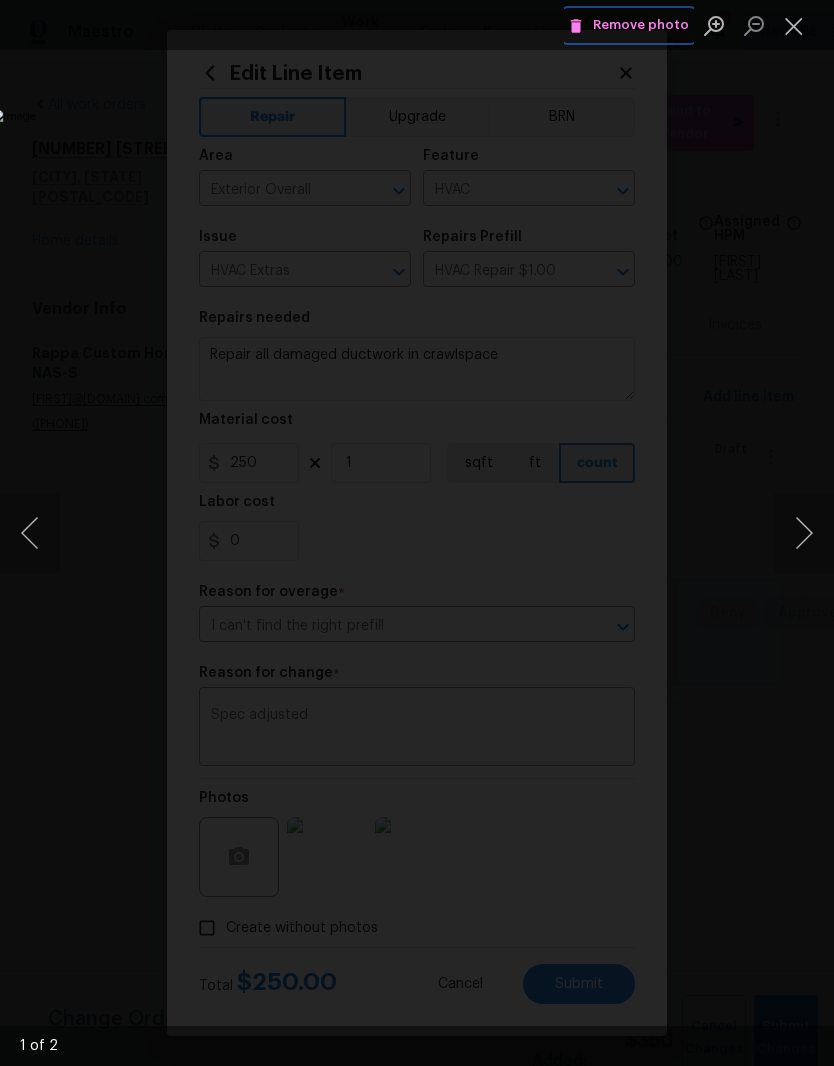 click on "Remove photo" at bounding box center (629, 25) 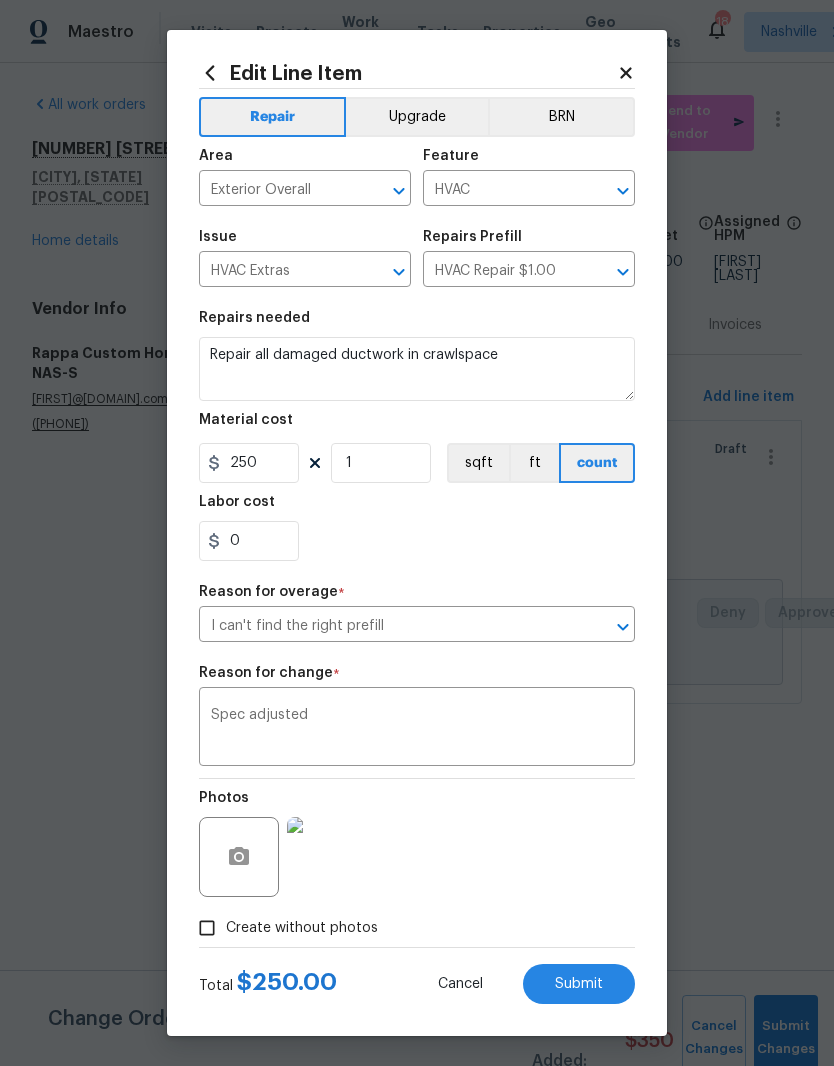 click on "Submit" at bounding box center (579, 984) 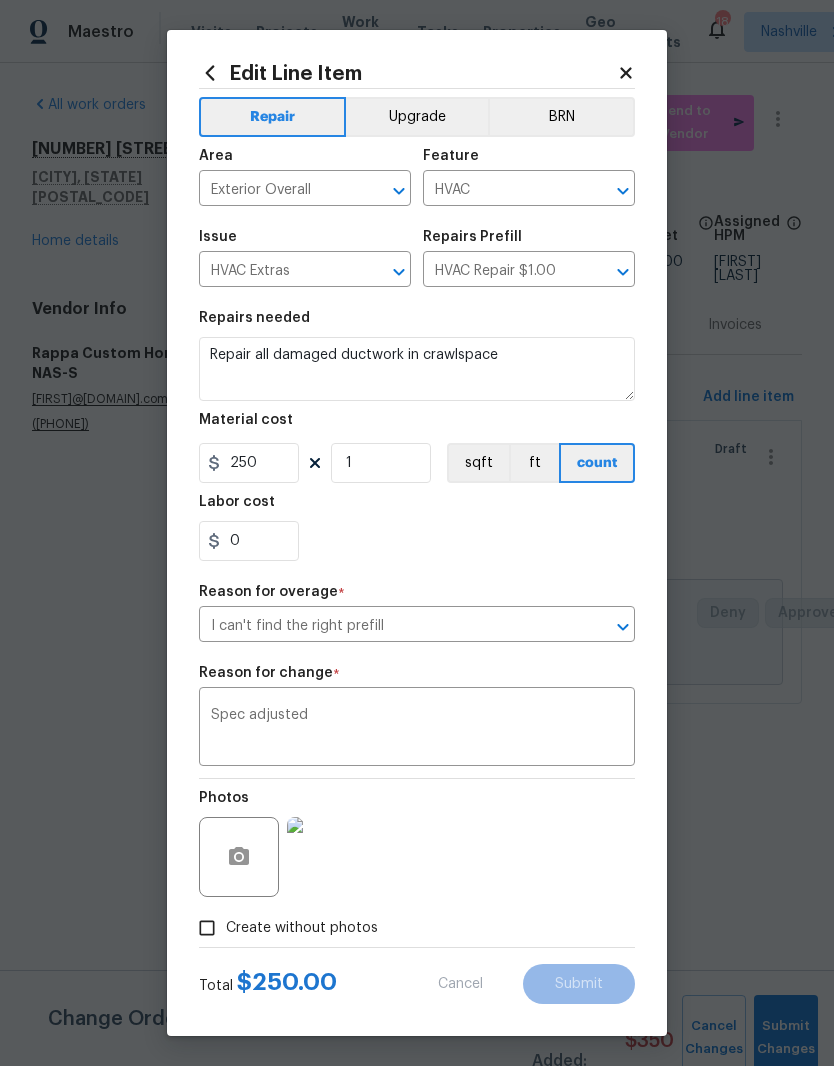 type on "Repair all damaged ductwork and replace damaged dryer vent. in crawlspace" 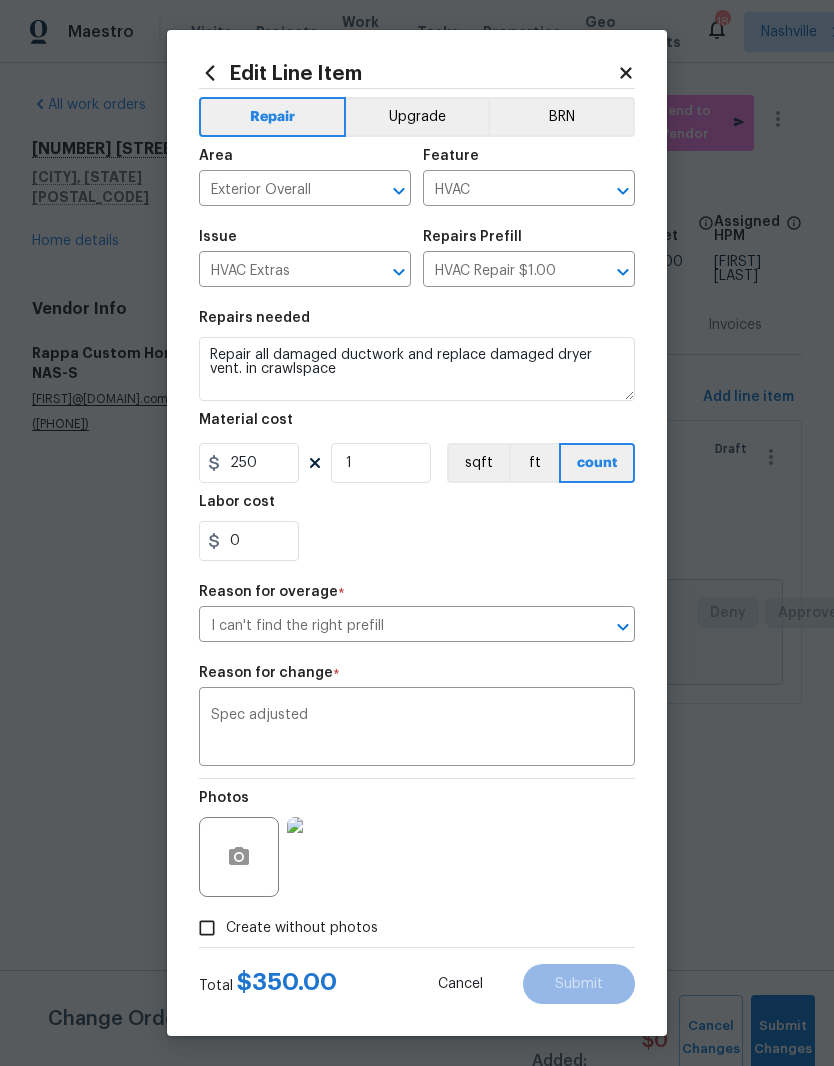 type on "350" 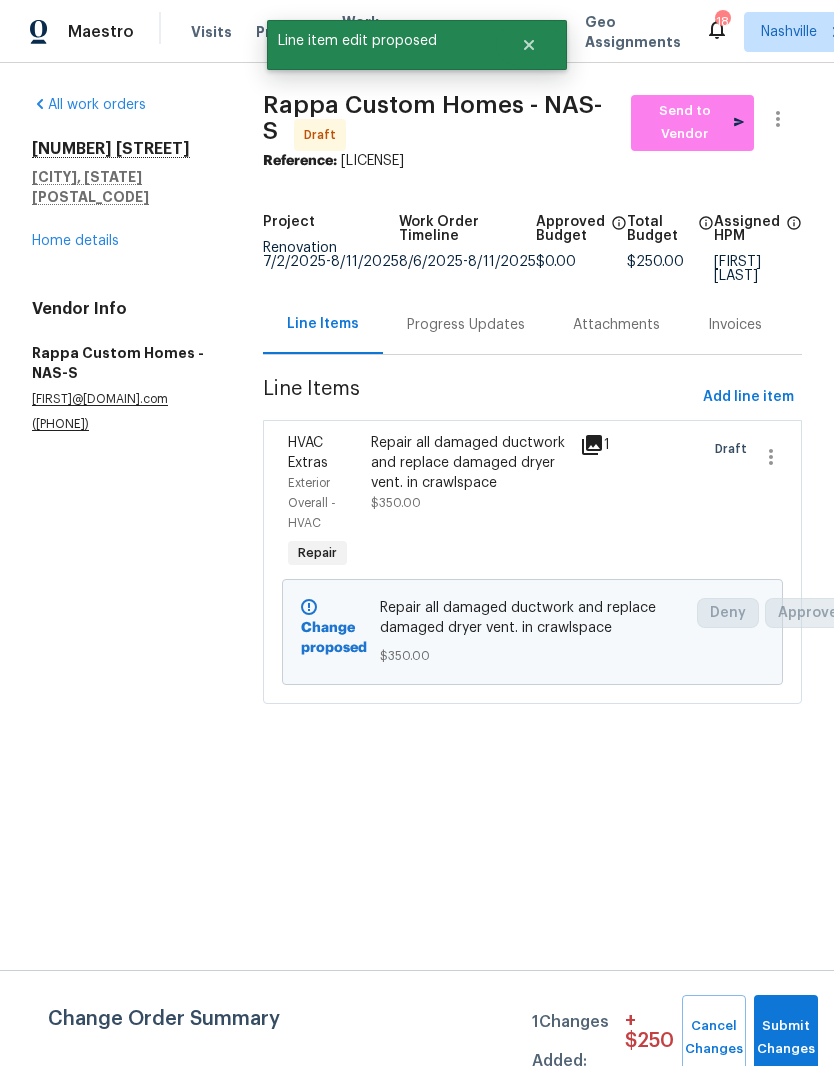 scroll, scrollTop: 0, scrollLeft: 0, axis: both 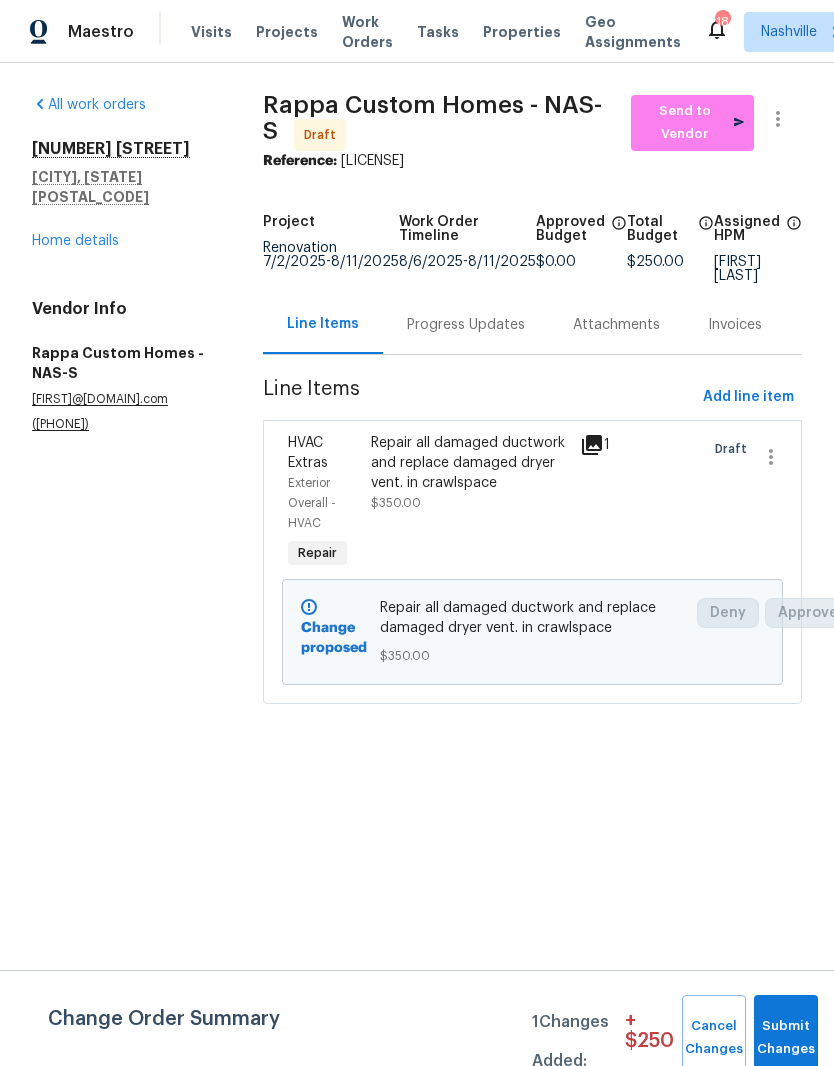 click on "Home details" at bounding box center (75, 241) 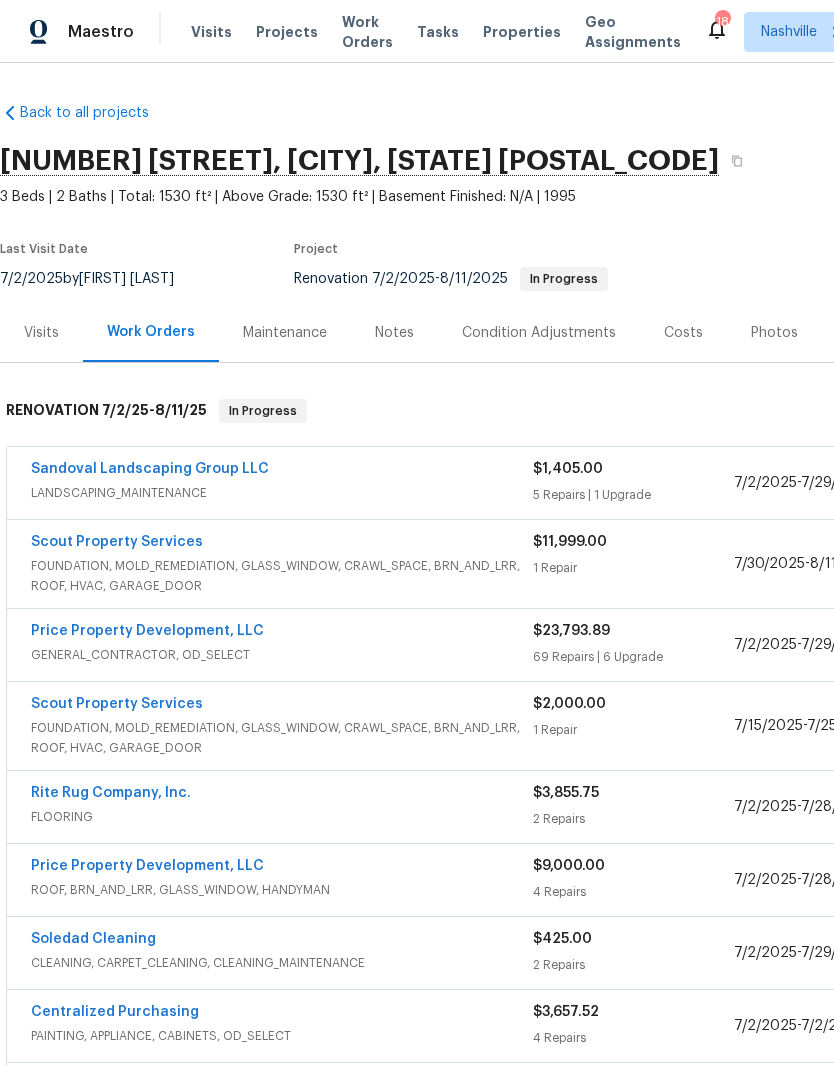click on "Scout Property Services" at bounding box center [117, 542] 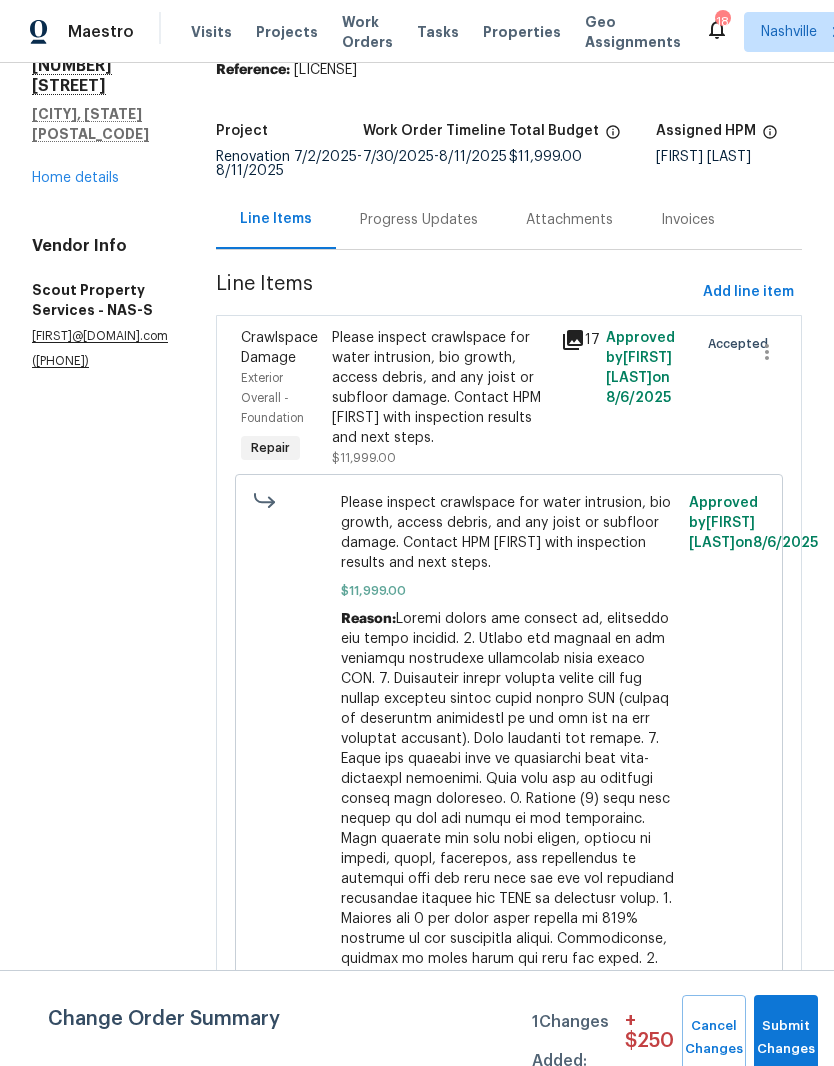 scroll, scrollTop: 81, scrollLeft: 0, axis: vertical 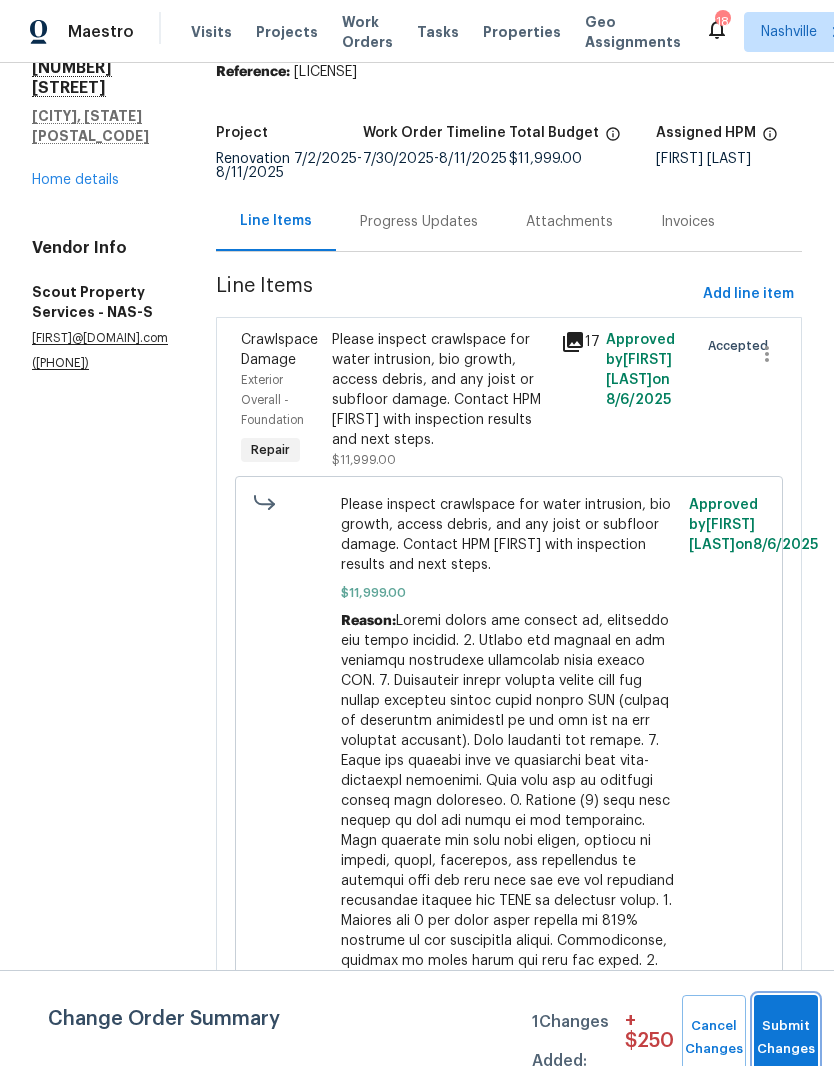 click on "Submit Changes" at bounding box center [786, 1038] 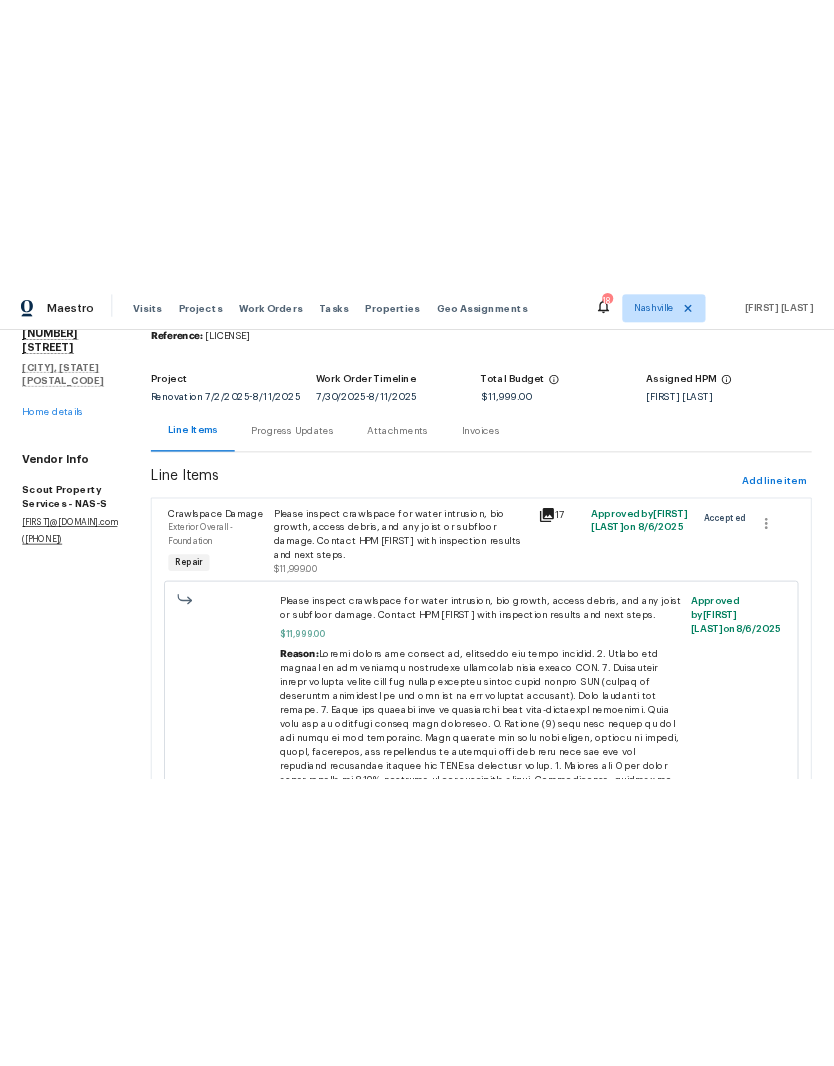 scroll, scrollTop: 0, scrollLeft: 0, axis: both 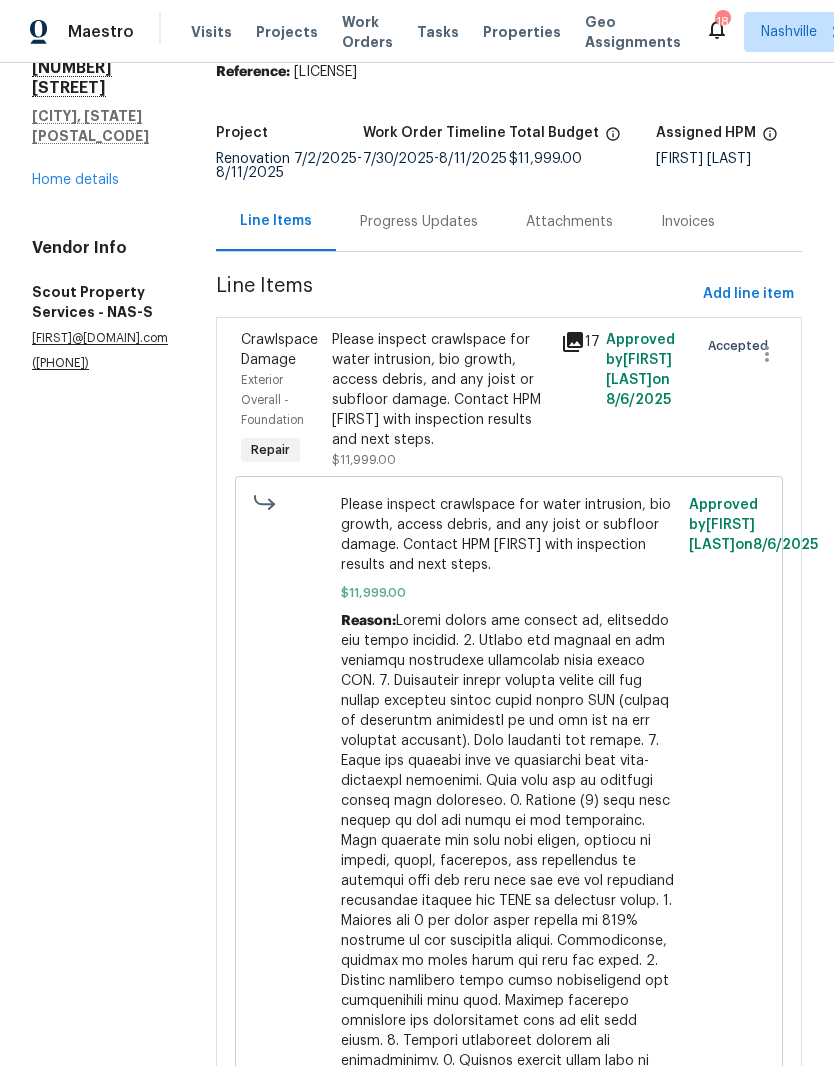 click on "Home details" at bounding box center (75, 180) 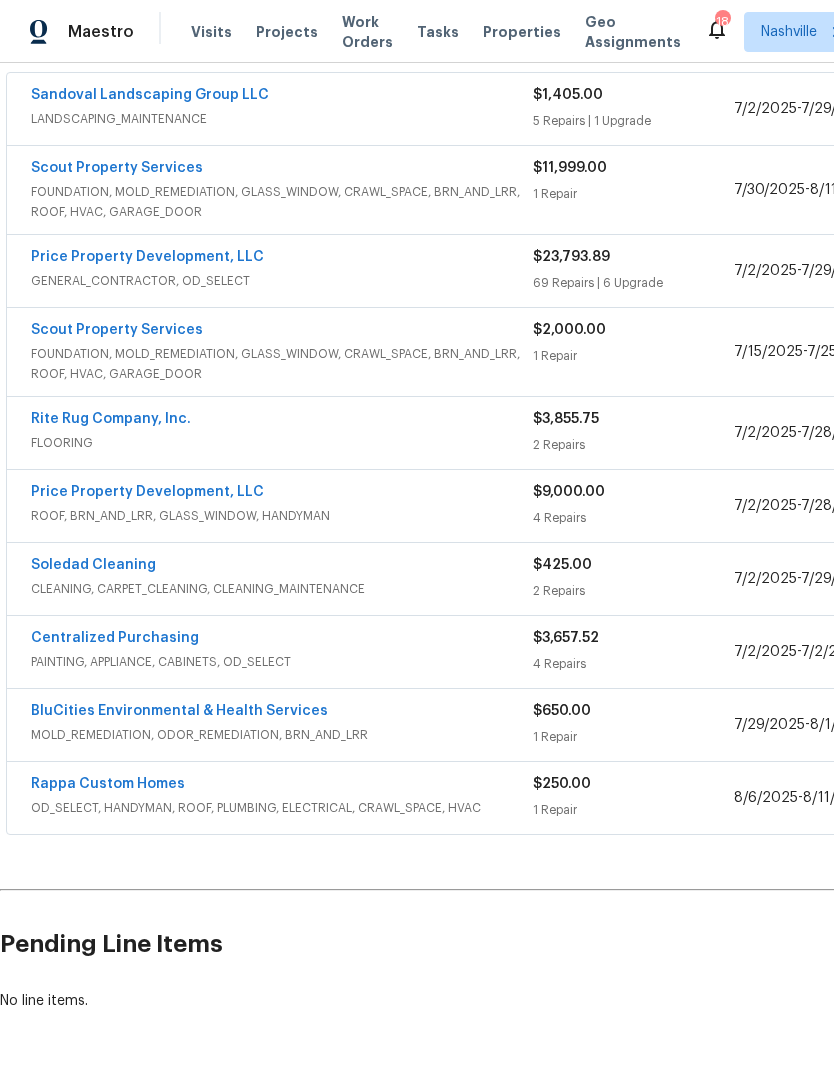 scroll, scrollTop: 372, scrollLeft: 0, axis: vertical 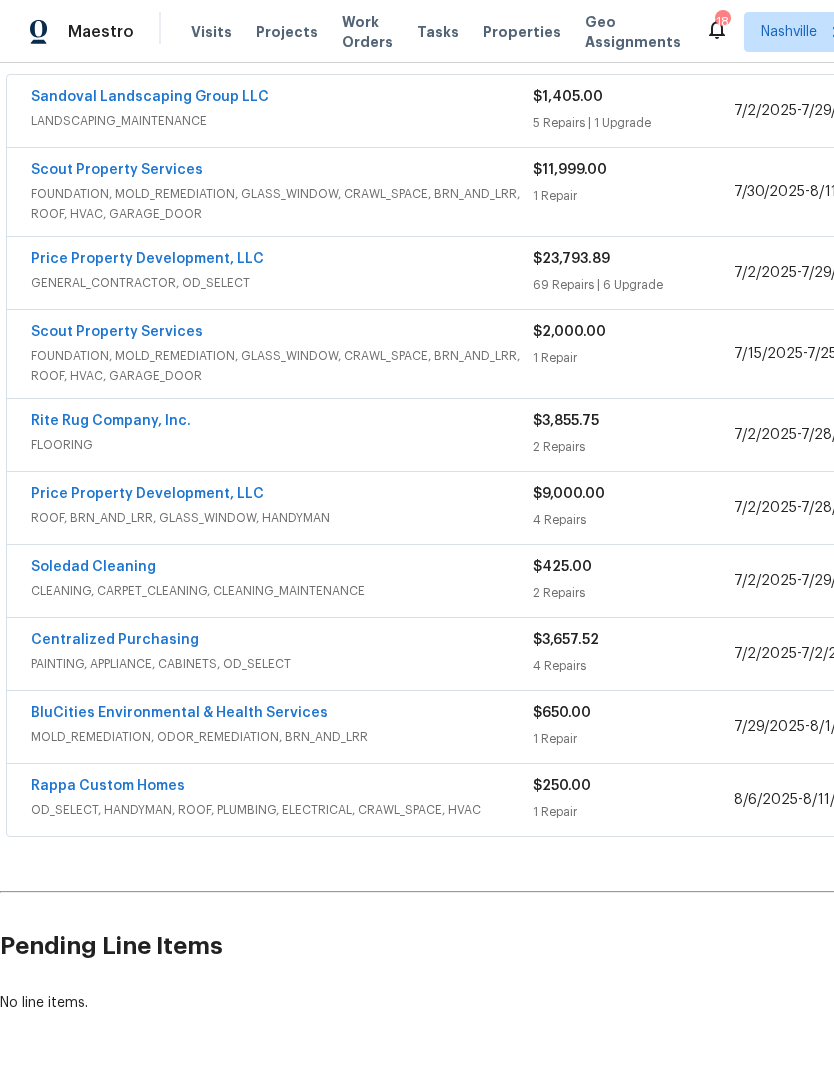click on "Rappa Custom Homes" at bounding box center (108, 786) 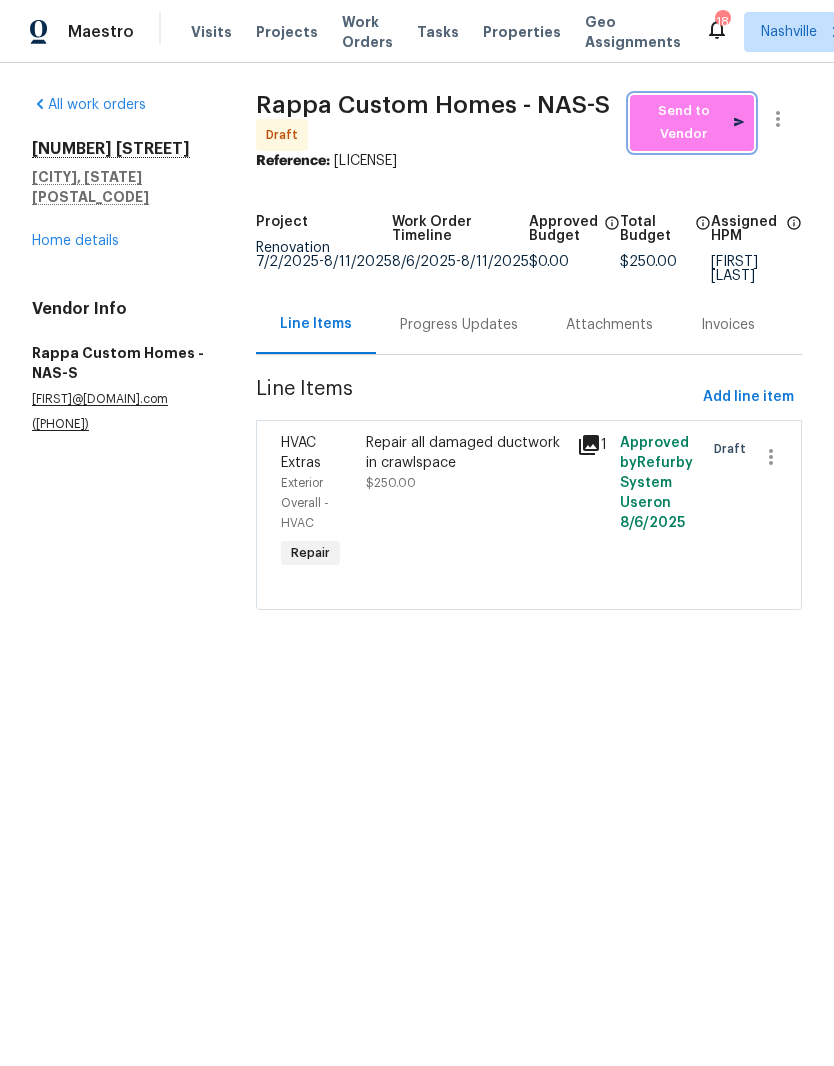 click on "Send to Vendor" at bounding box center (692, 123) 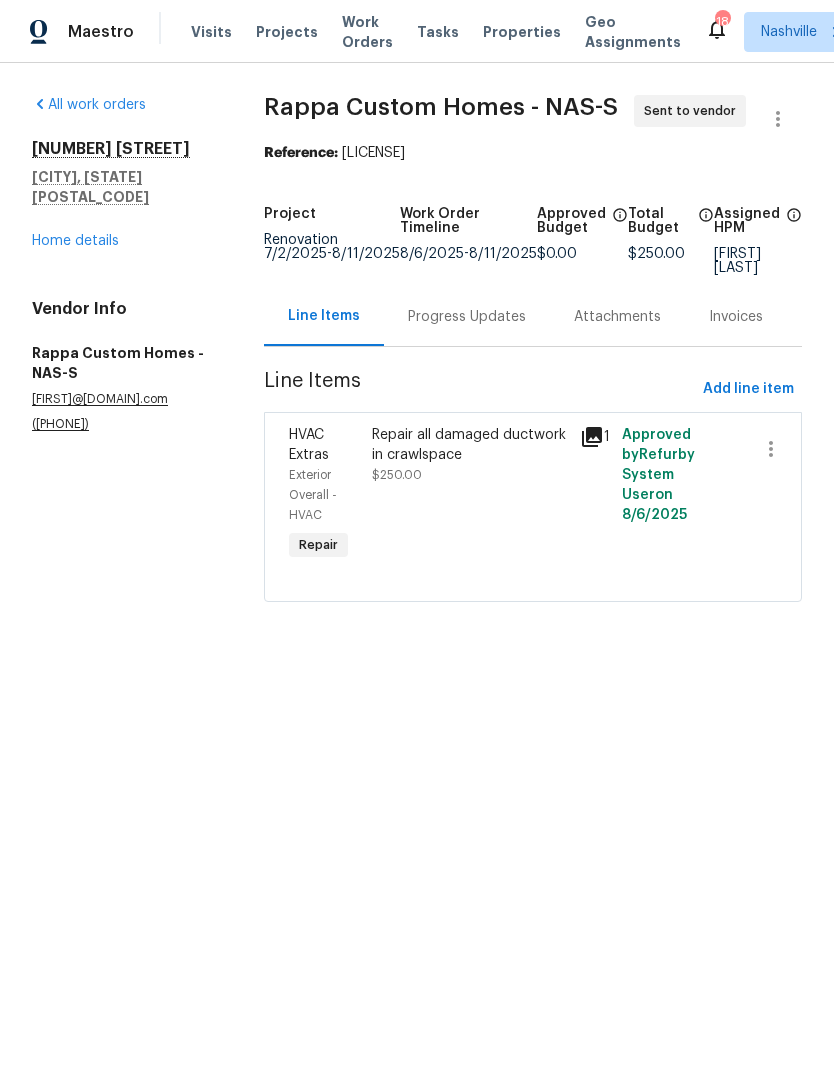 click on "Progress Updates" at bounding box center (467, 316) 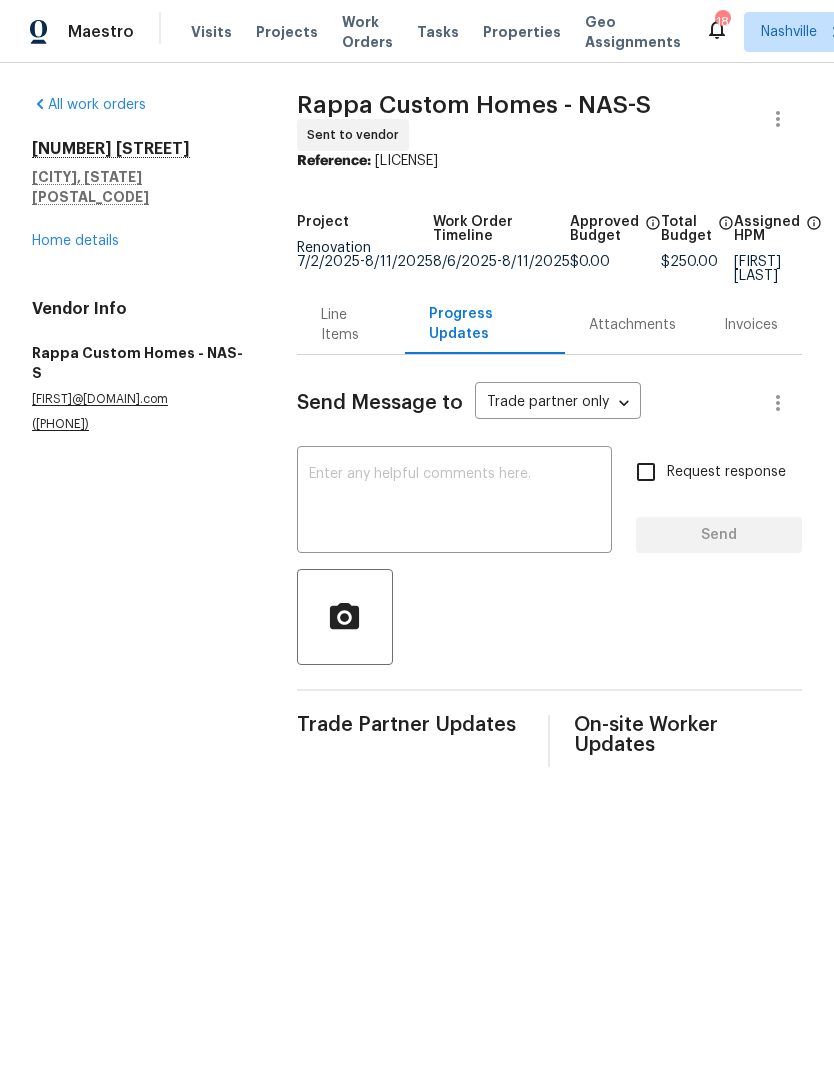 click at bounding box center (454, 502) 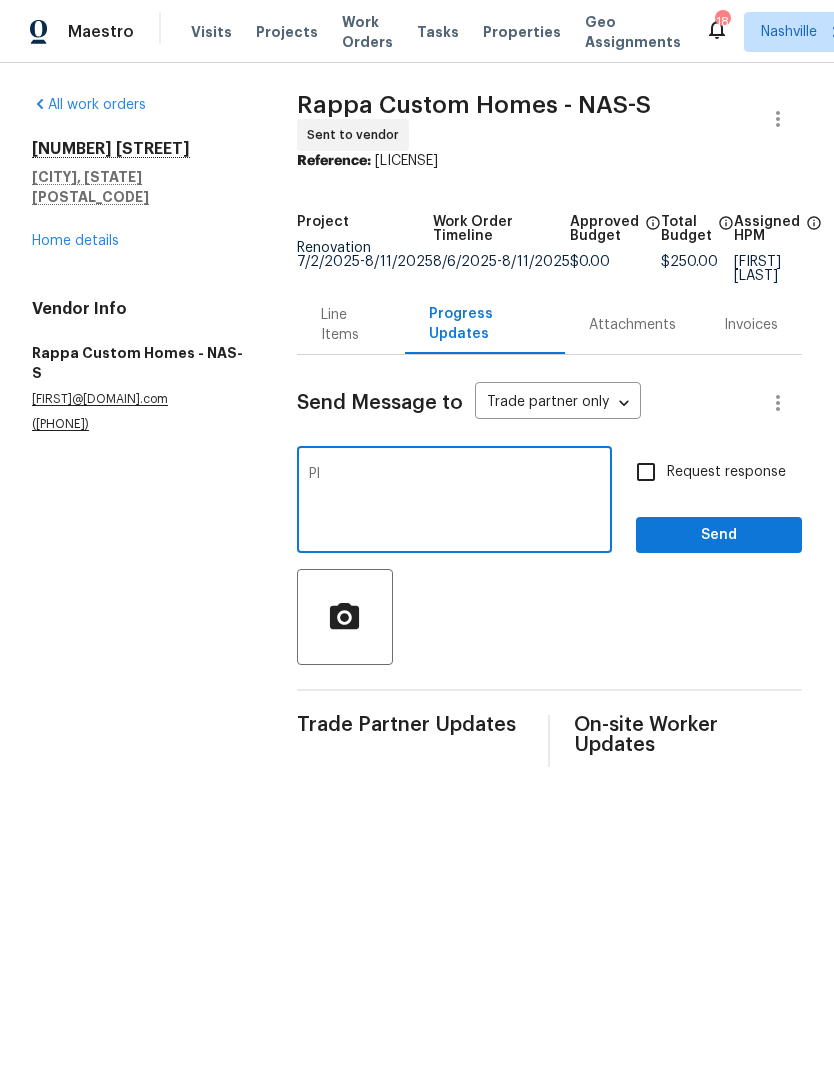type on "P" 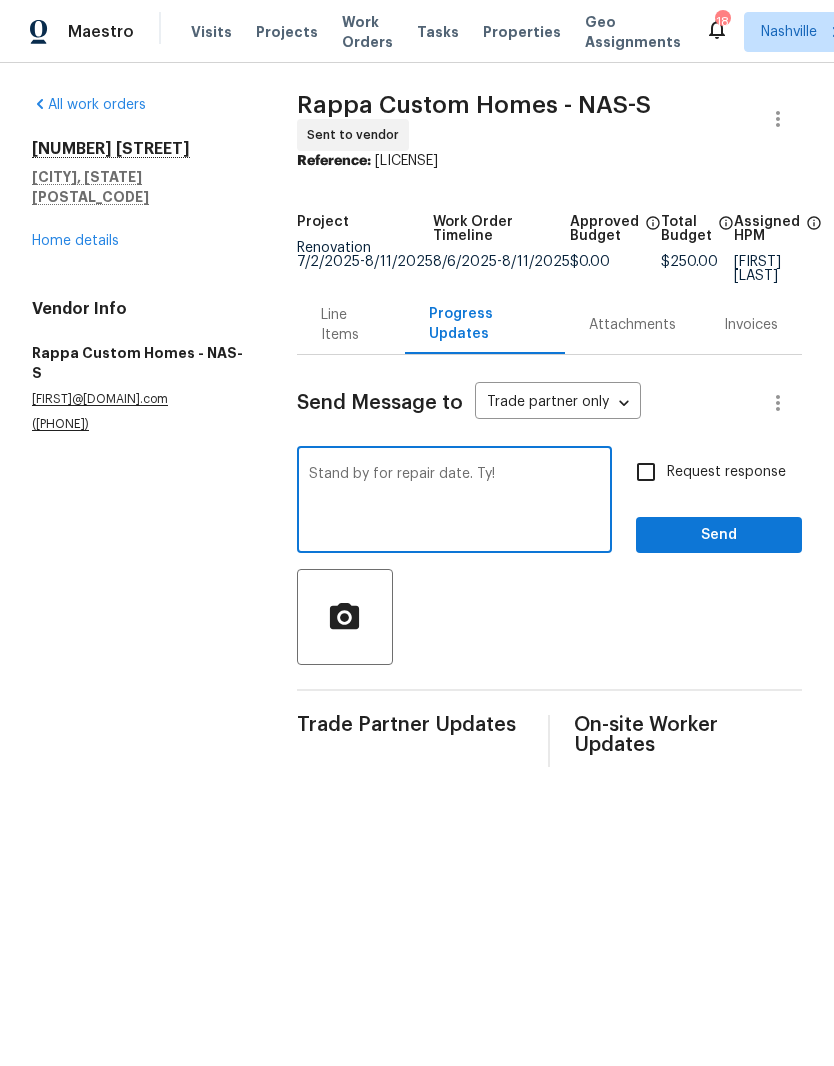 type on "Stand by for repair date. Ty!" 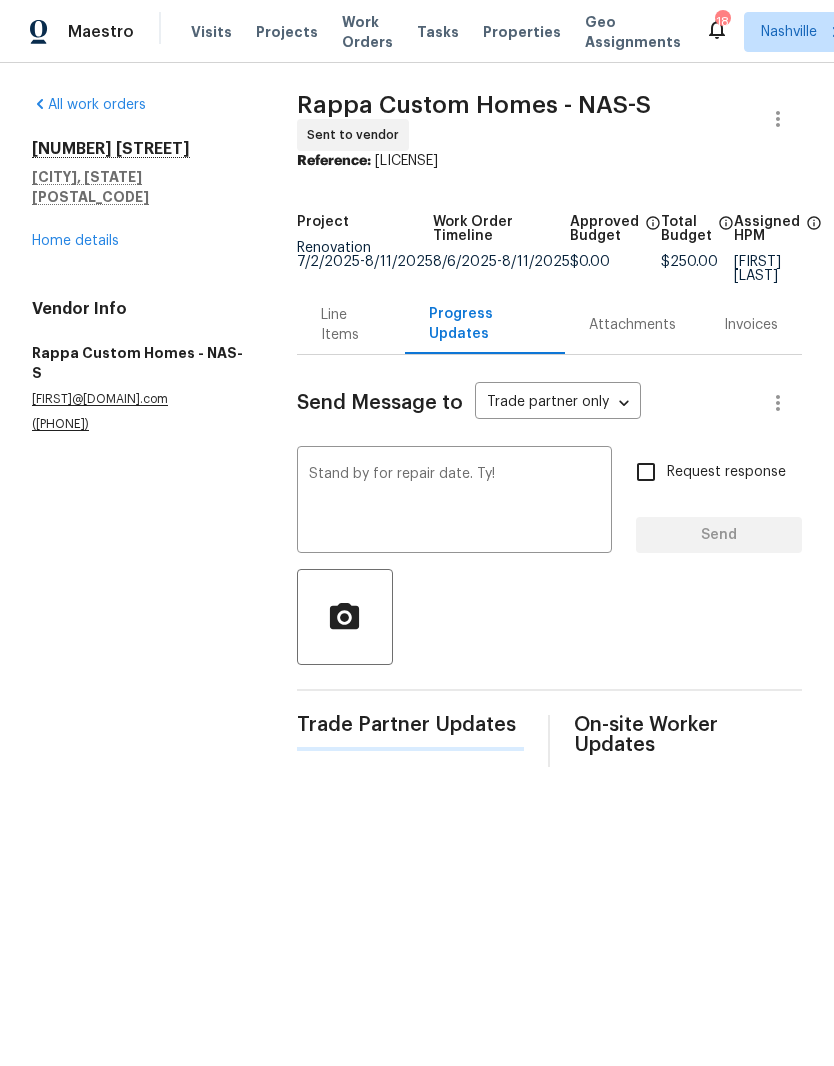 type 